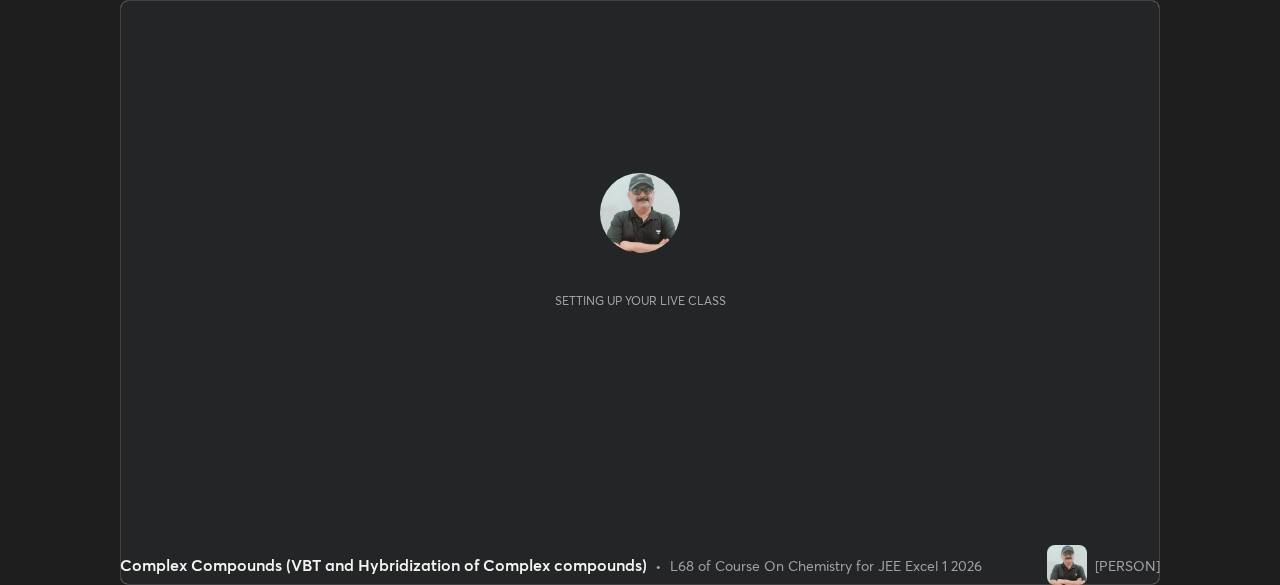 scroll, scrollTop: 0, scrollLeft: 0, axis: both 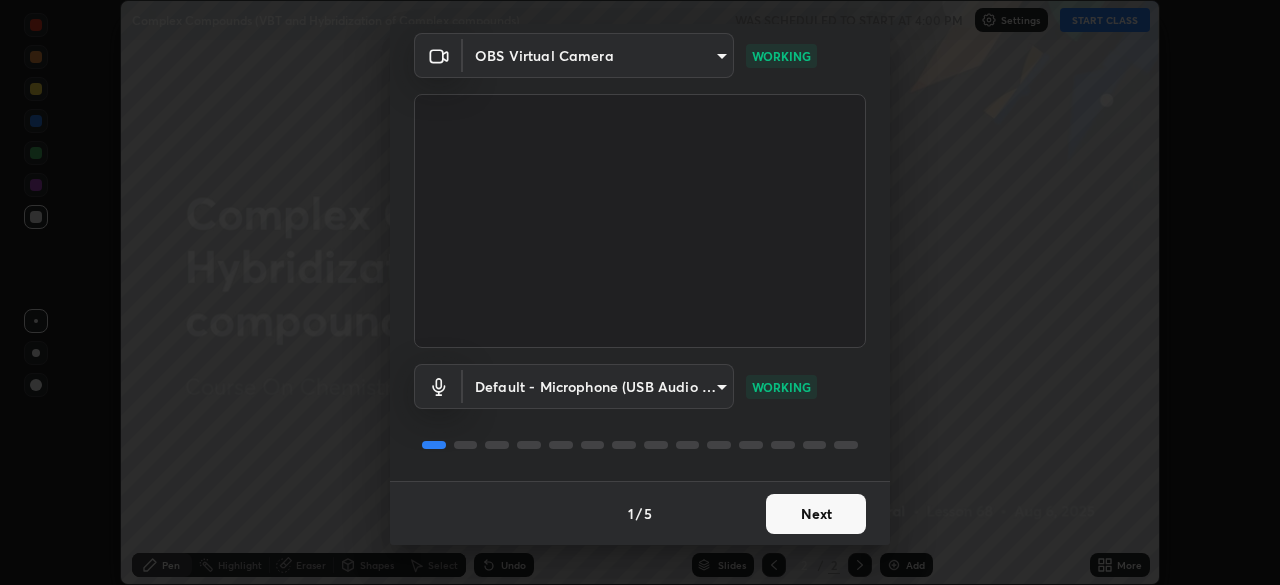 click on "Next" at bounding box center [816, 514] 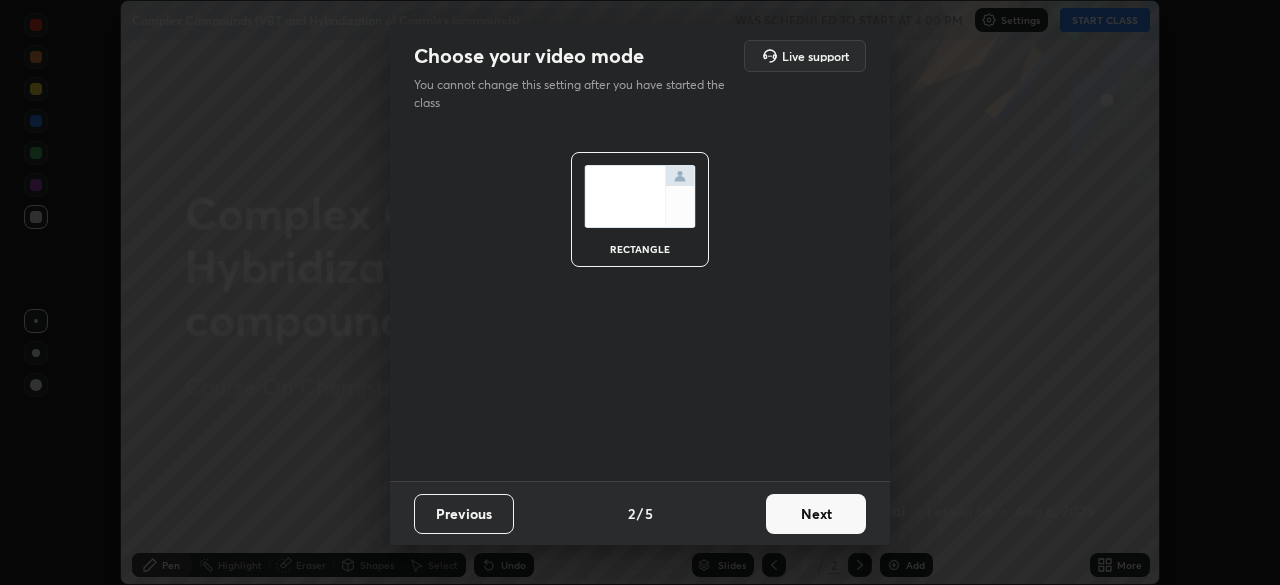 click on "Next" at bounding box center (816, 514) 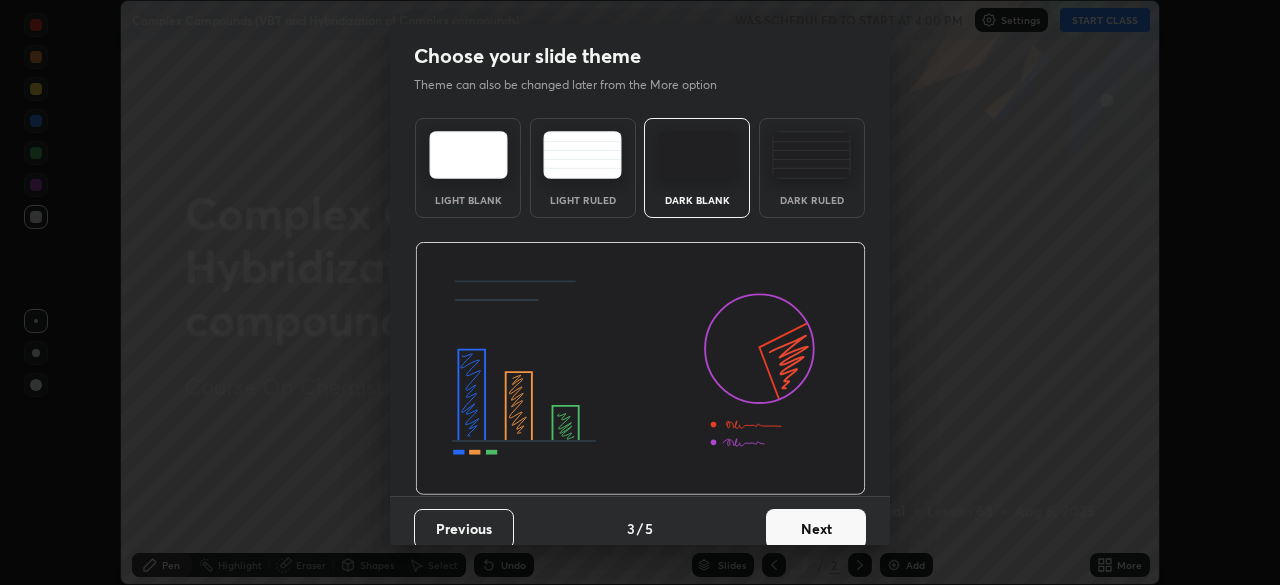 click on "Next" at bounding box center [816, 529] 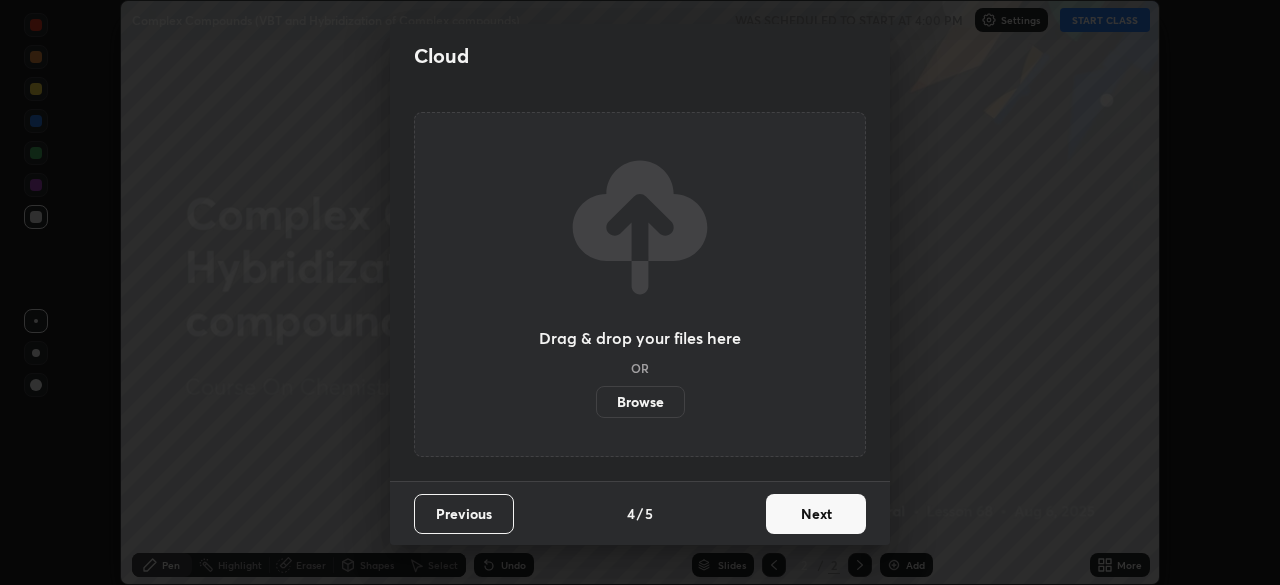 click on "Next" at bounding box center (816, 514) 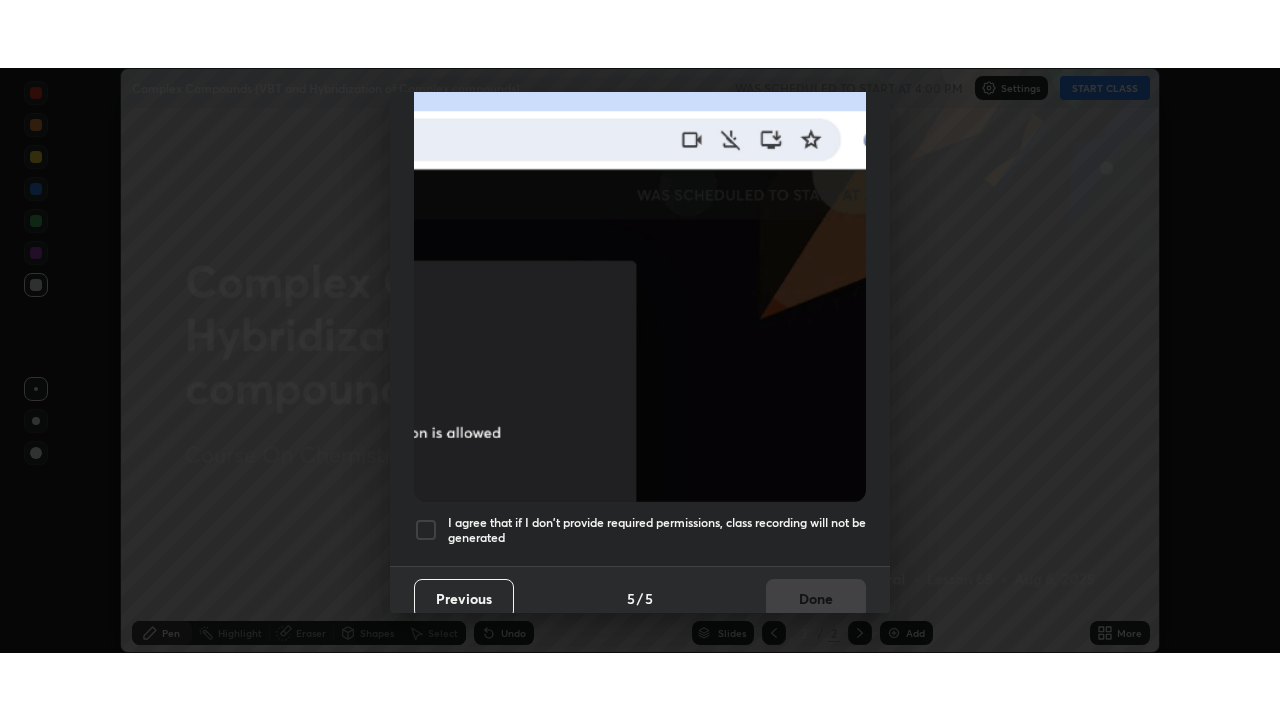 scroll, scrollTop: 479, scrollLeft: 0, axis: vertical 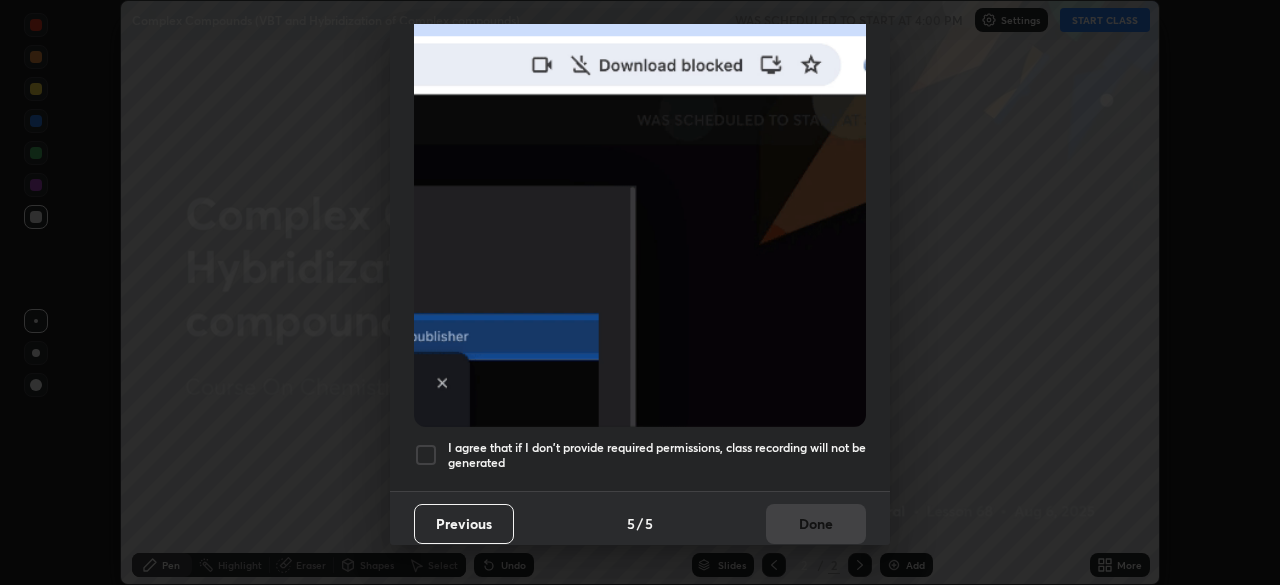 click at bounding box center (426, 455) 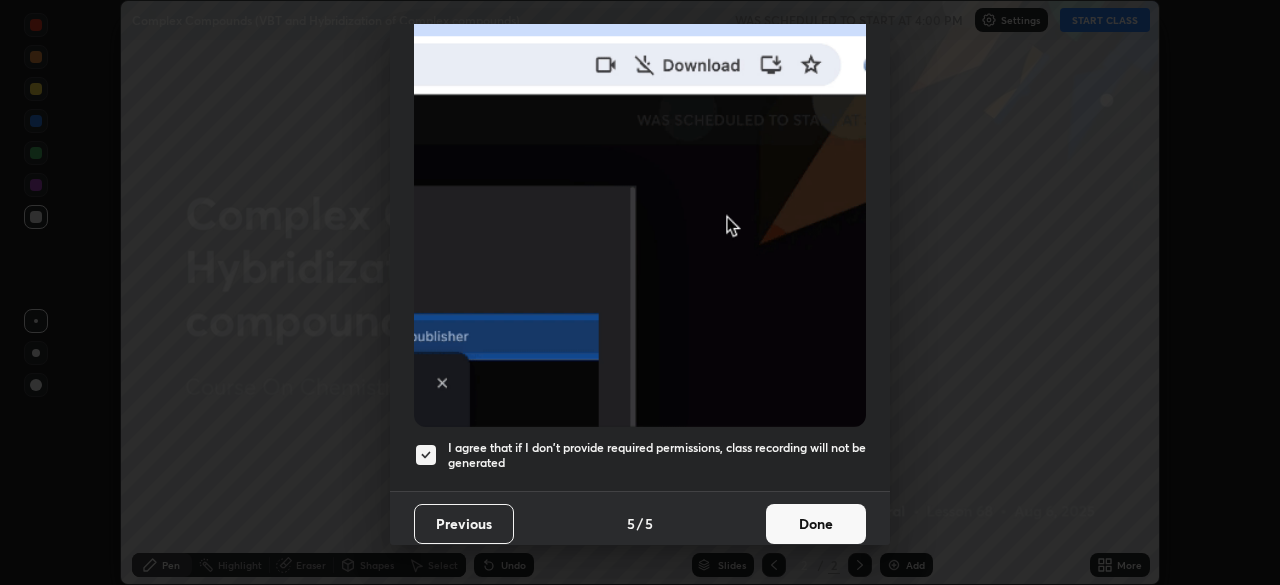 click on "Done" at bounding box center (816, 524) 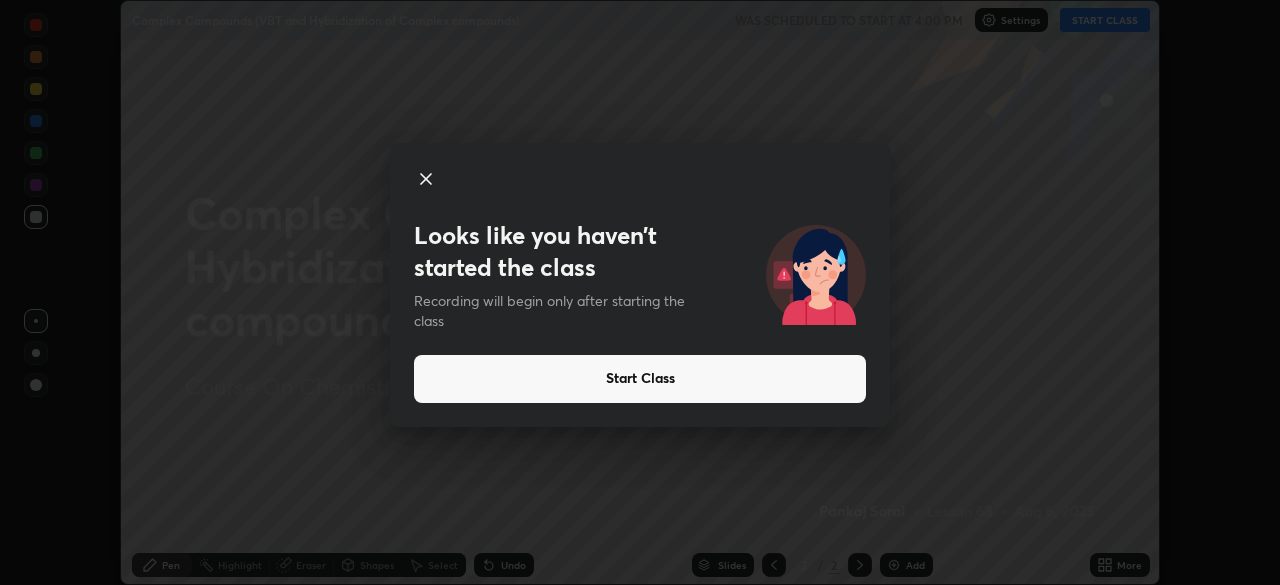click on "Start Class" at bounding box center (640, 379) 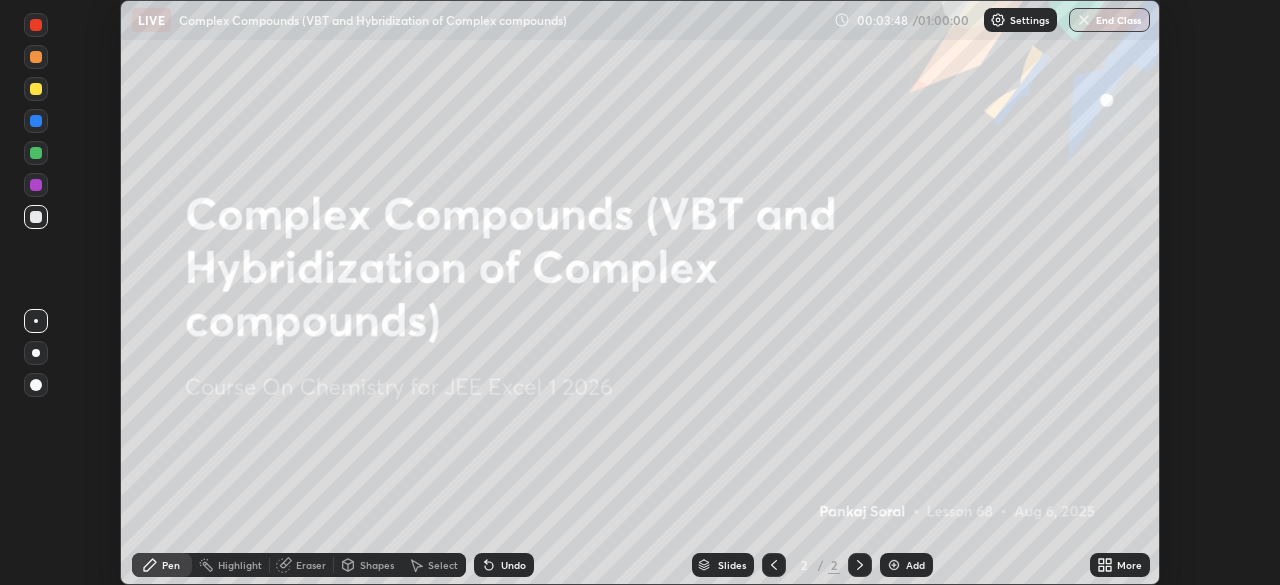 click 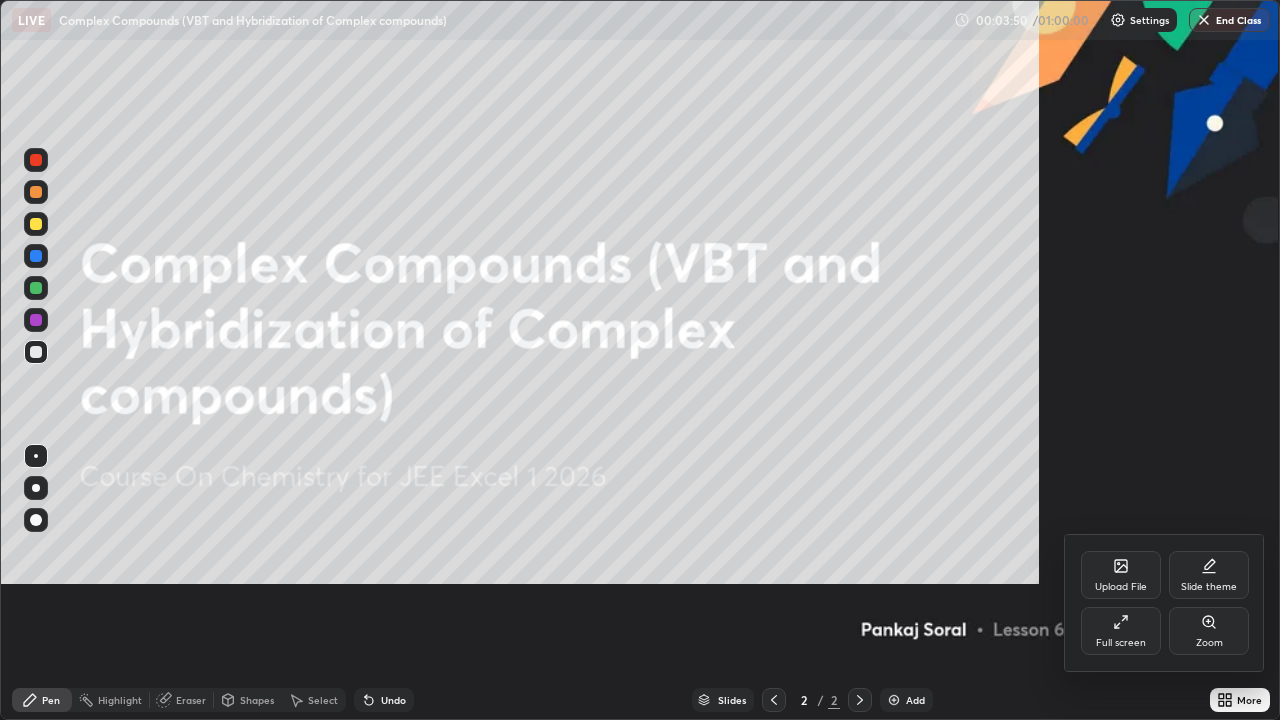 scroll, scrollTop: 99280, scrollLeft: 98720, axis: both 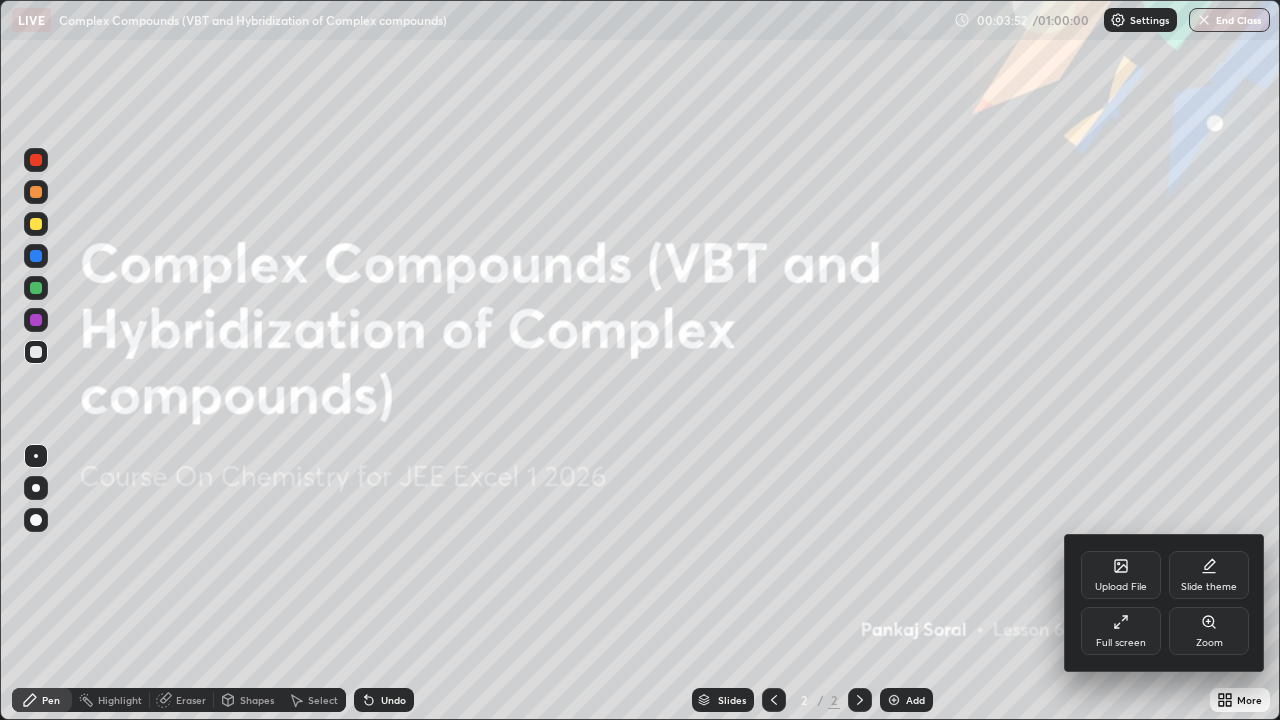 click on "Upload File" at bounding box center (1121, 575) 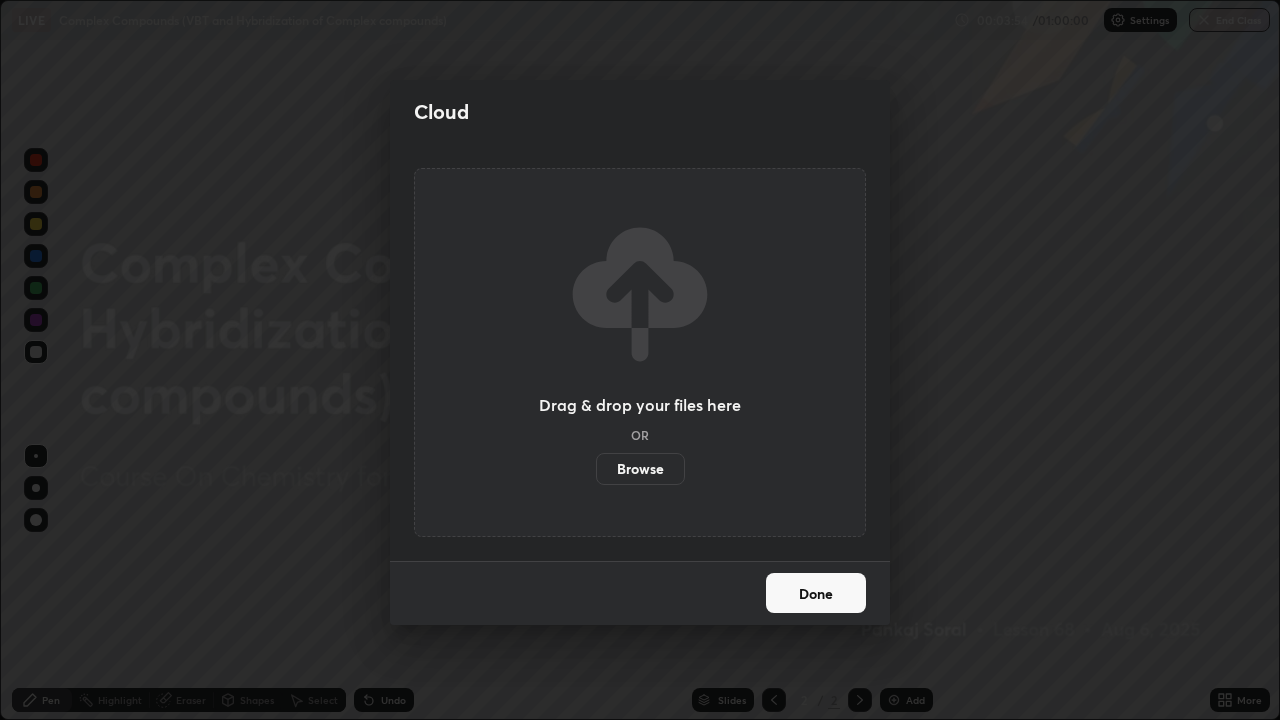 click on "Browse" at bounding box center (640, 469) 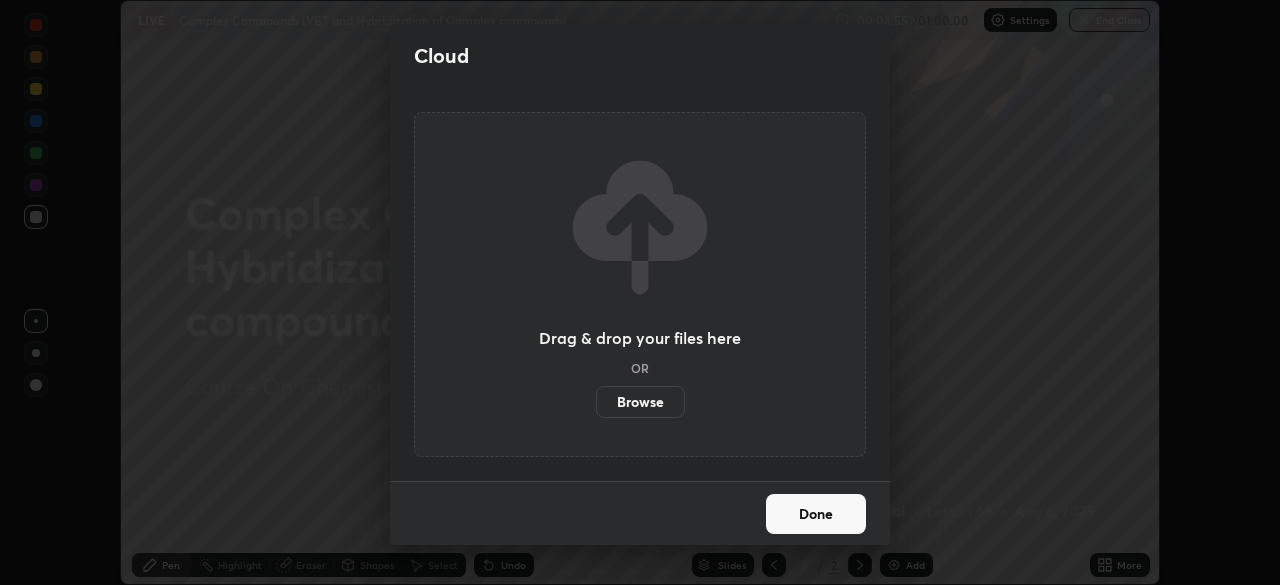 scroll, scrollTop: 585, scrollLeft: 1280, axis: both 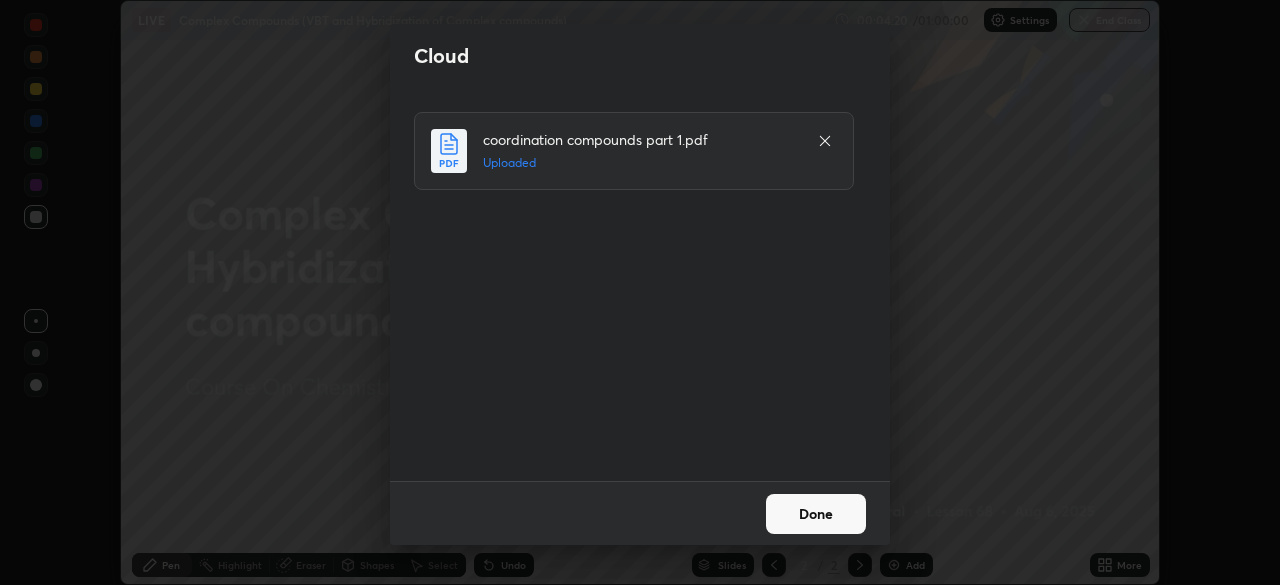 click on "Done" at bounding box center [816, 514] 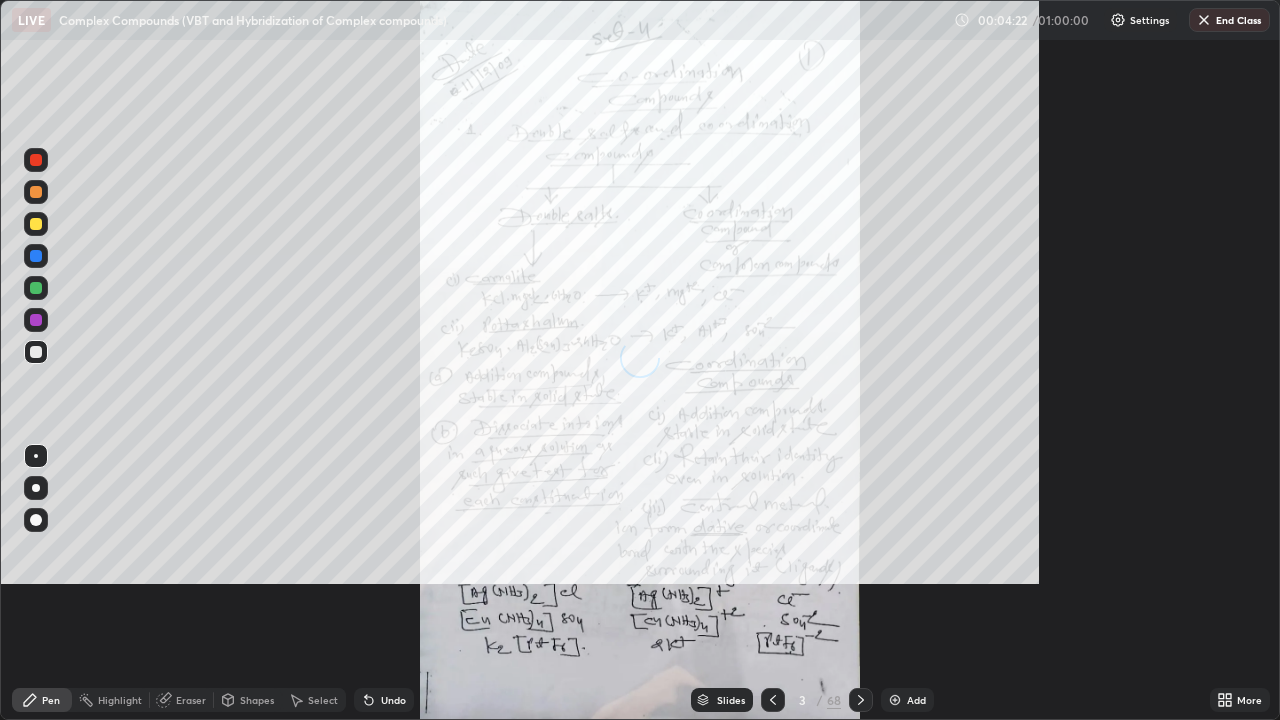 scroll, scrollTop: 99280, scrollLeft: 98720, axis: both 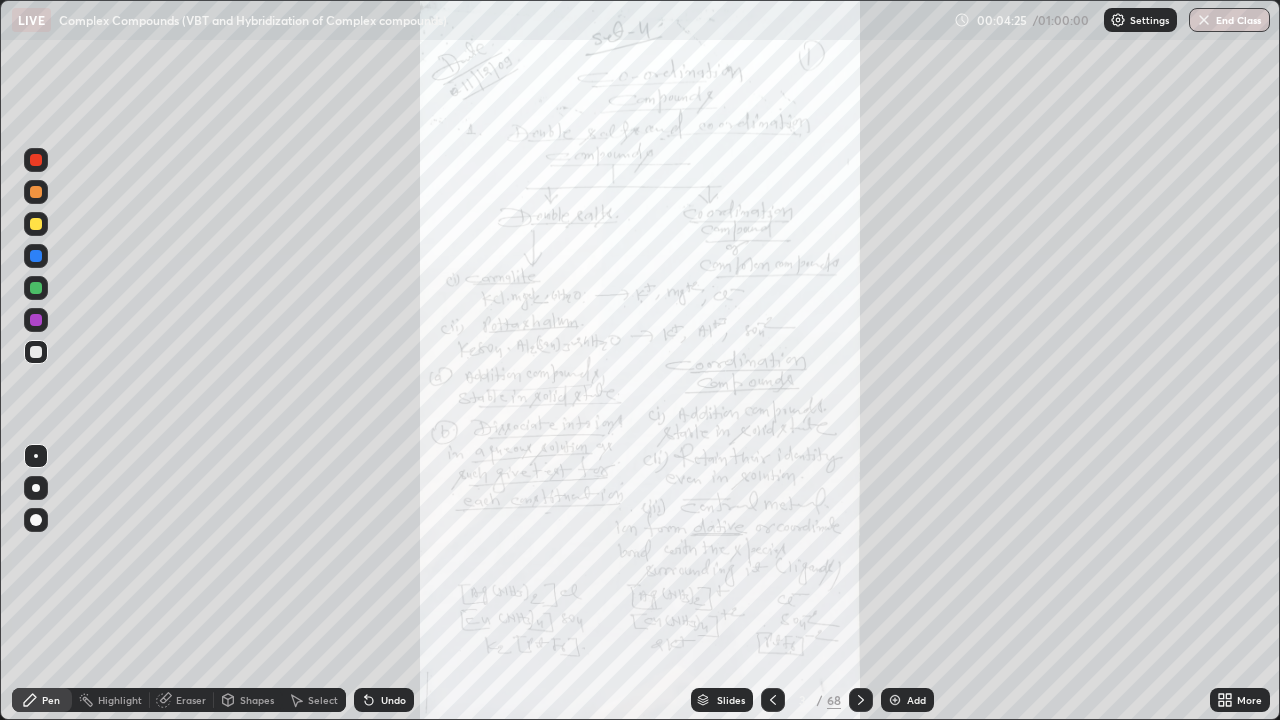 click 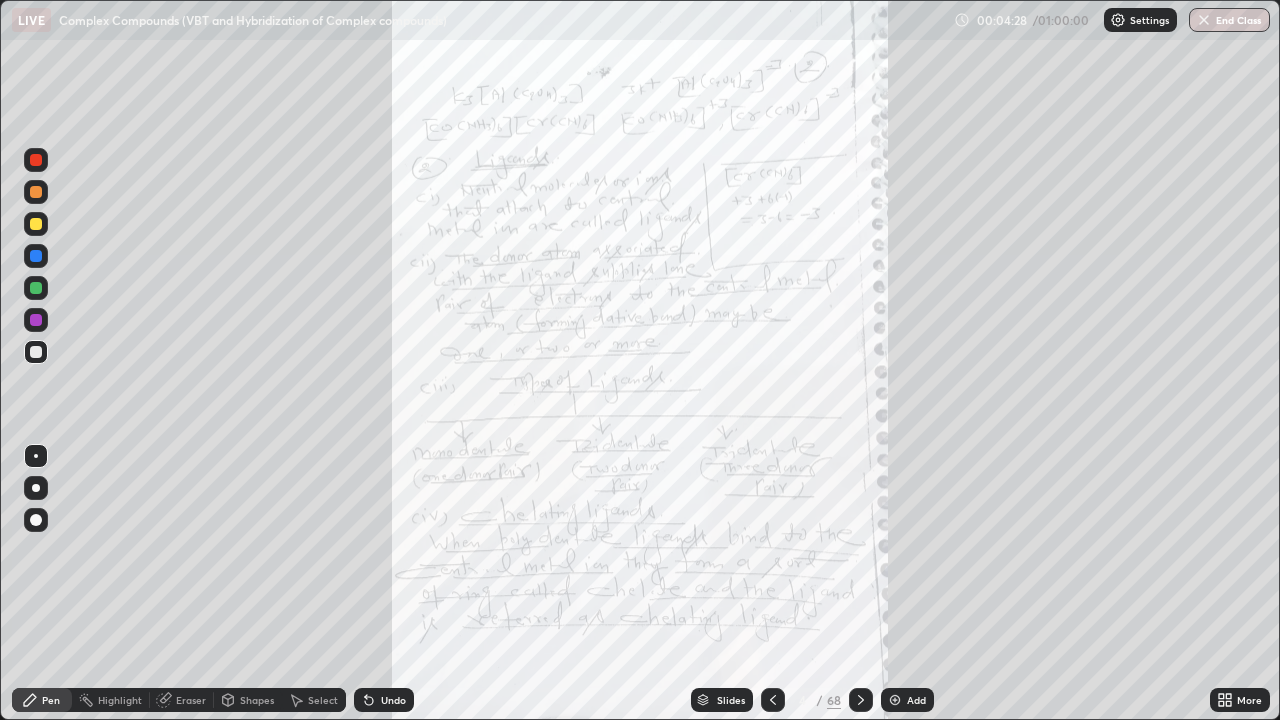 click 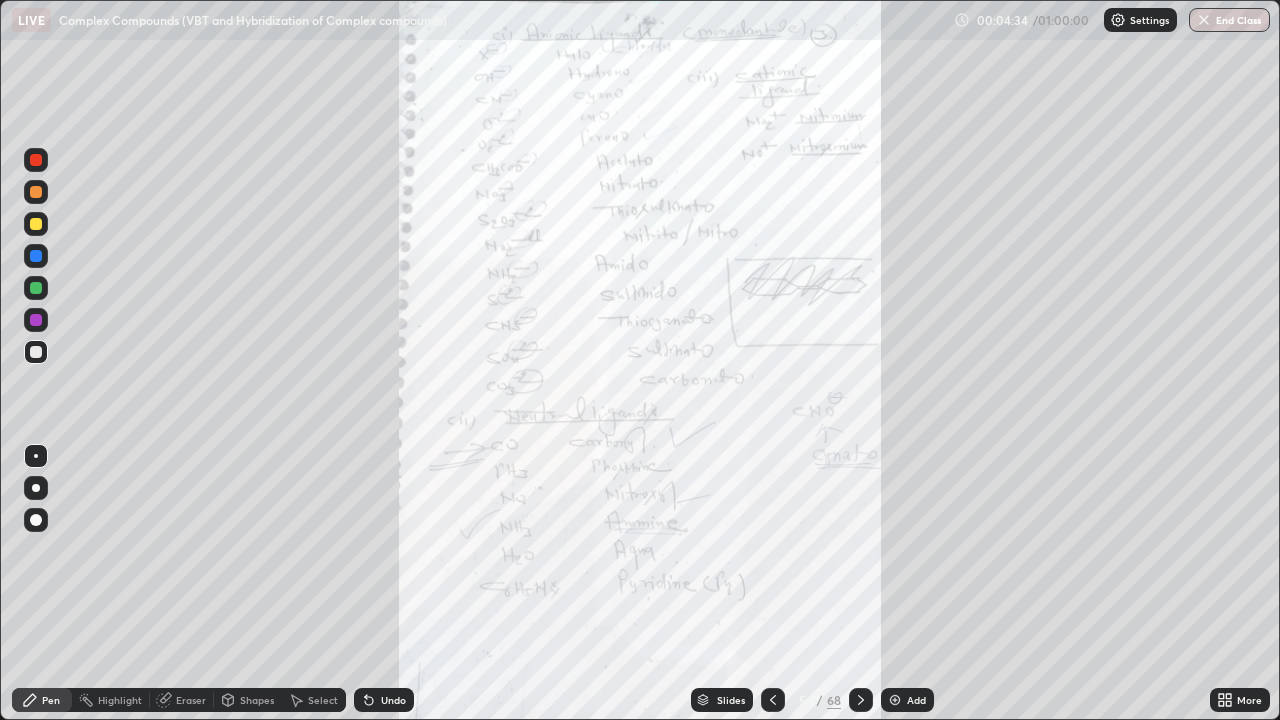 click 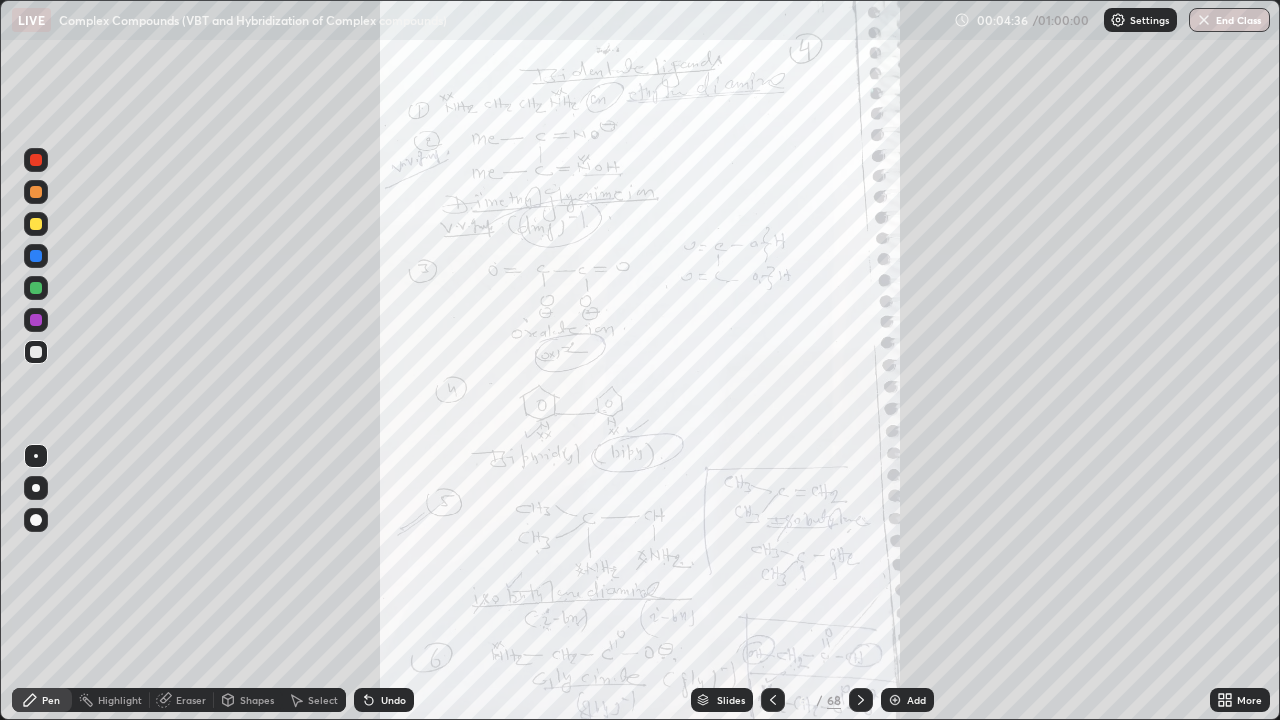 click 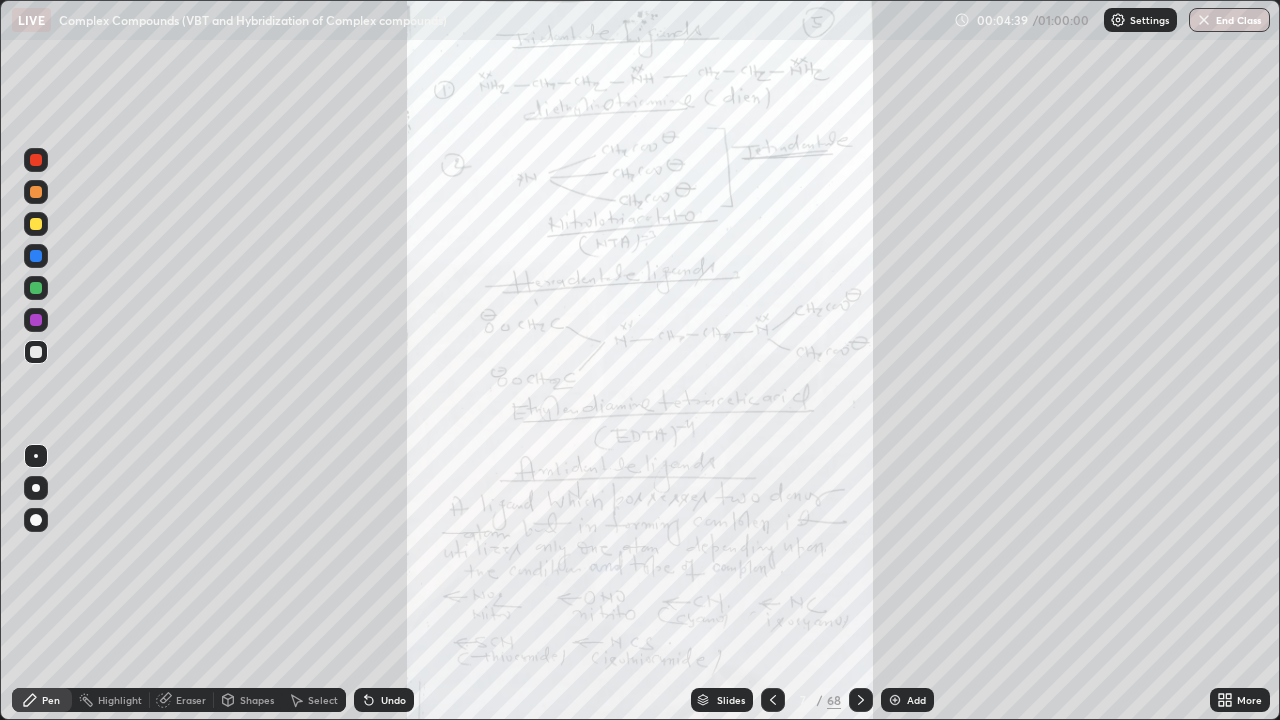 click 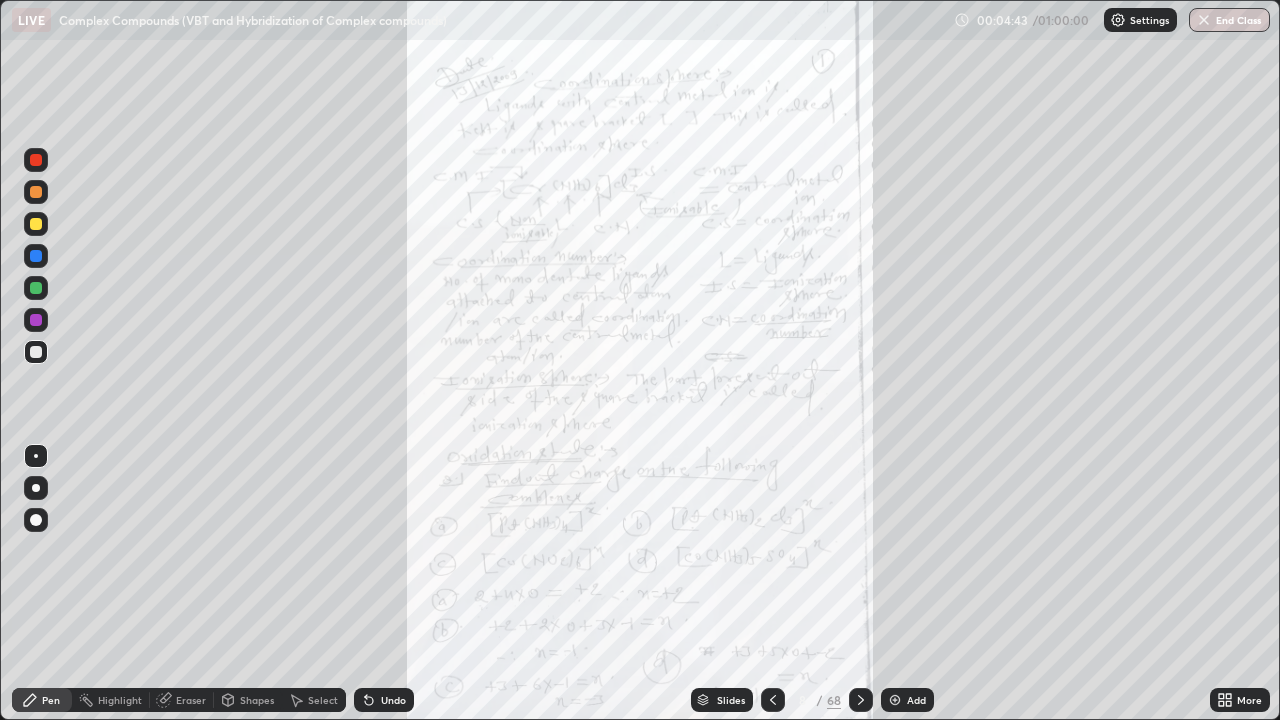 click 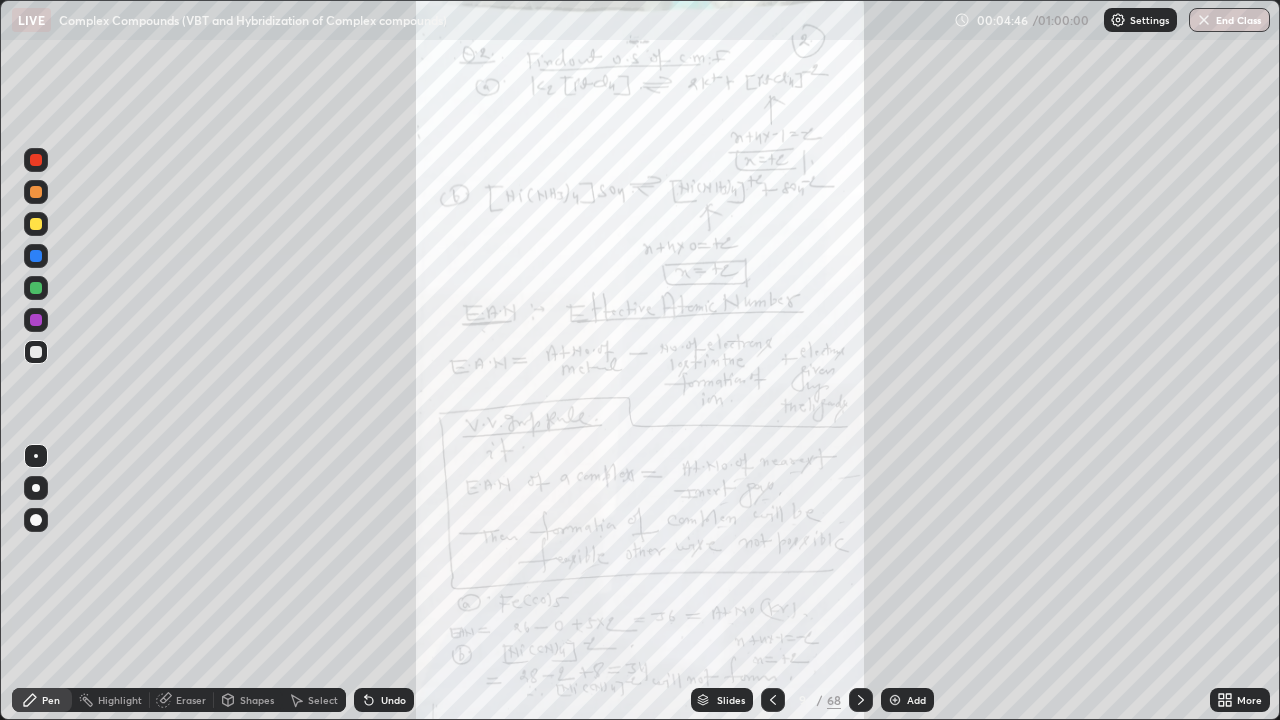 click 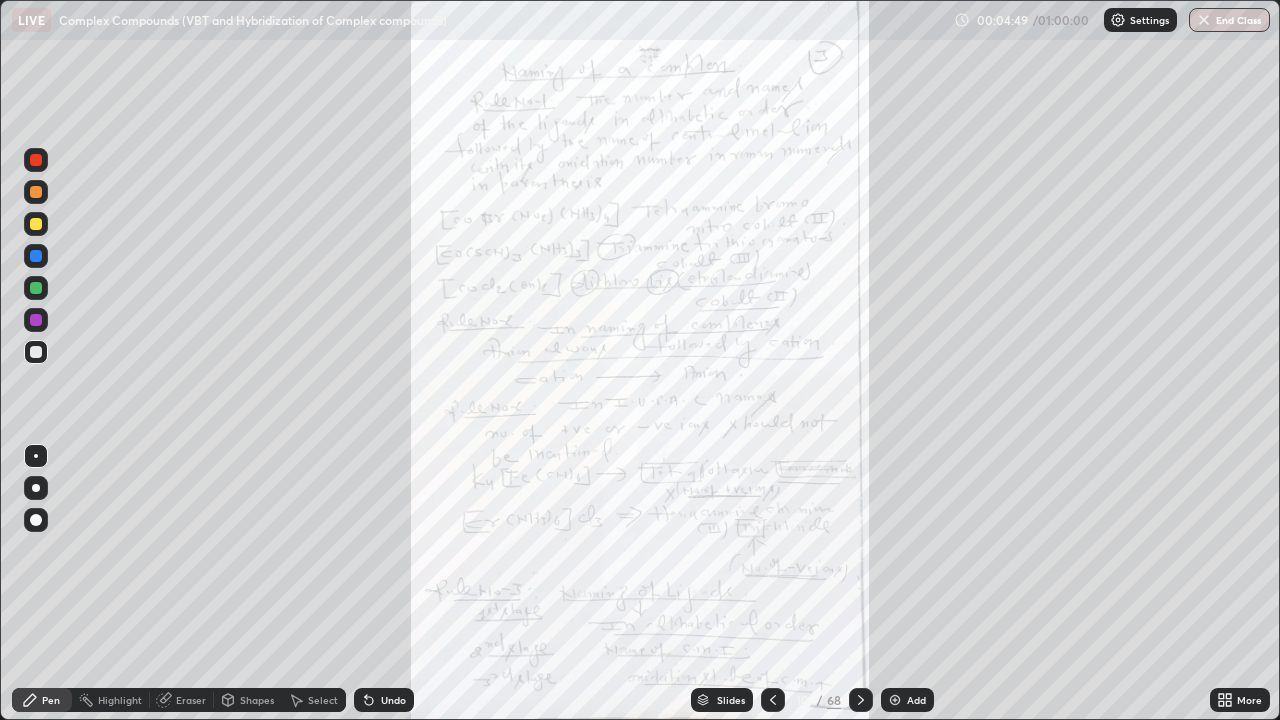 click 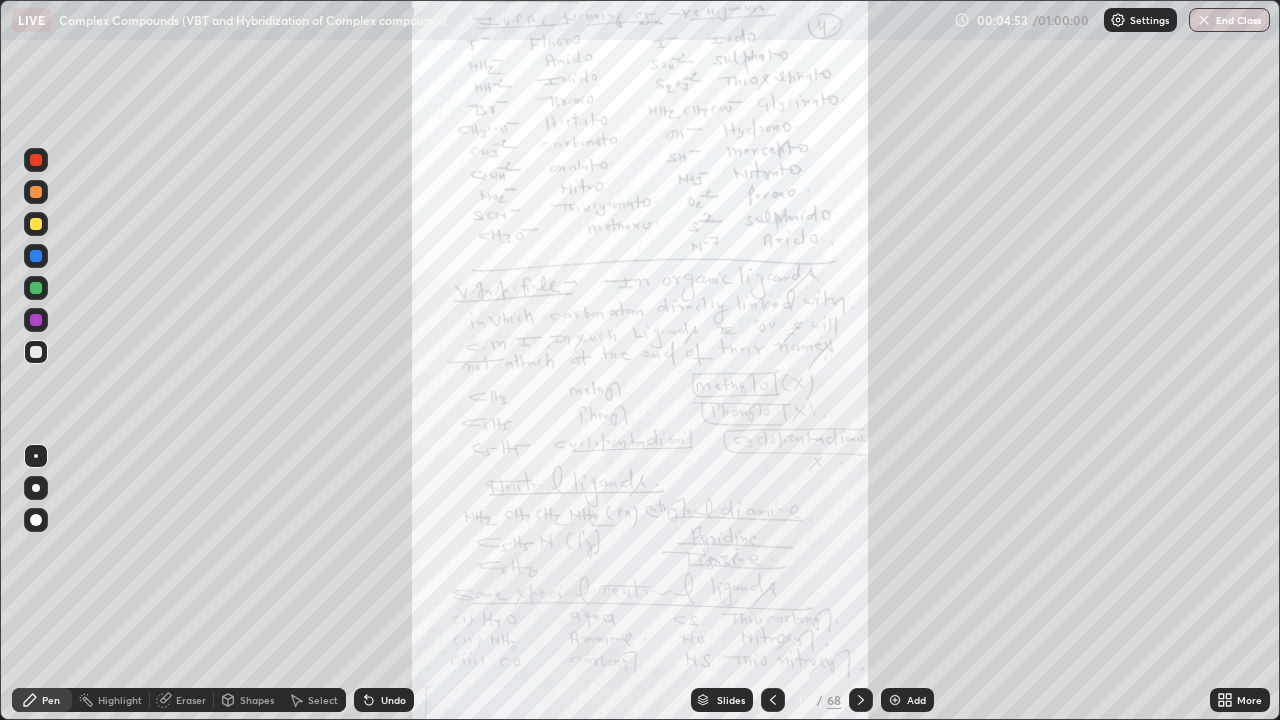 click 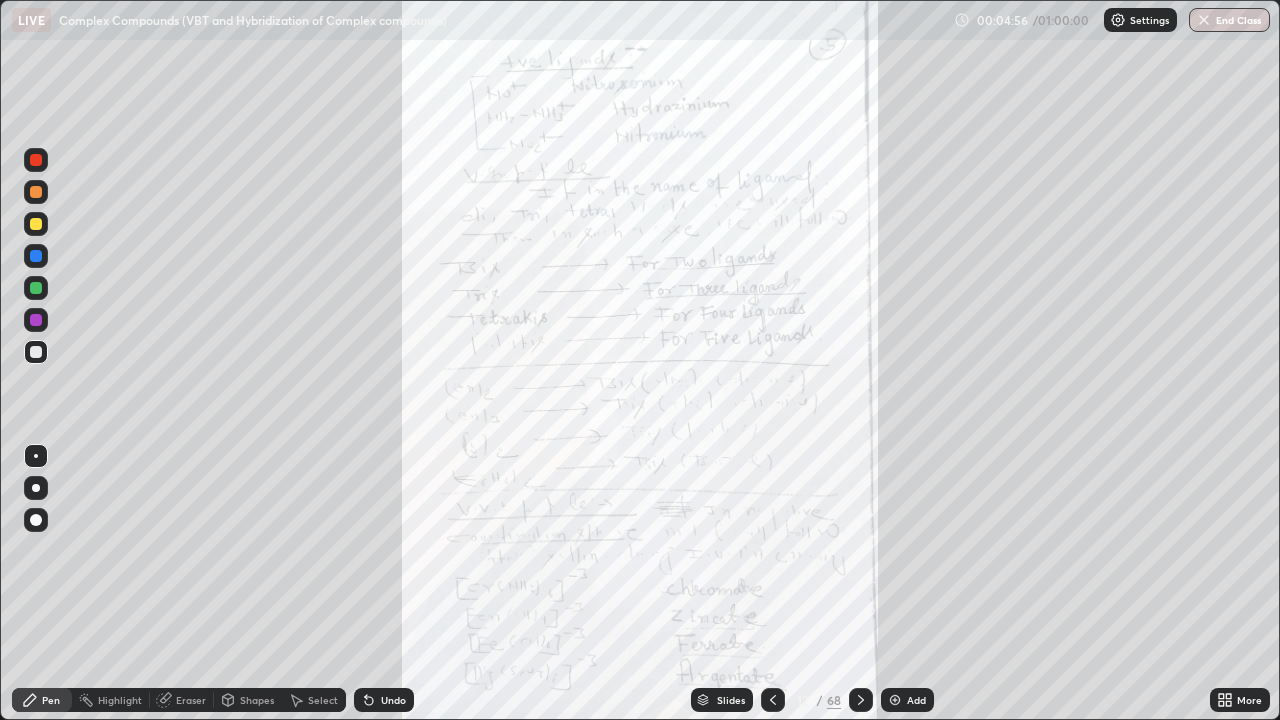 click at bounding box center [861, 700] 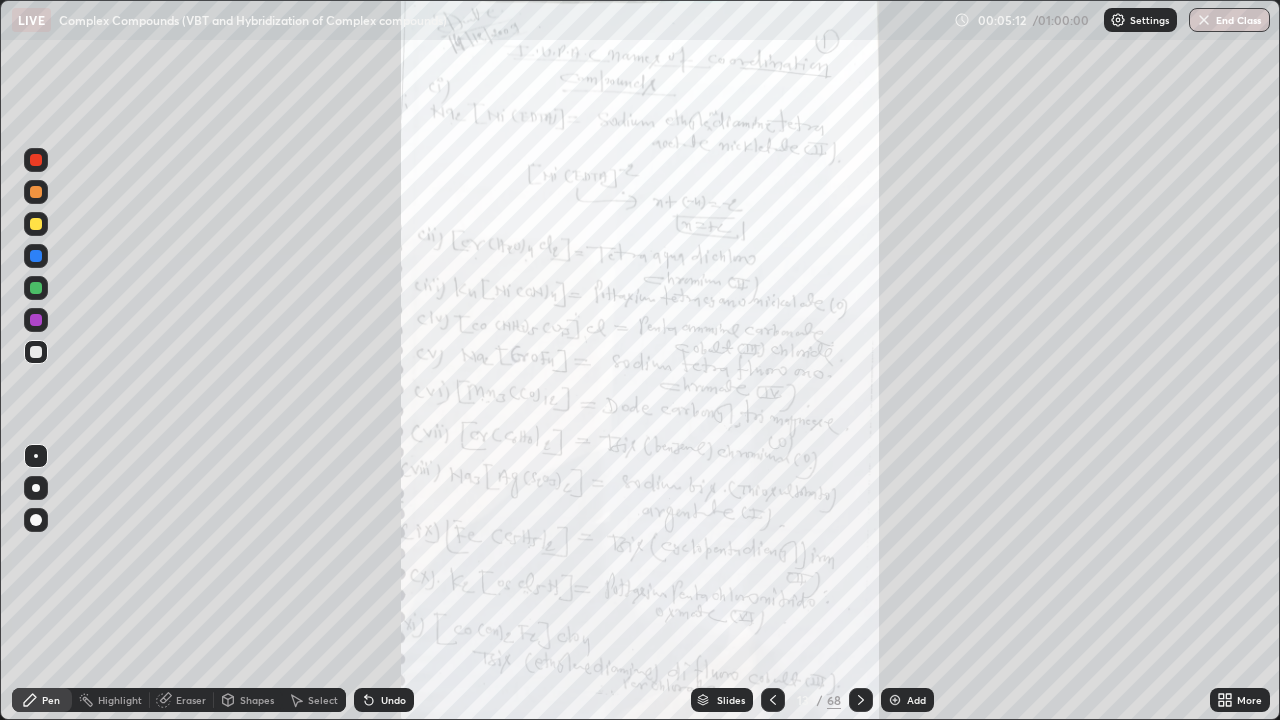 click at bounding box center (36, 224) 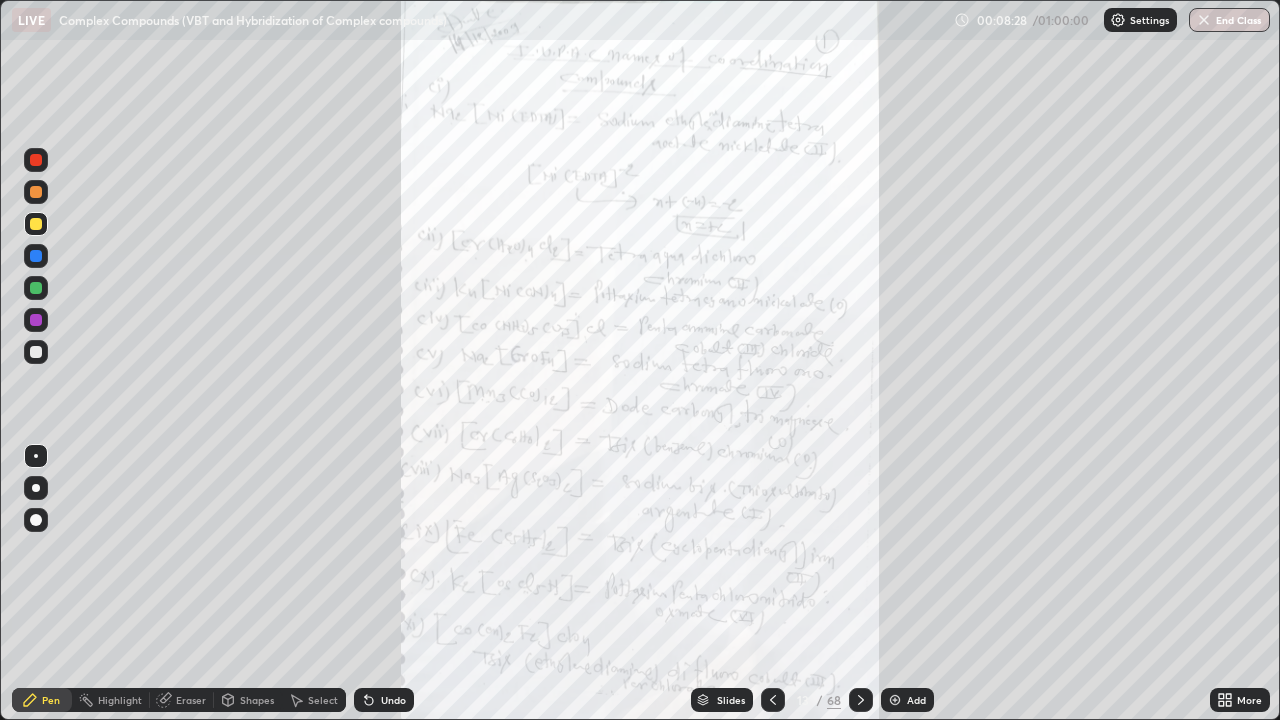 click at bounding box center (36, 224) 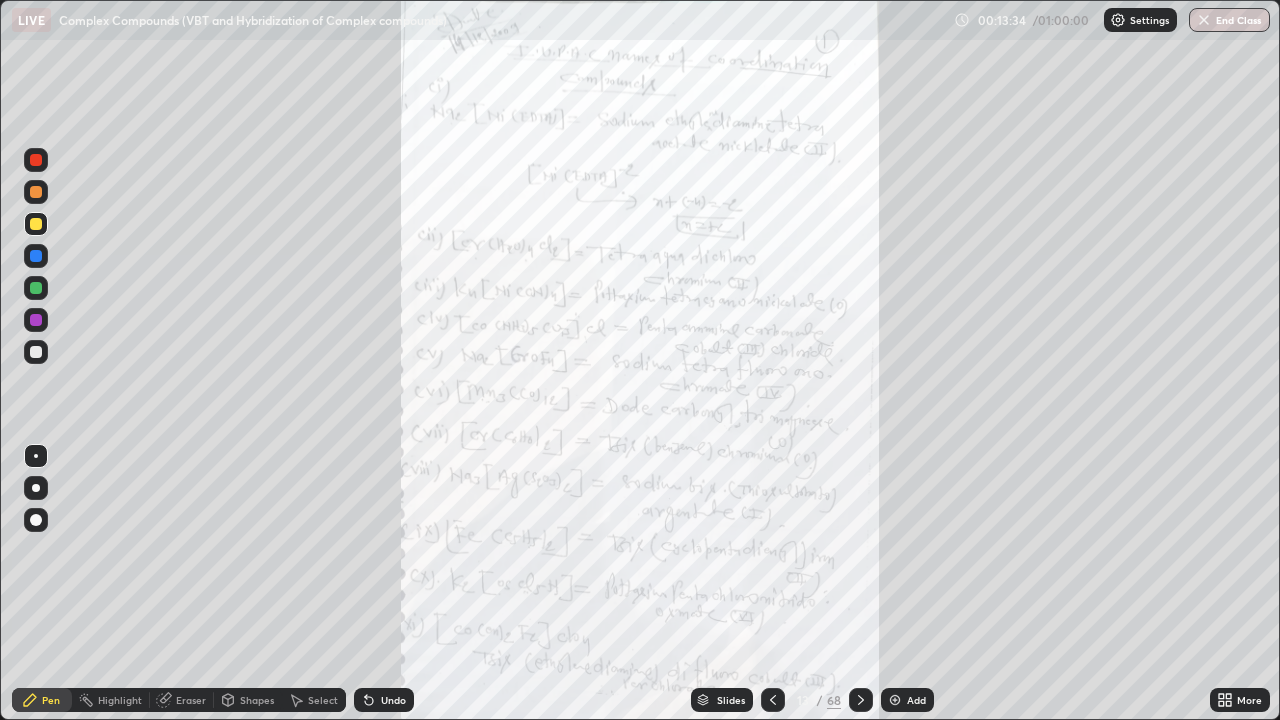 click on "Highlight" at bounding box center [111, 700] 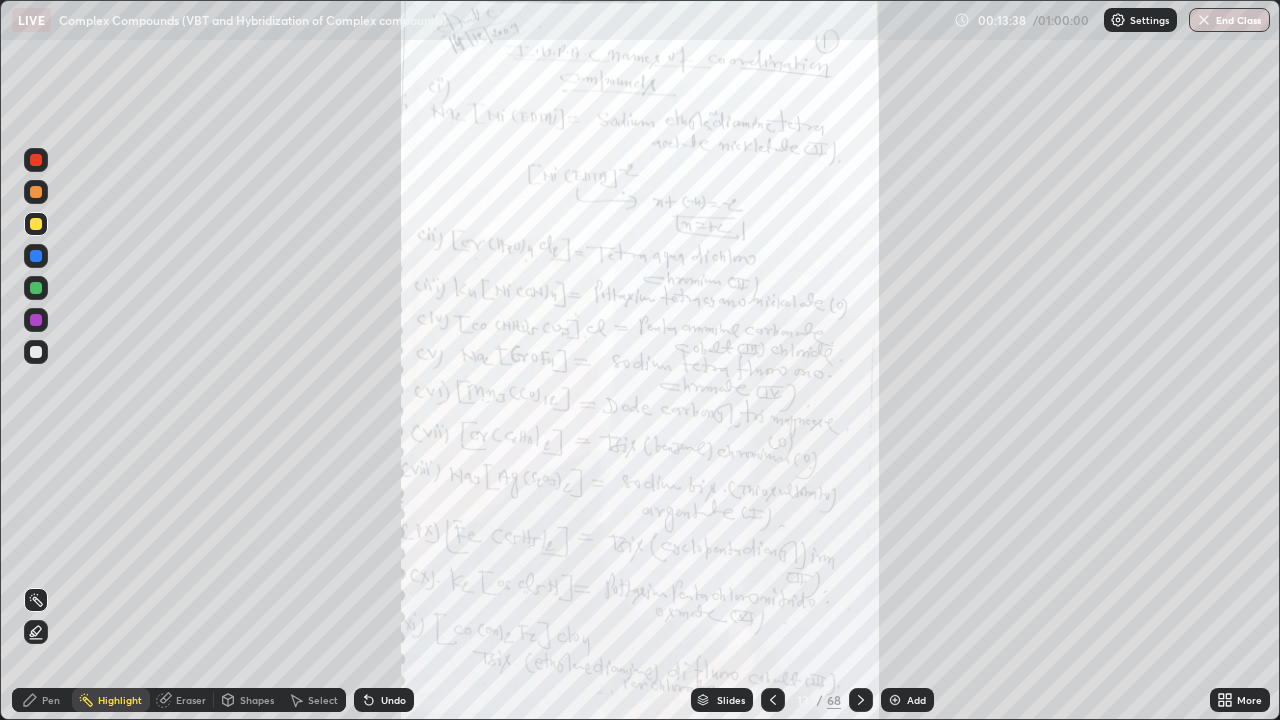 click on "Pen" at bounding box center (51, 700) 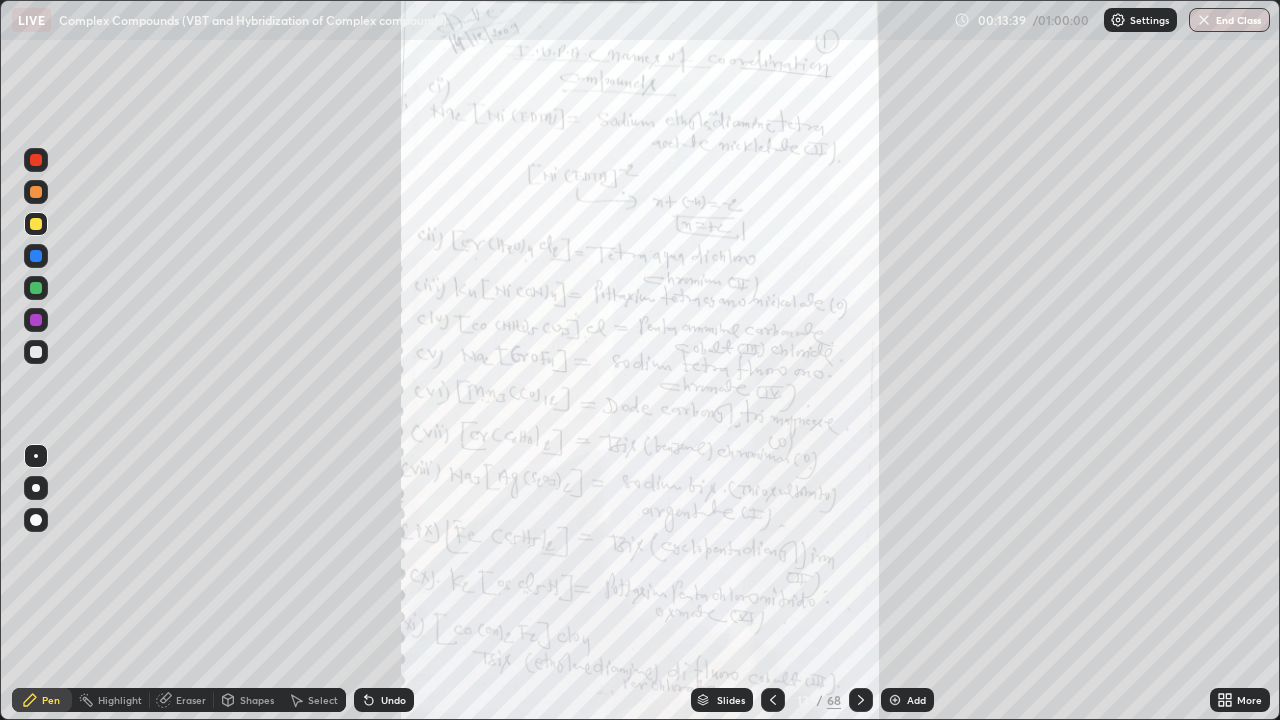 click on "Eraser" at bounding box center (191, 700) 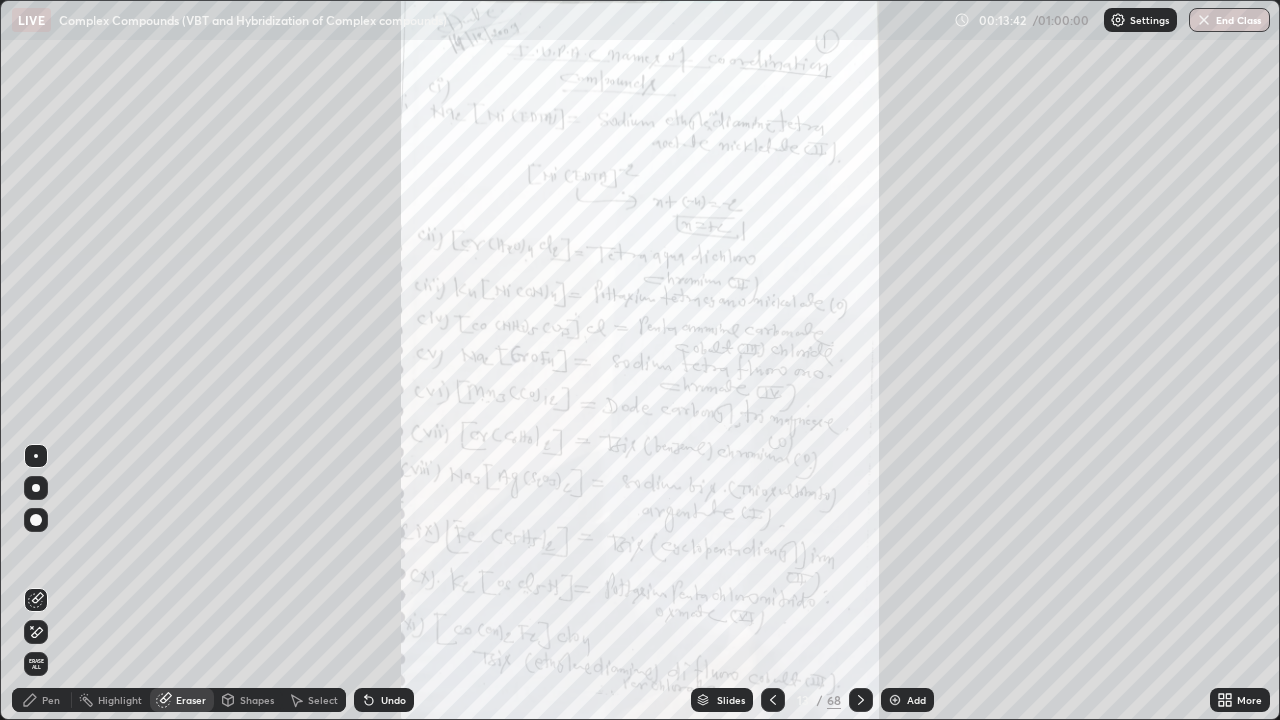 click on "Pen" at bounding box center (51, 700) 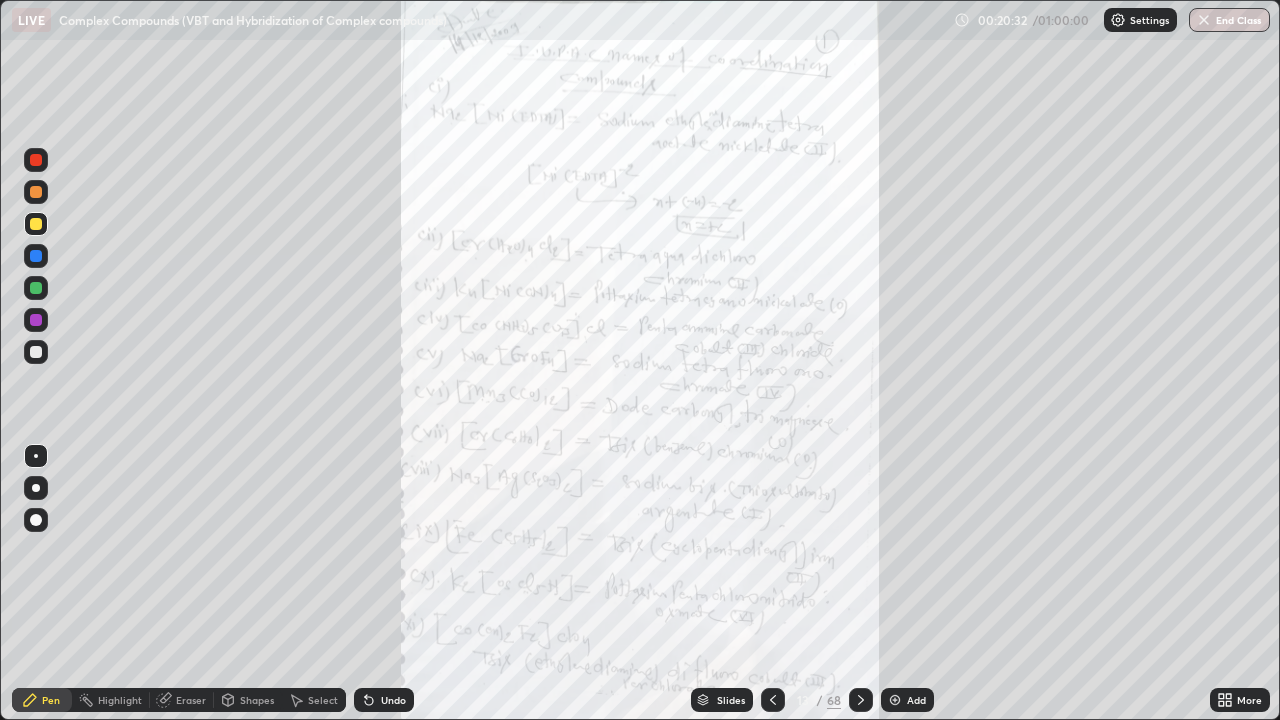 click on "Add" at bounding box center (907, 700) 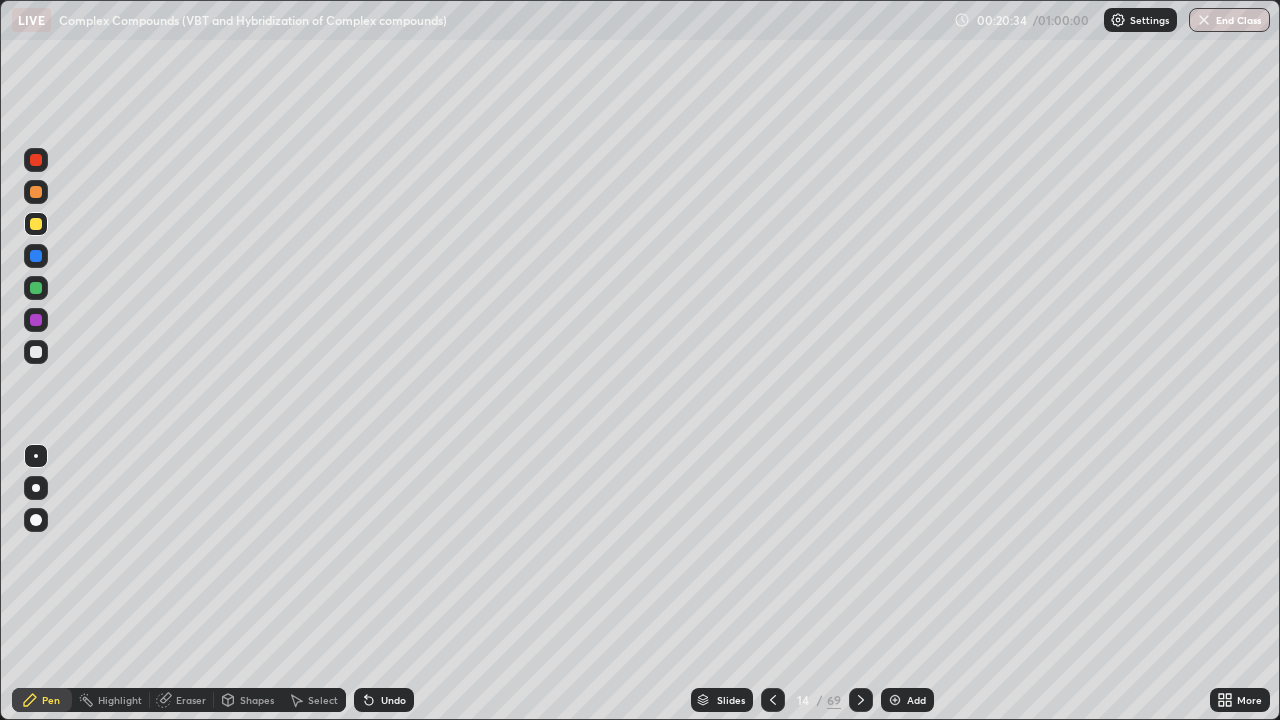 click 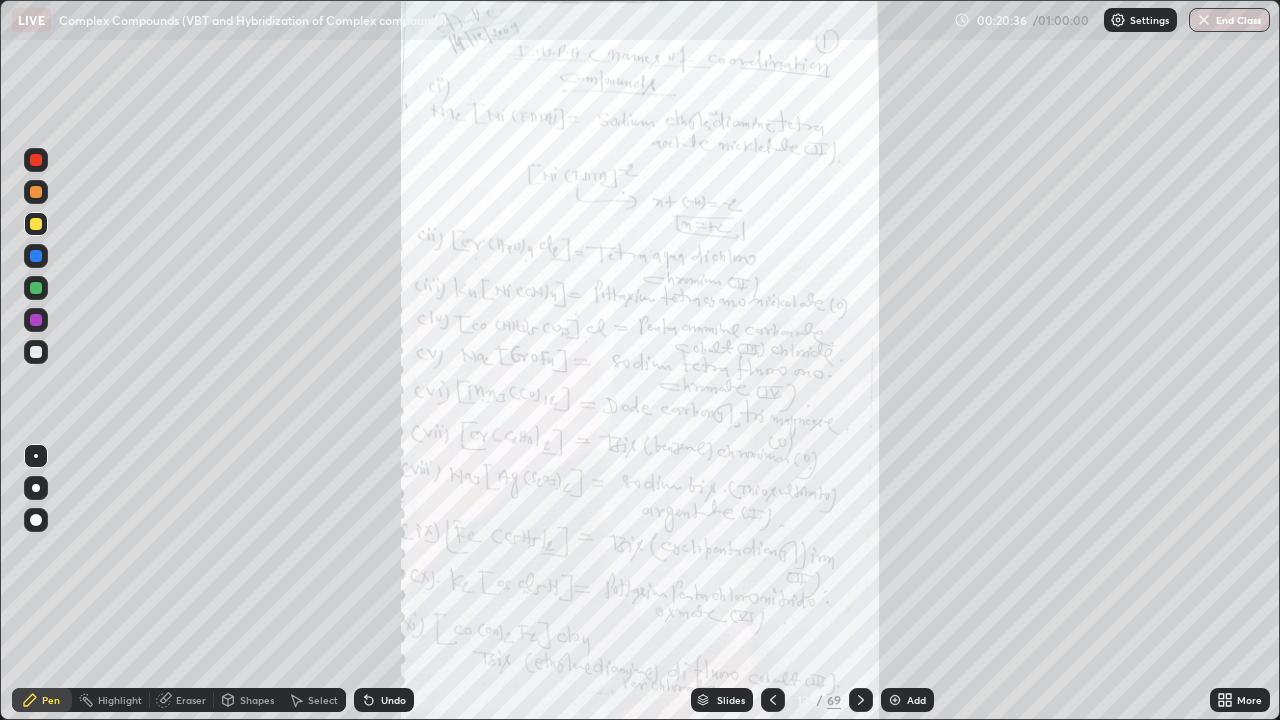 click 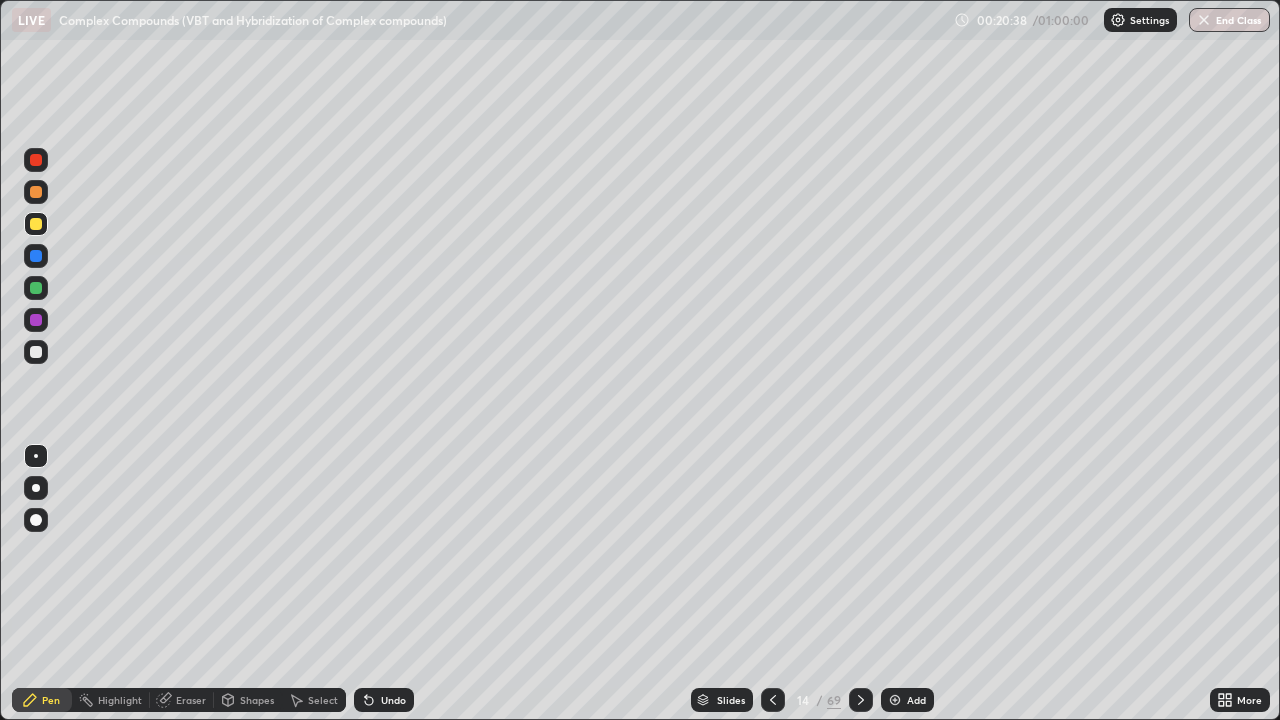 click 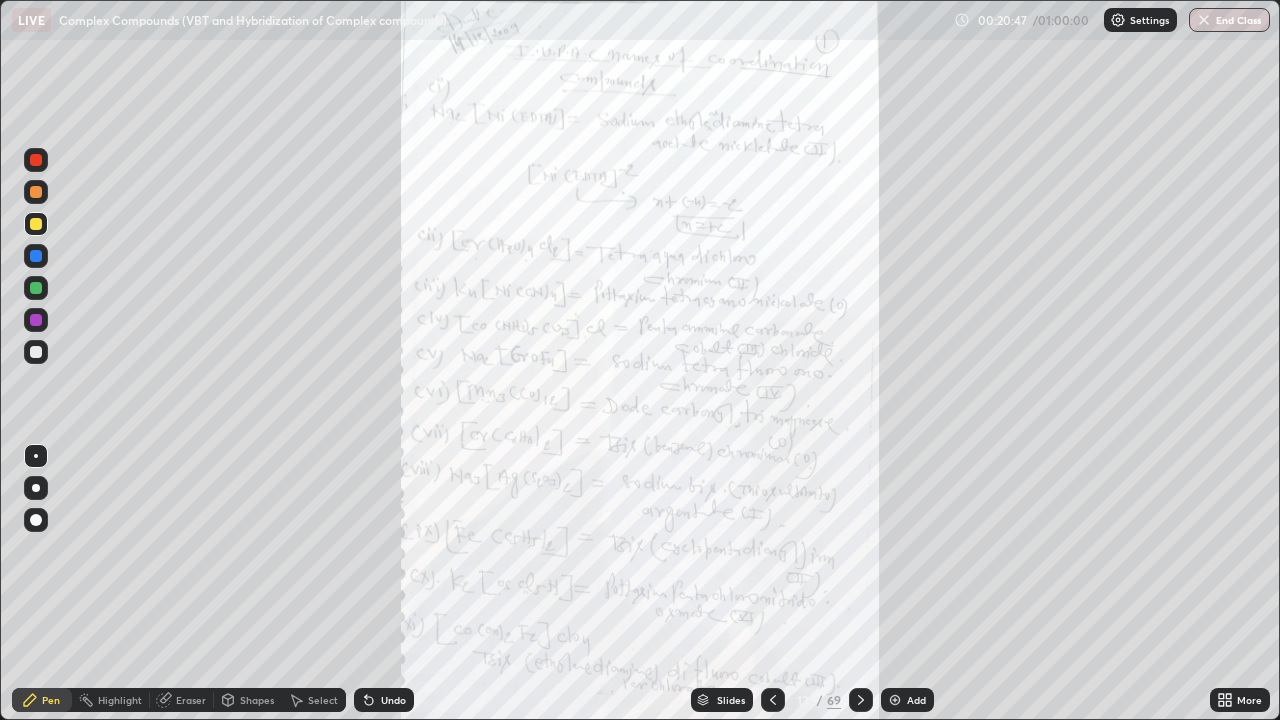 click 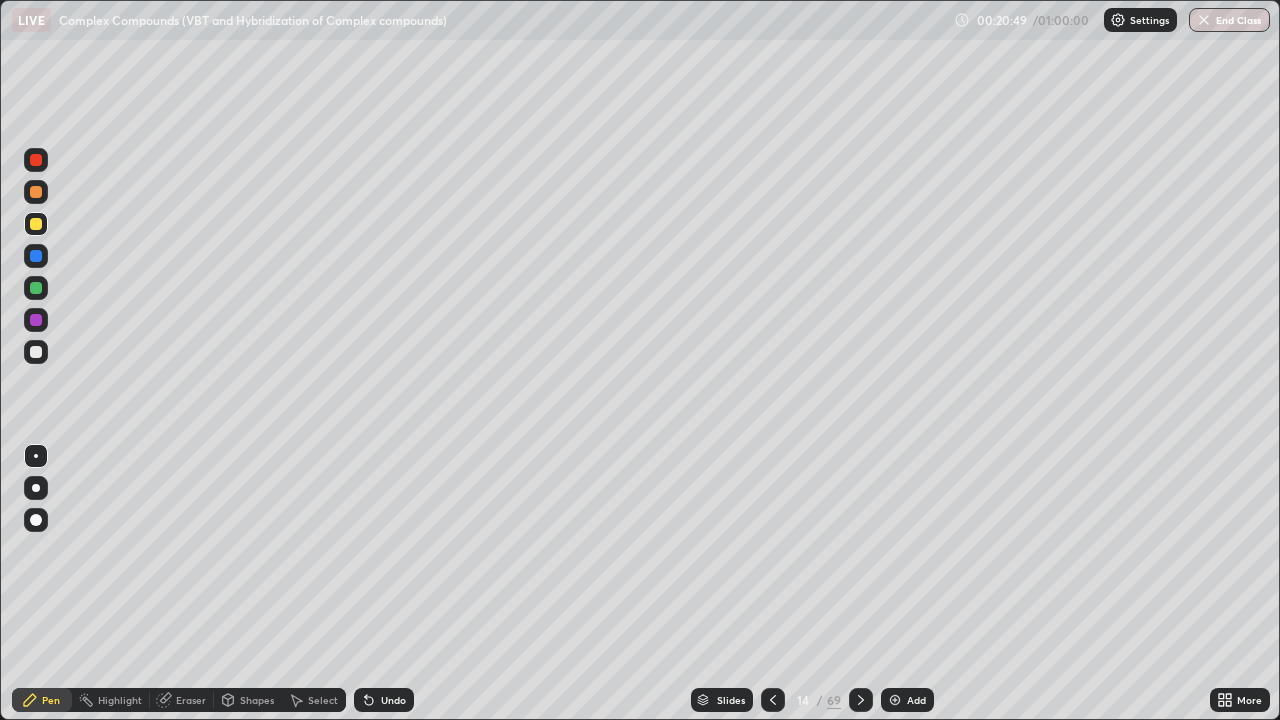 click 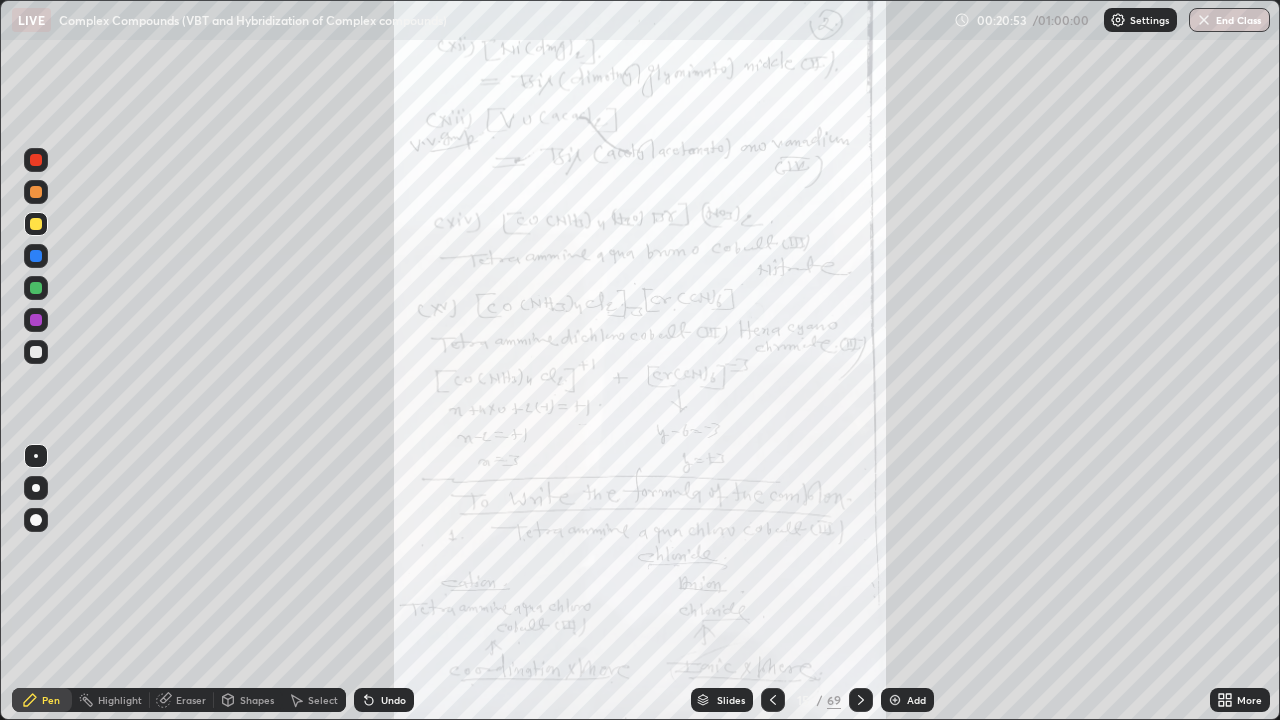click 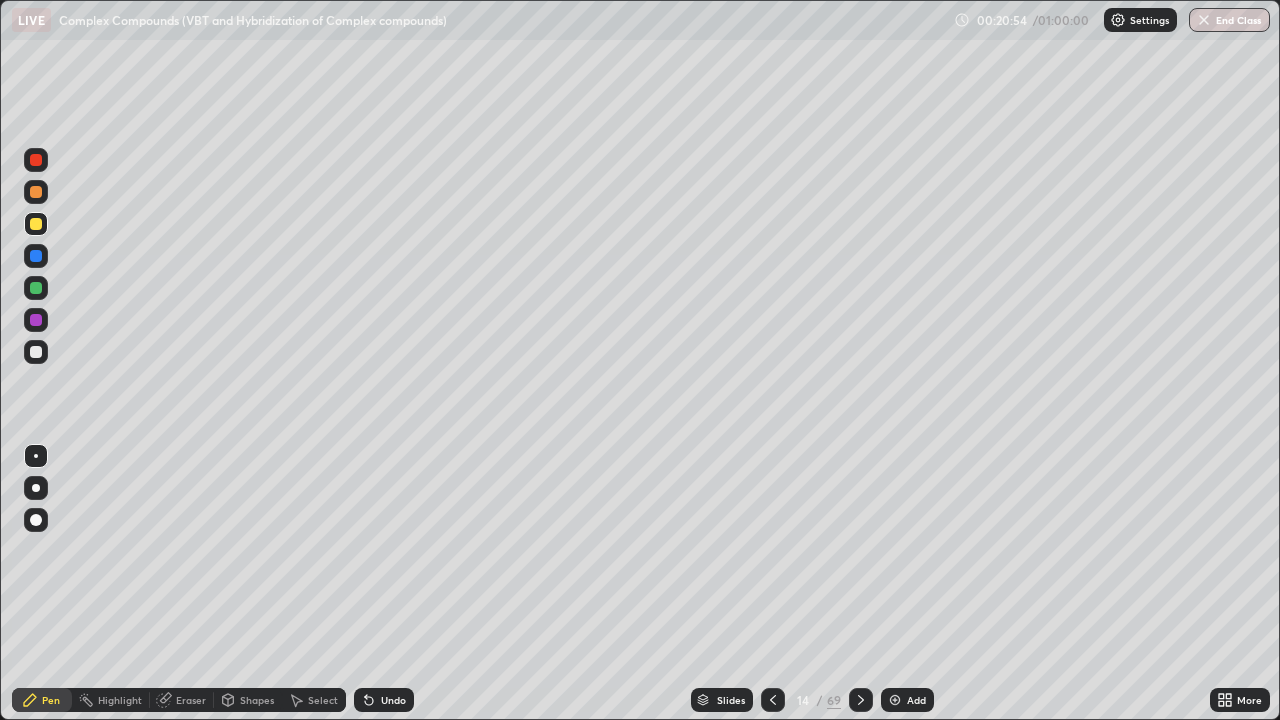 click 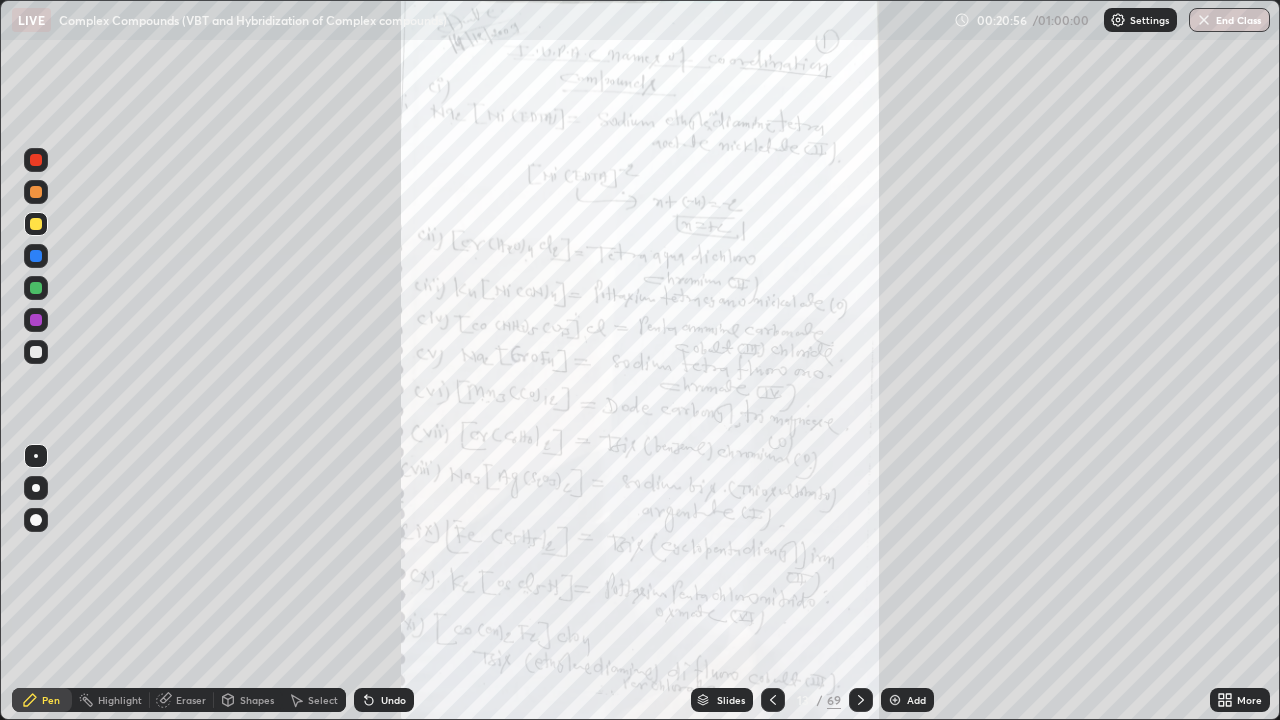 click at bounding box center [861, 700] 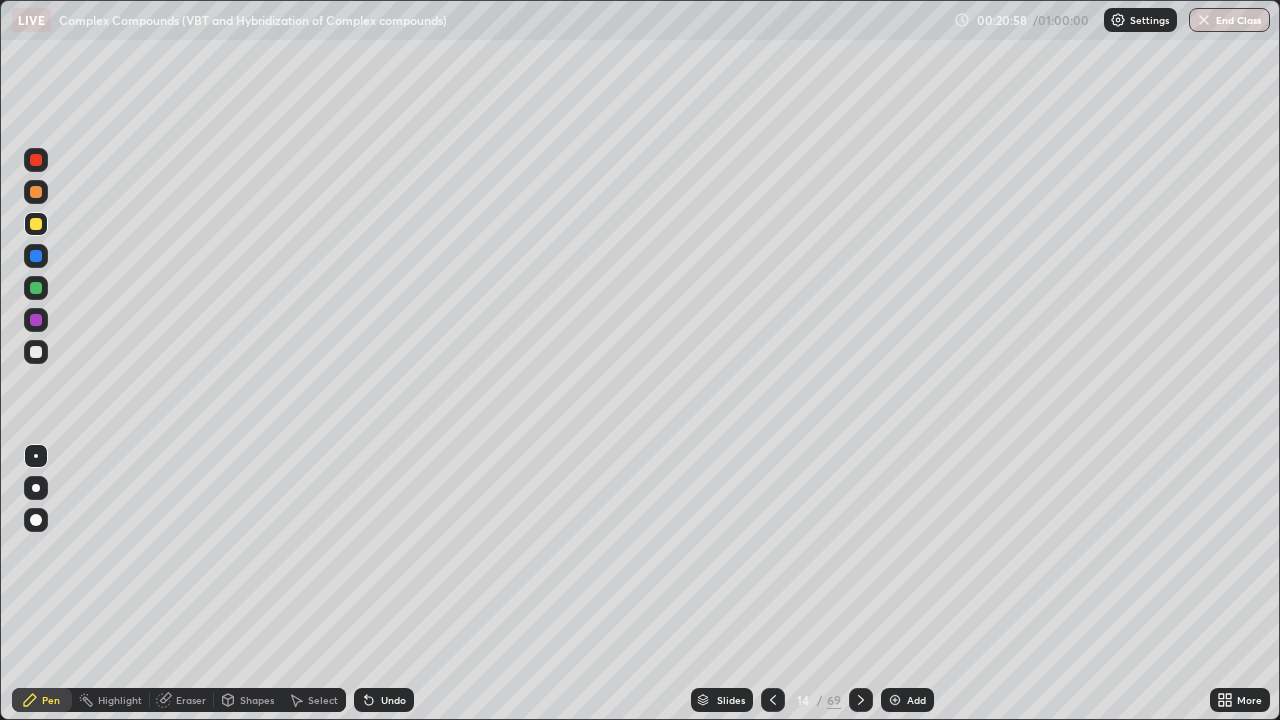 click 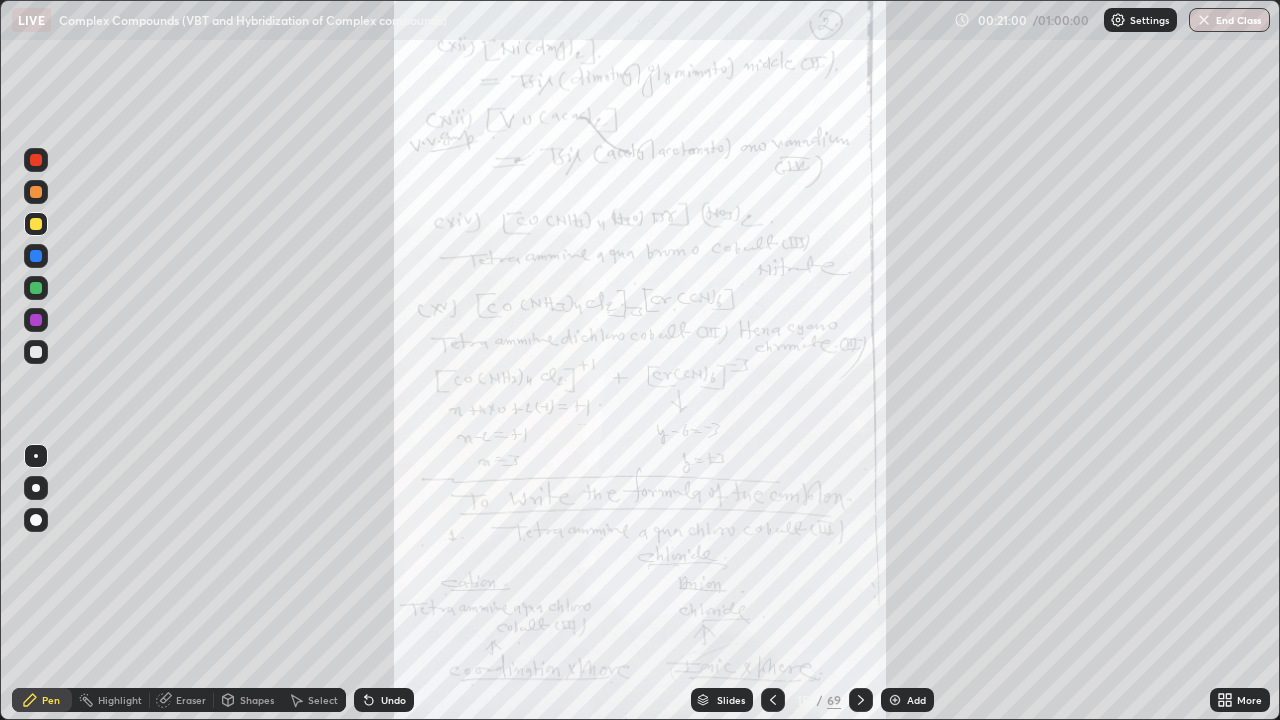click 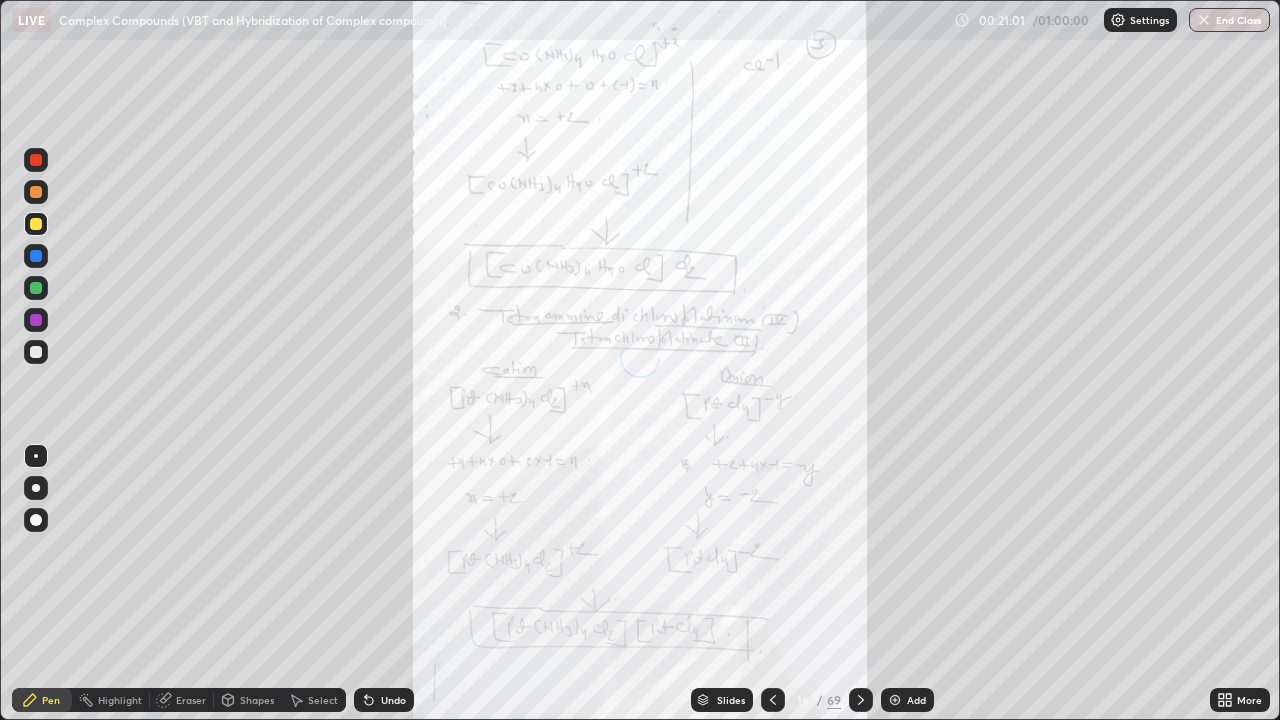 click 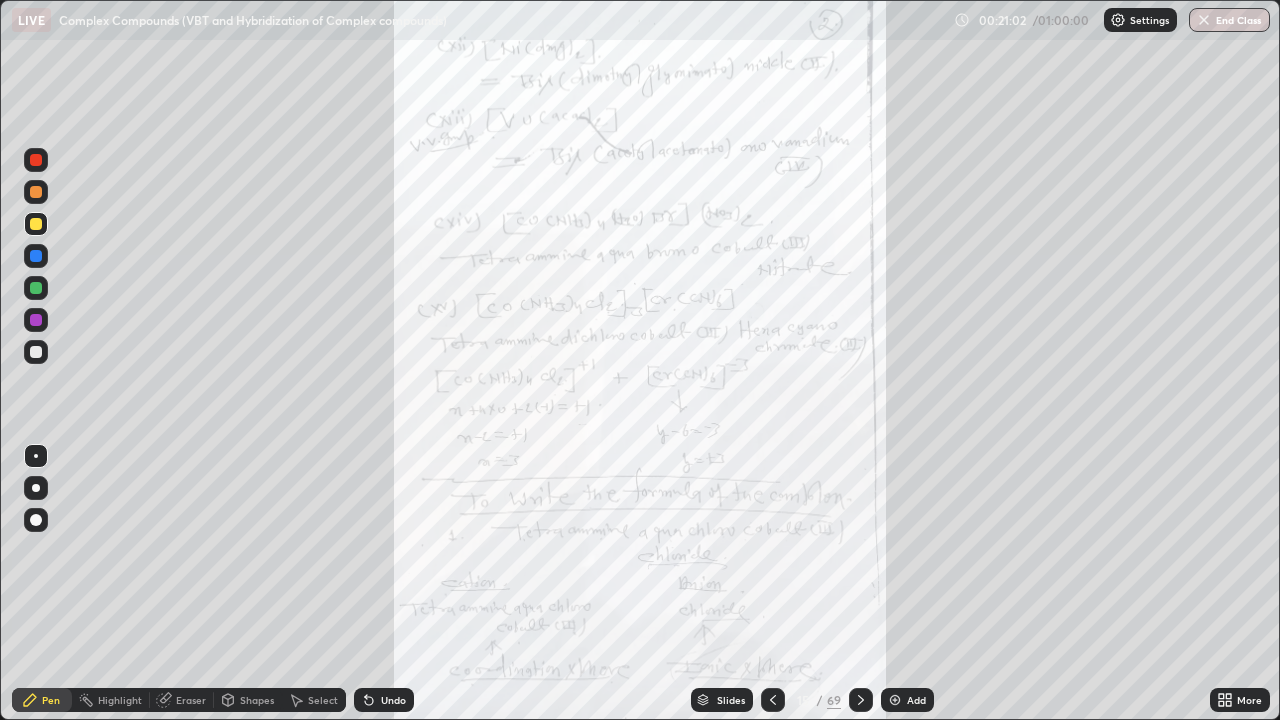 click 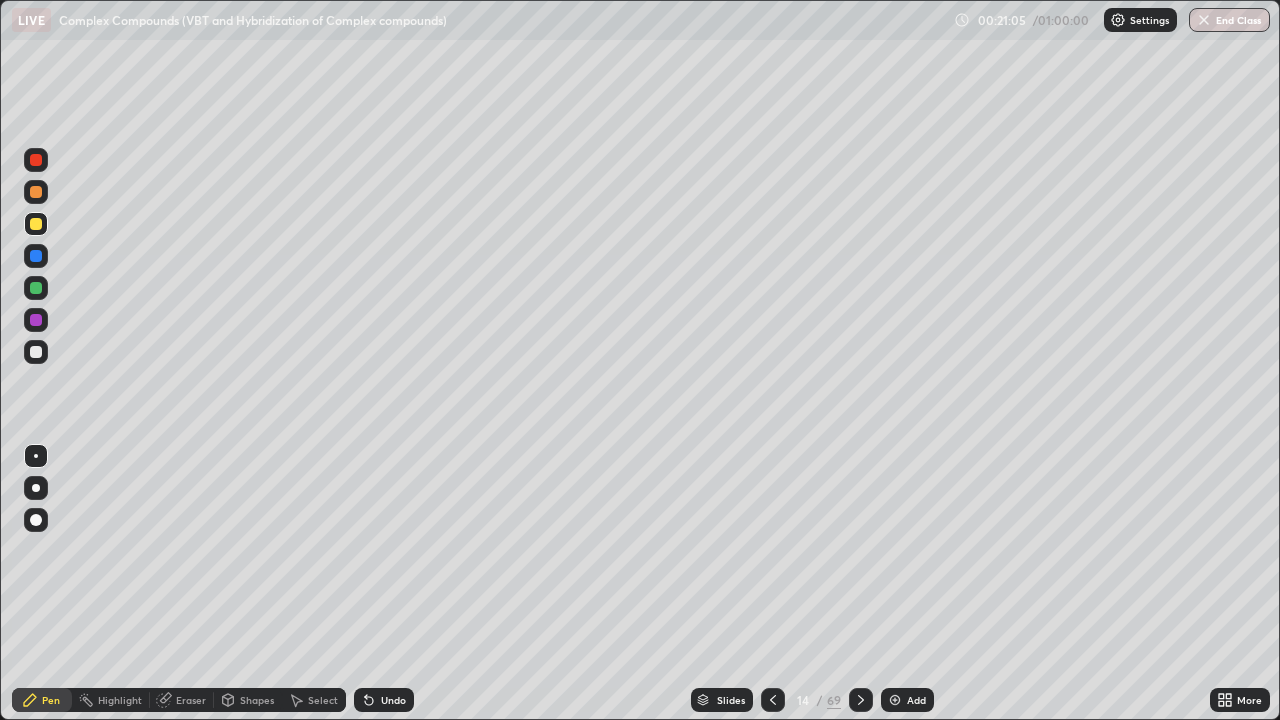 click 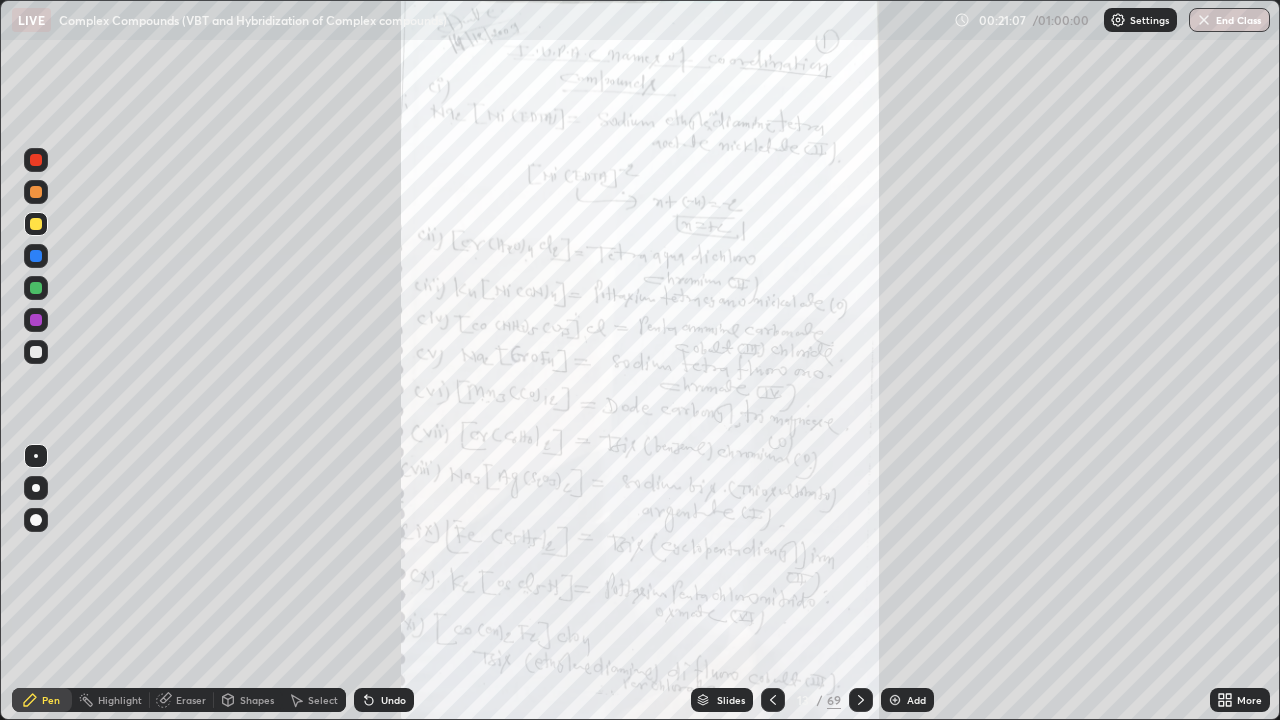 click 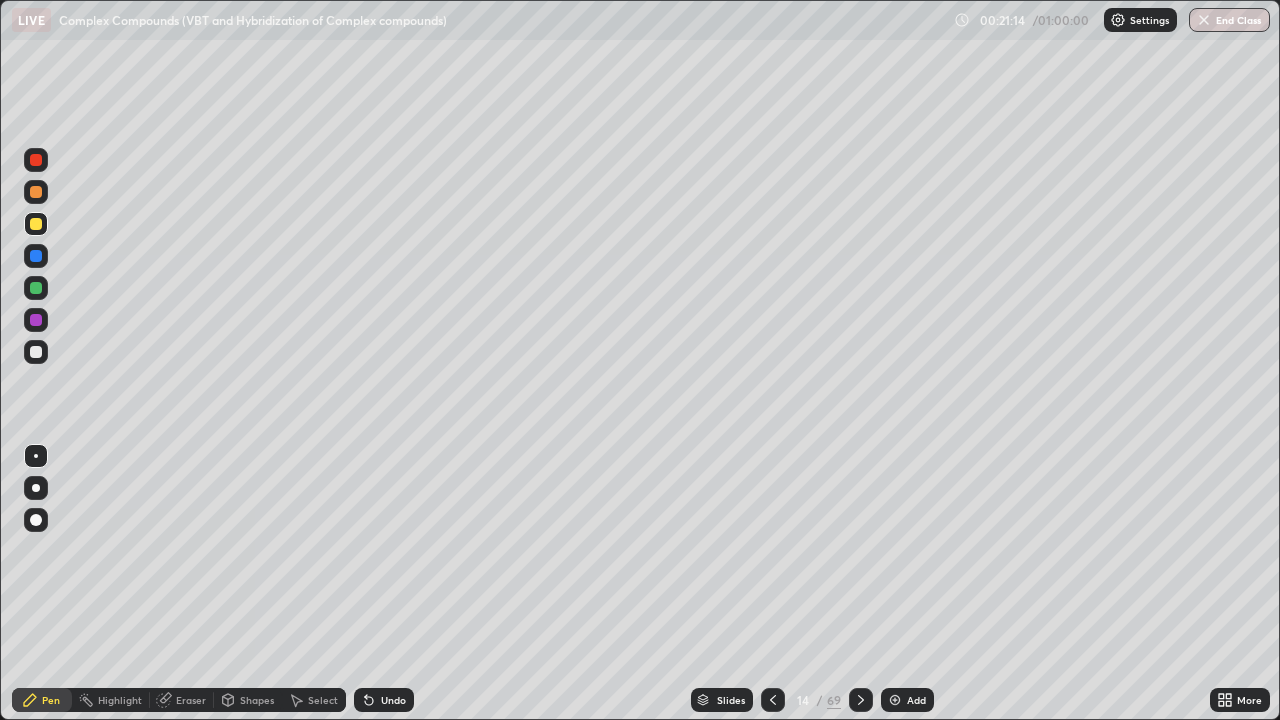 click 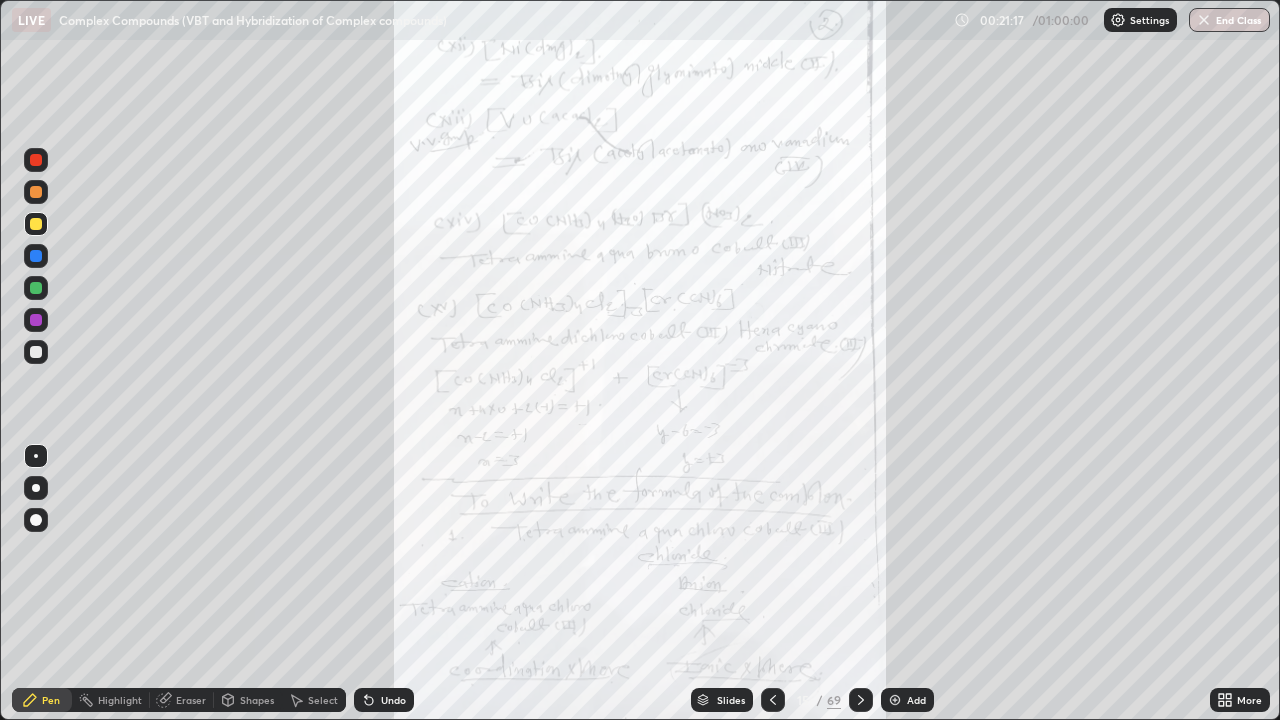click 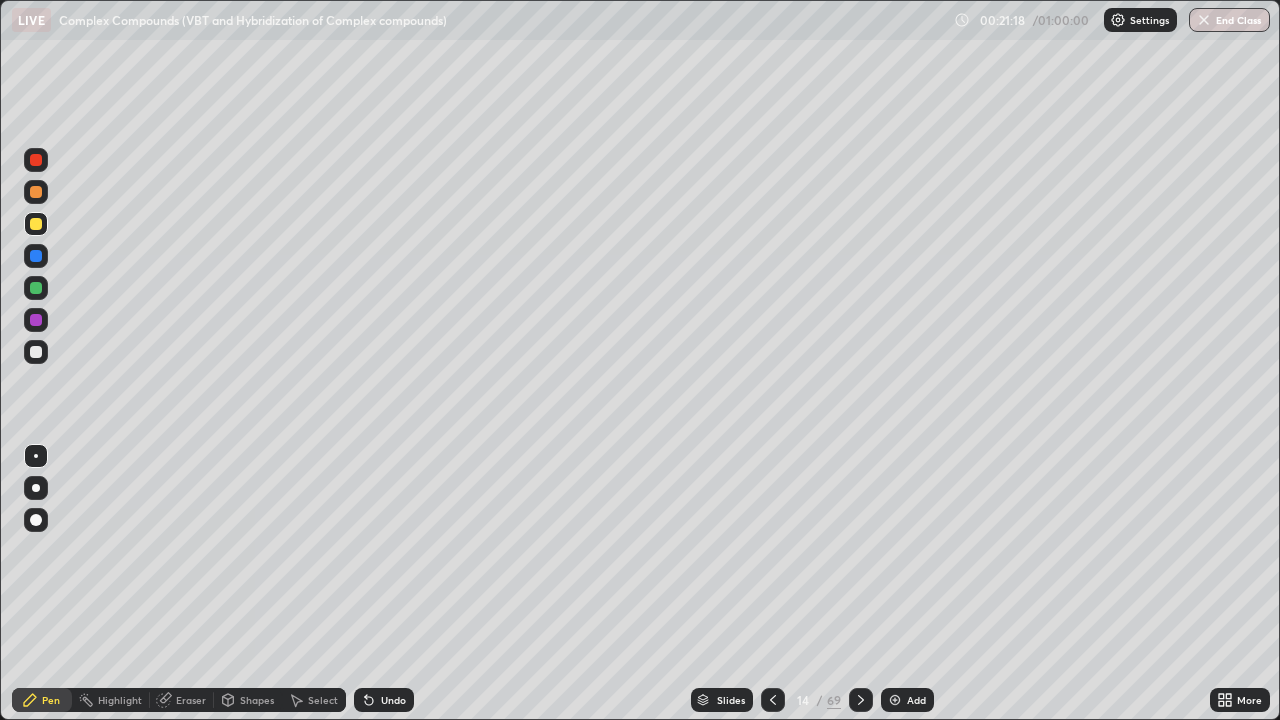 click 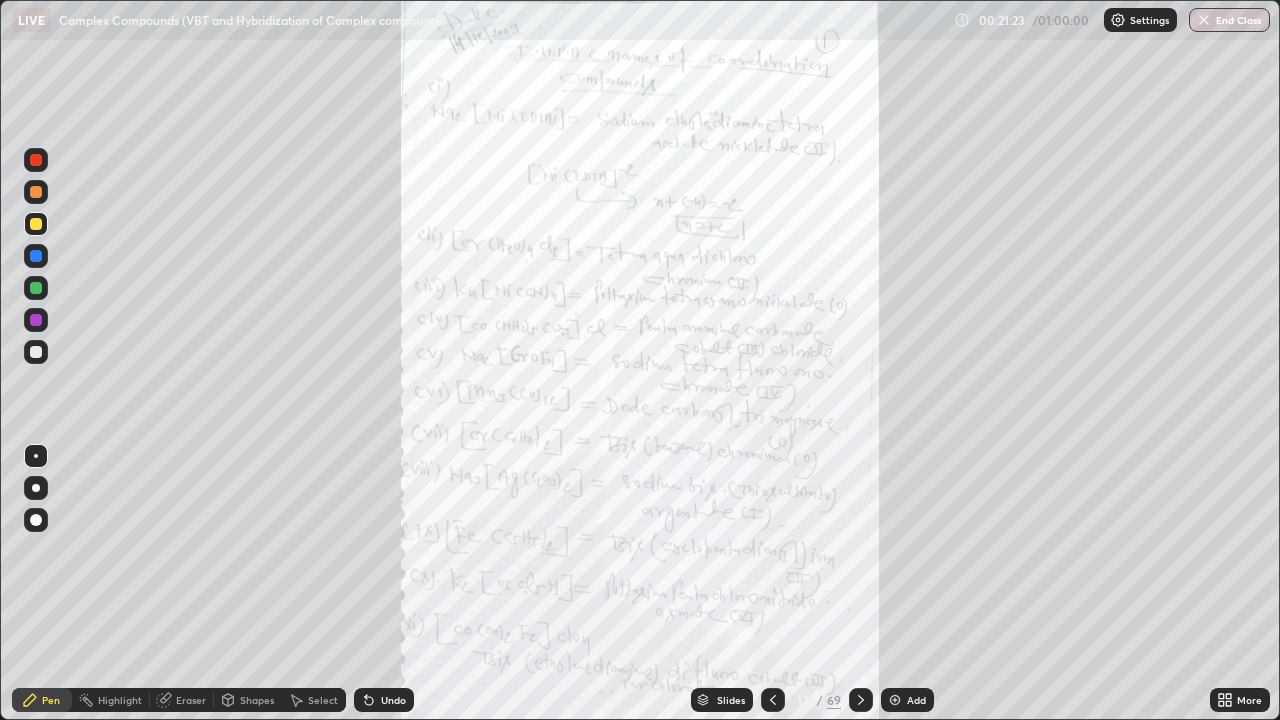 click at bounding box center (895, 700) 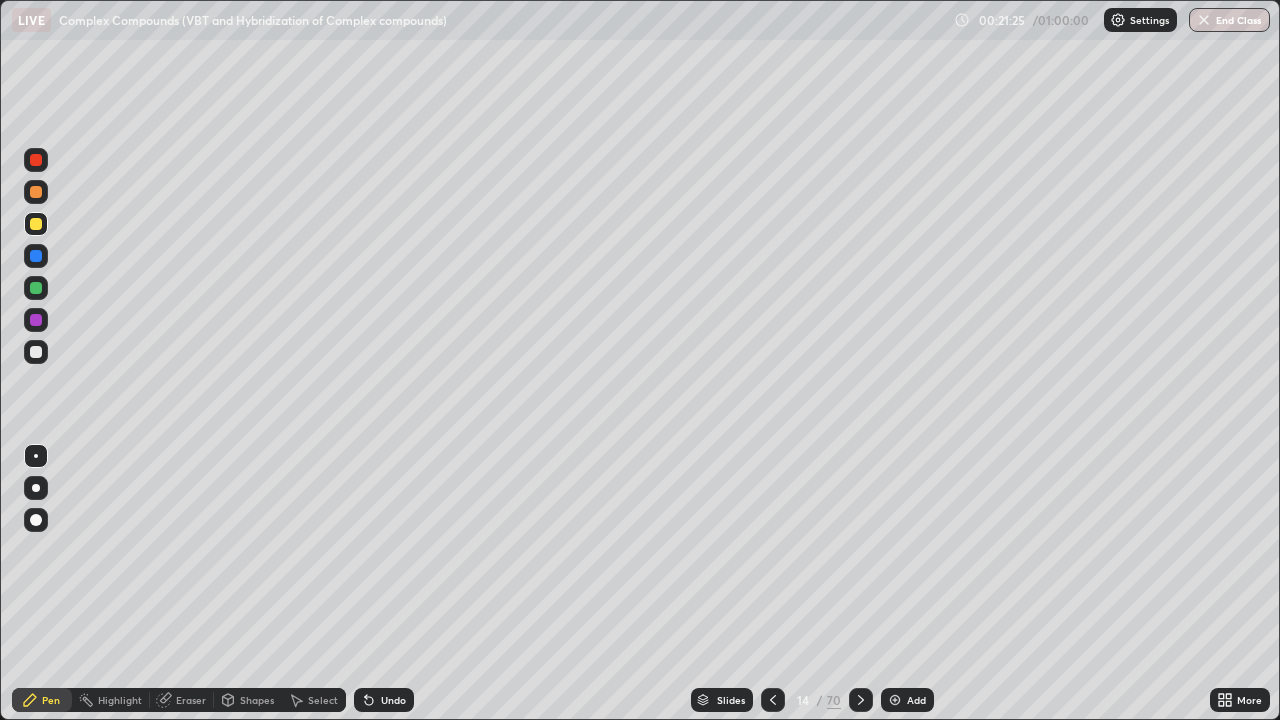 click 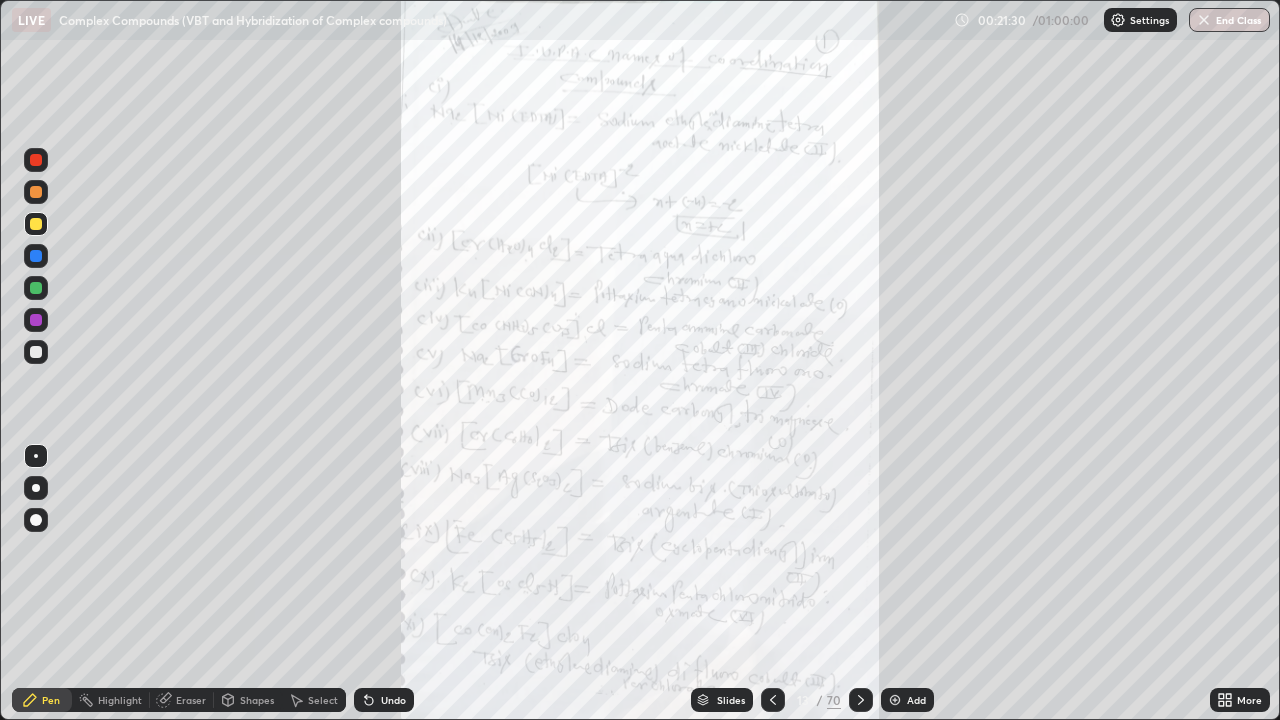 click 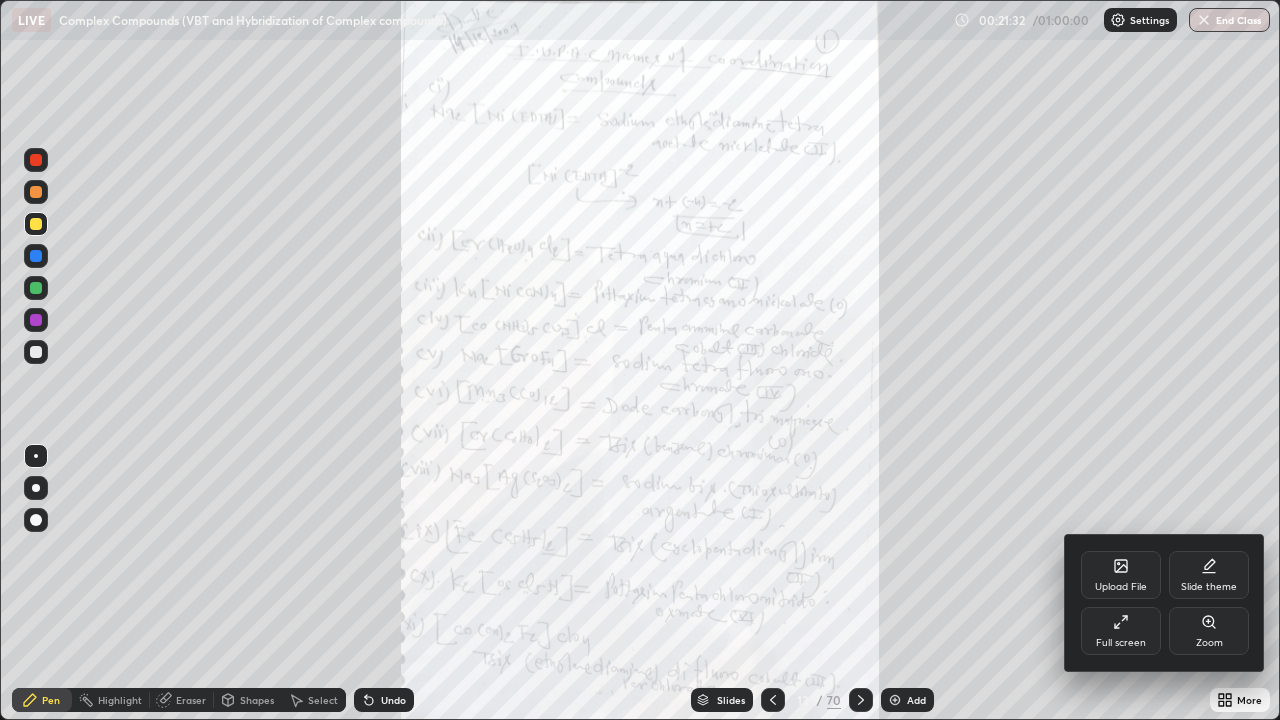 click at bounding box center [640, 360] 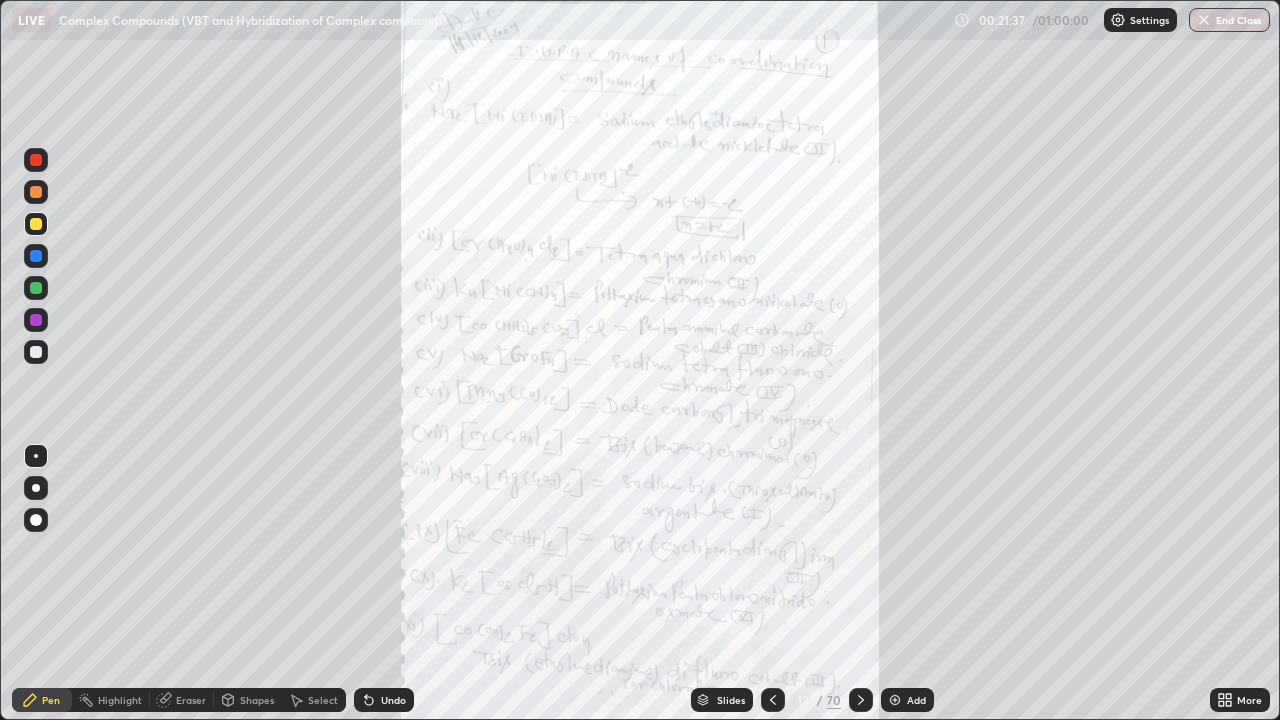 click on "Eraser" at bounding box center [191, 700] 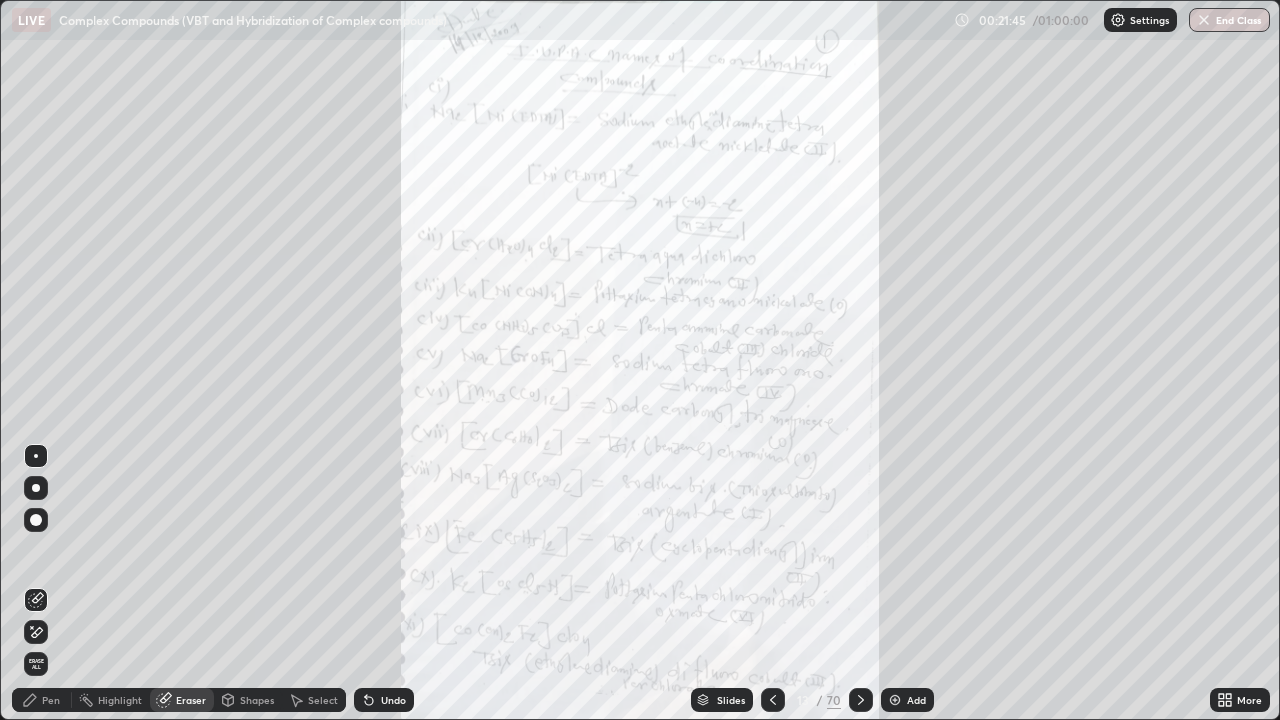 click on "Select" at bounding box center (323, 700) 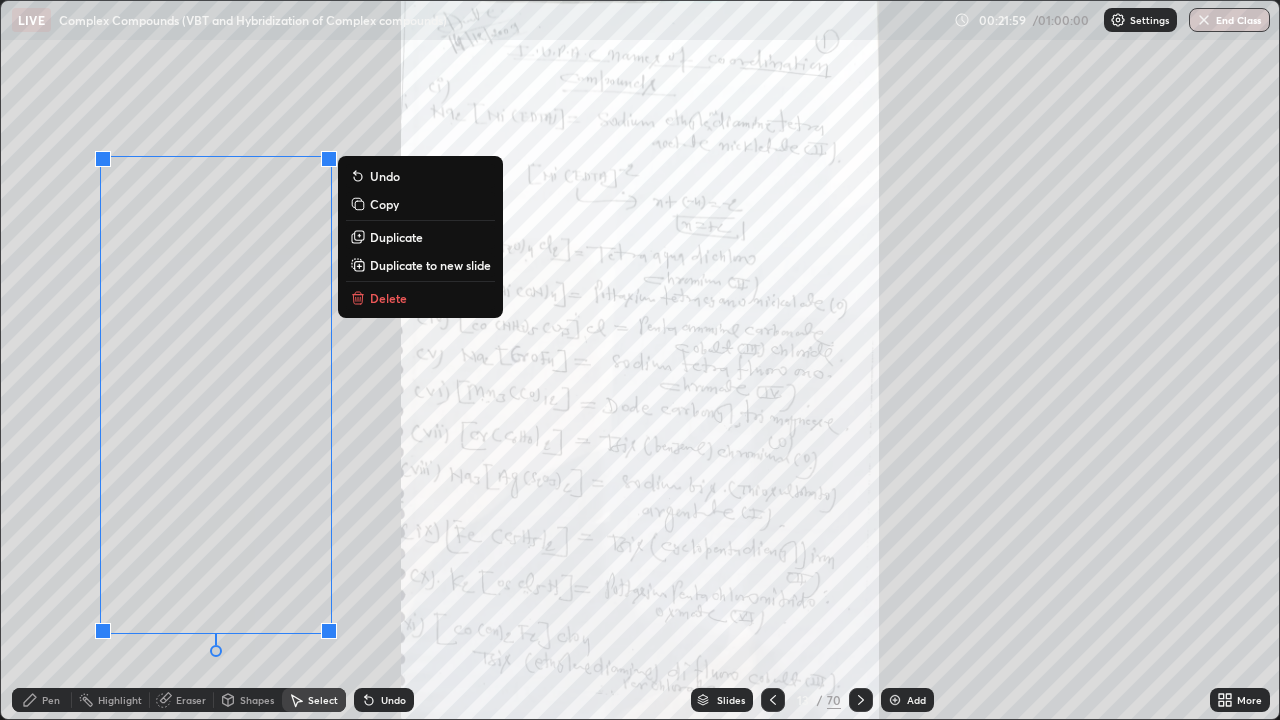 click on "Delete" at bounding box center (388, 298) 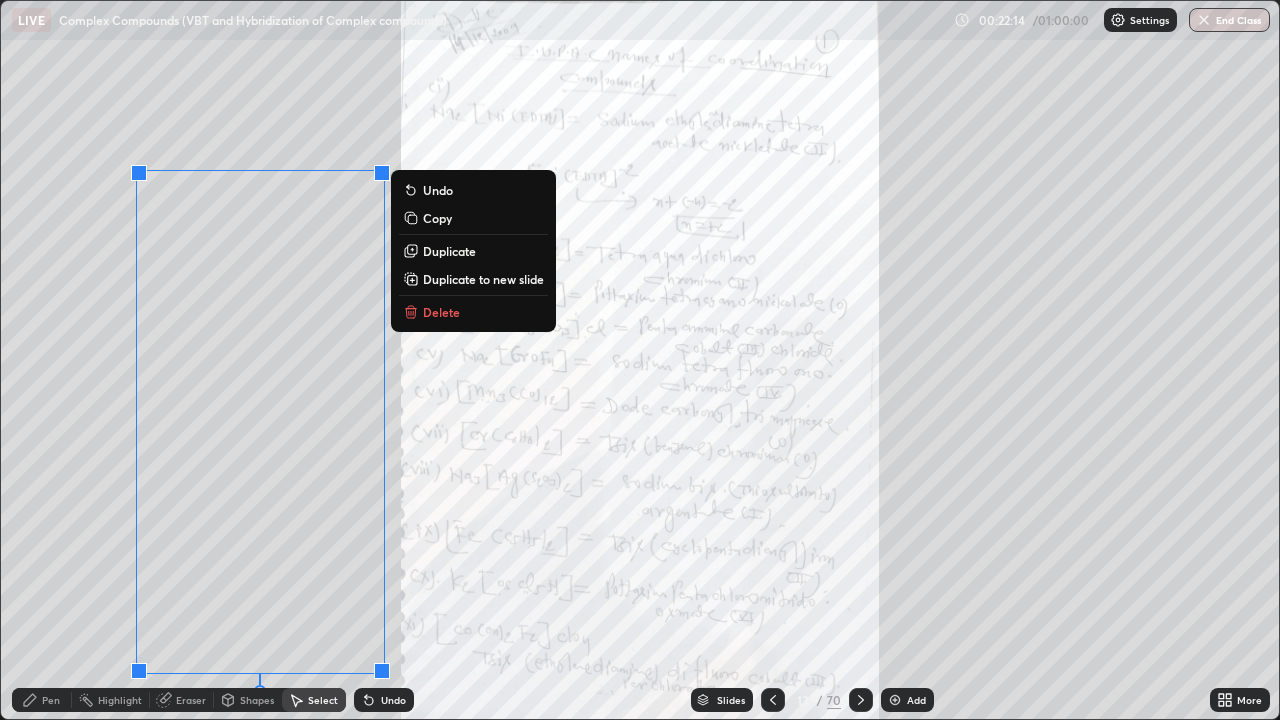 click on "Delete" at bounding box center (441, 312) 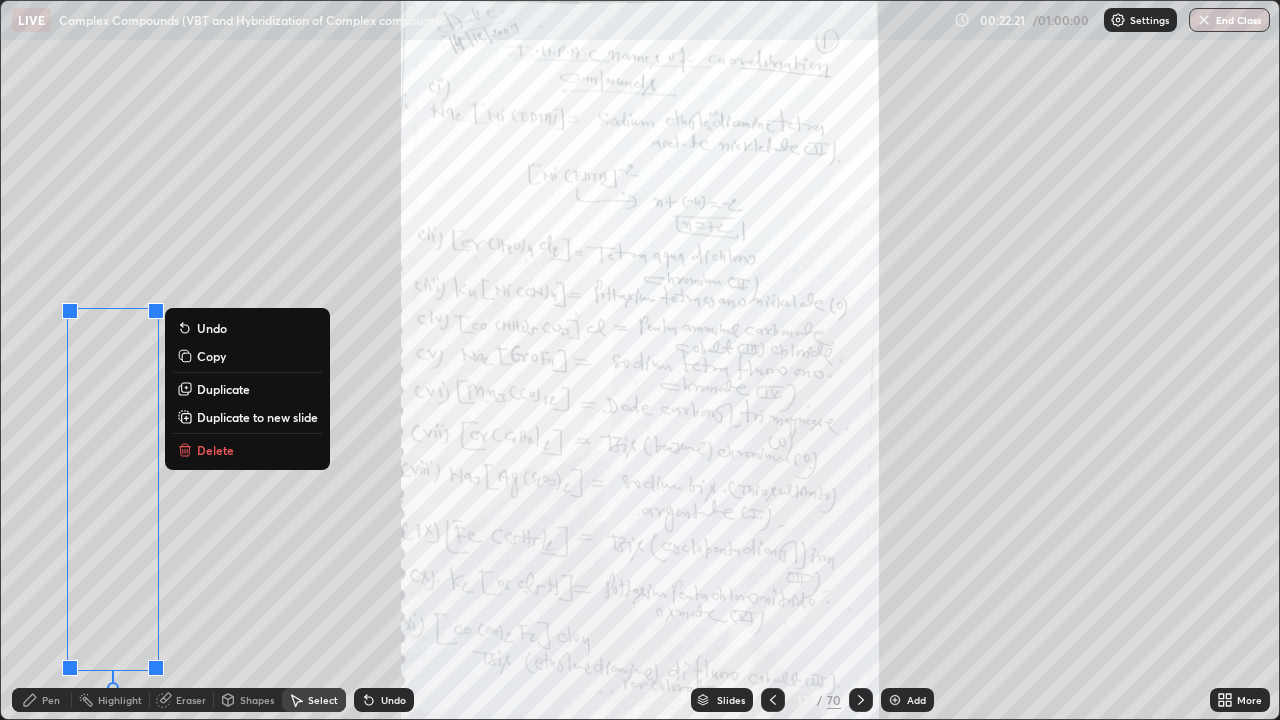click on "Delete" at bounding box center [215, 450] 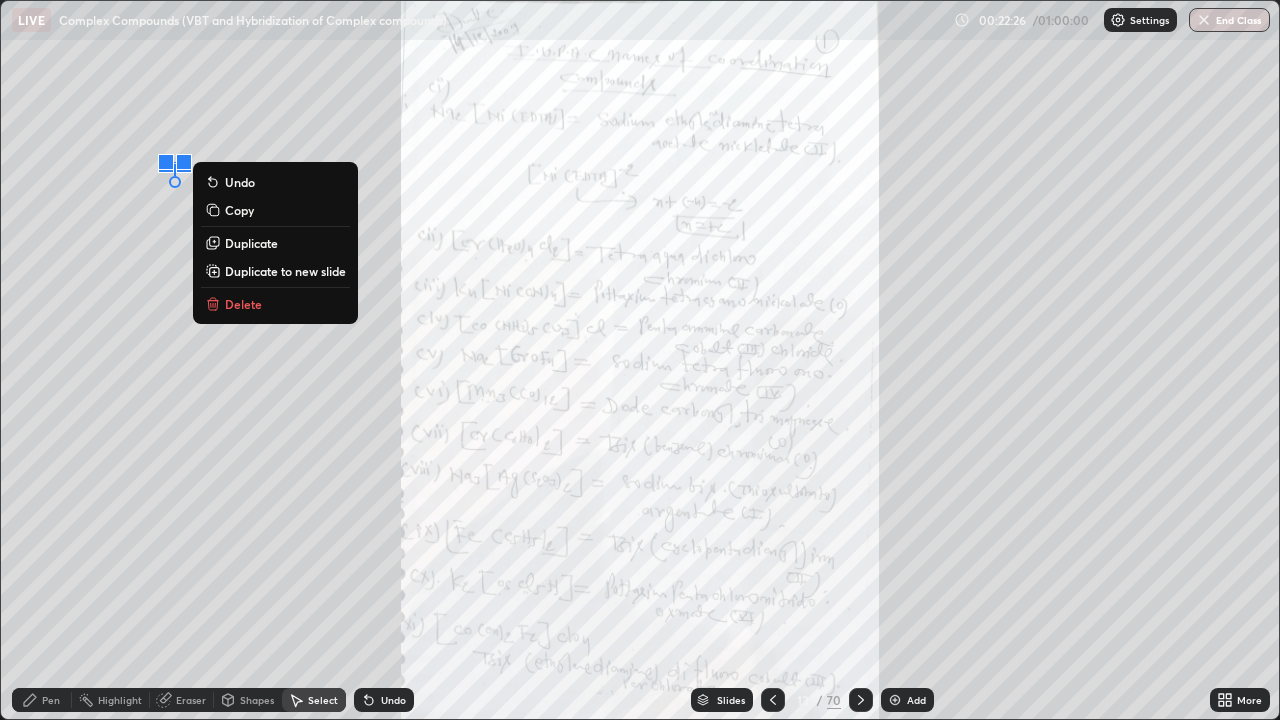 click on "Delete" at bounding box center [243, 304] 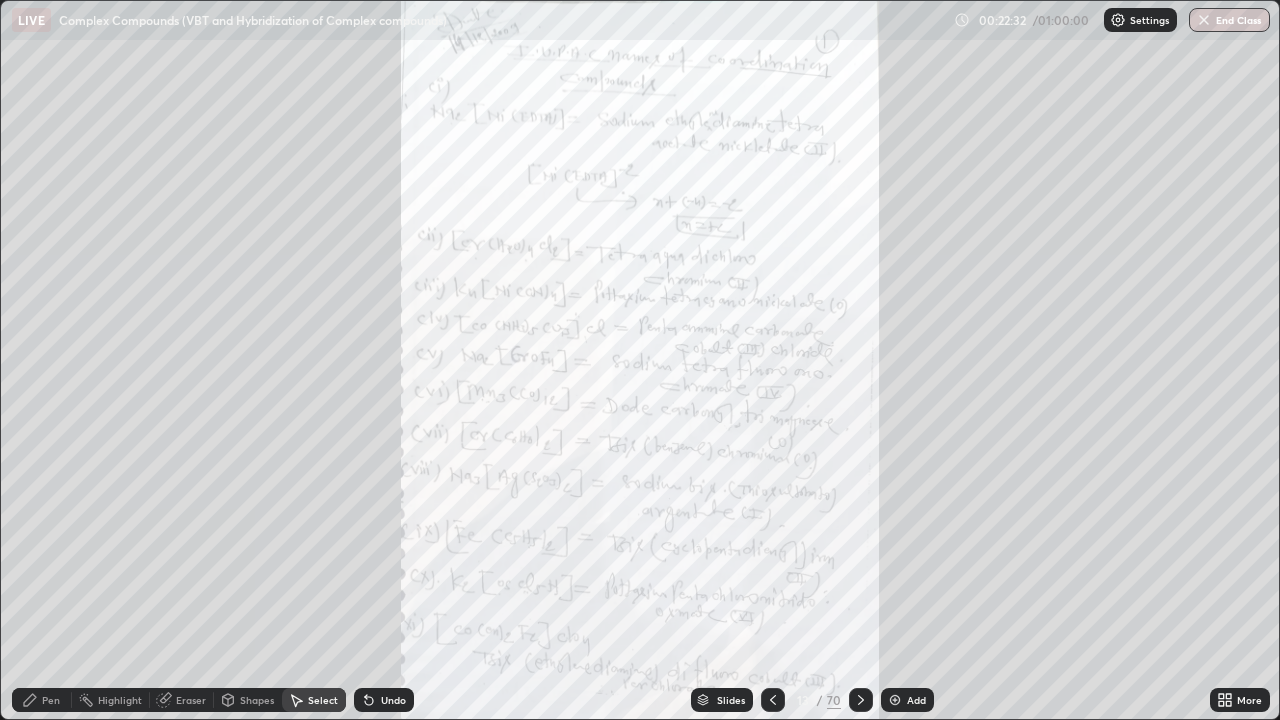 click on "Pen" at bounding box center [51, 700] 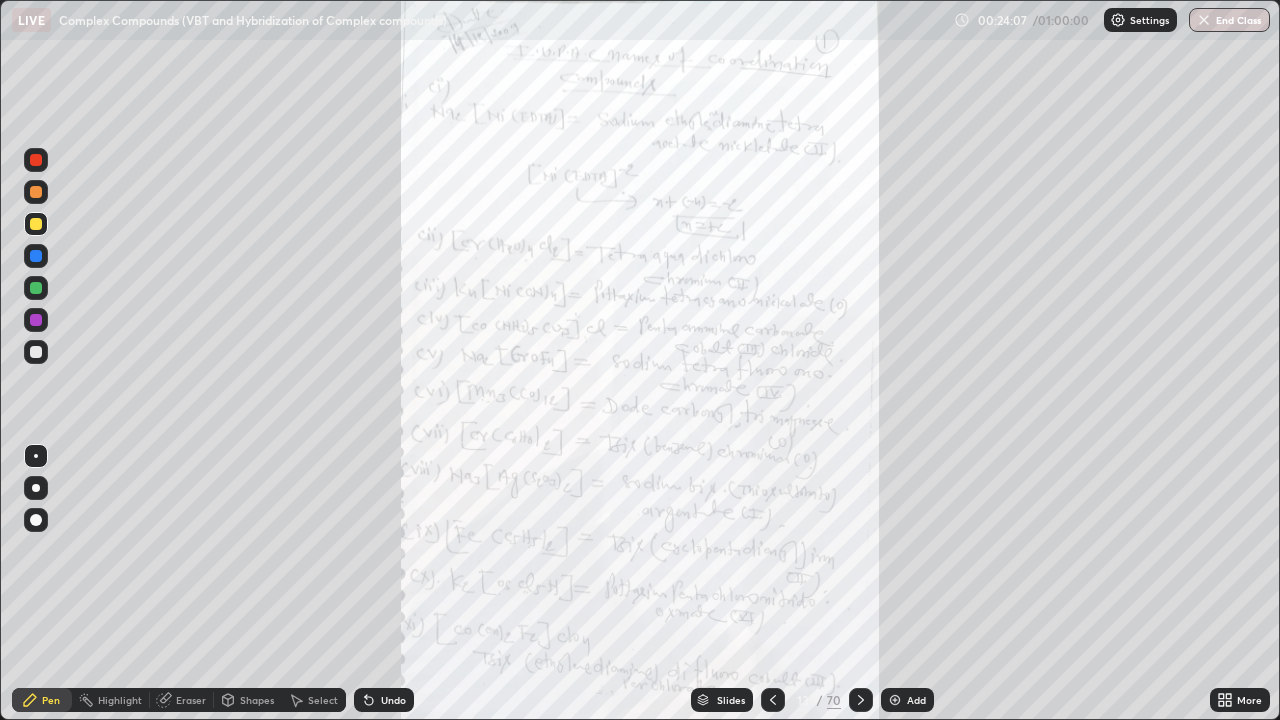 click on "Select" at bounding box center (323, 700) 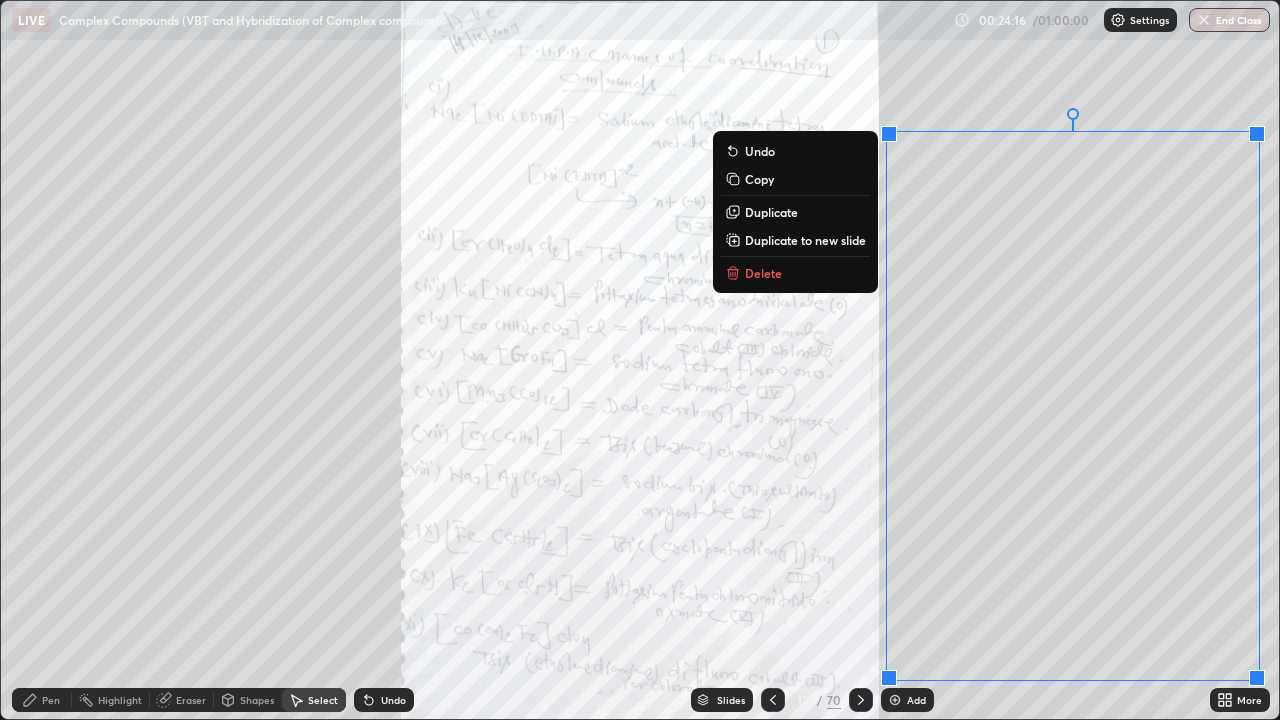 click on "Delete" at bounding box center [763, 273] 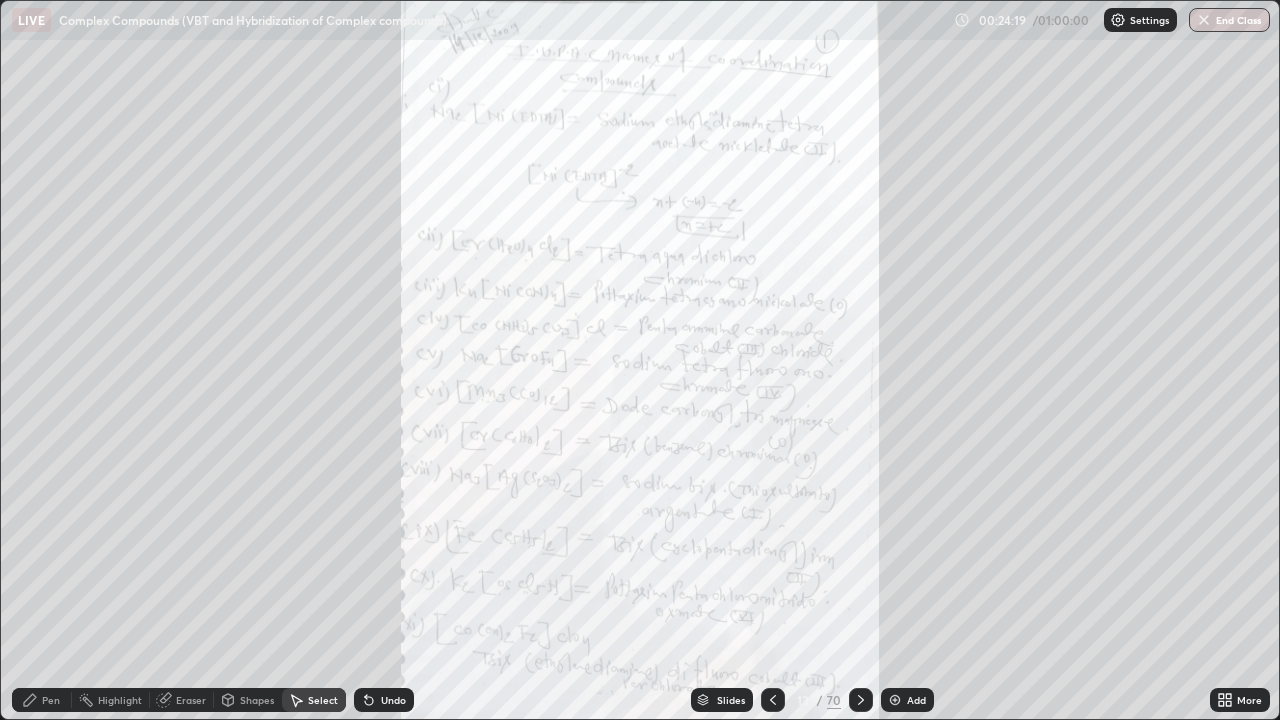 click on "Pen" at bounding box center (42, 700) 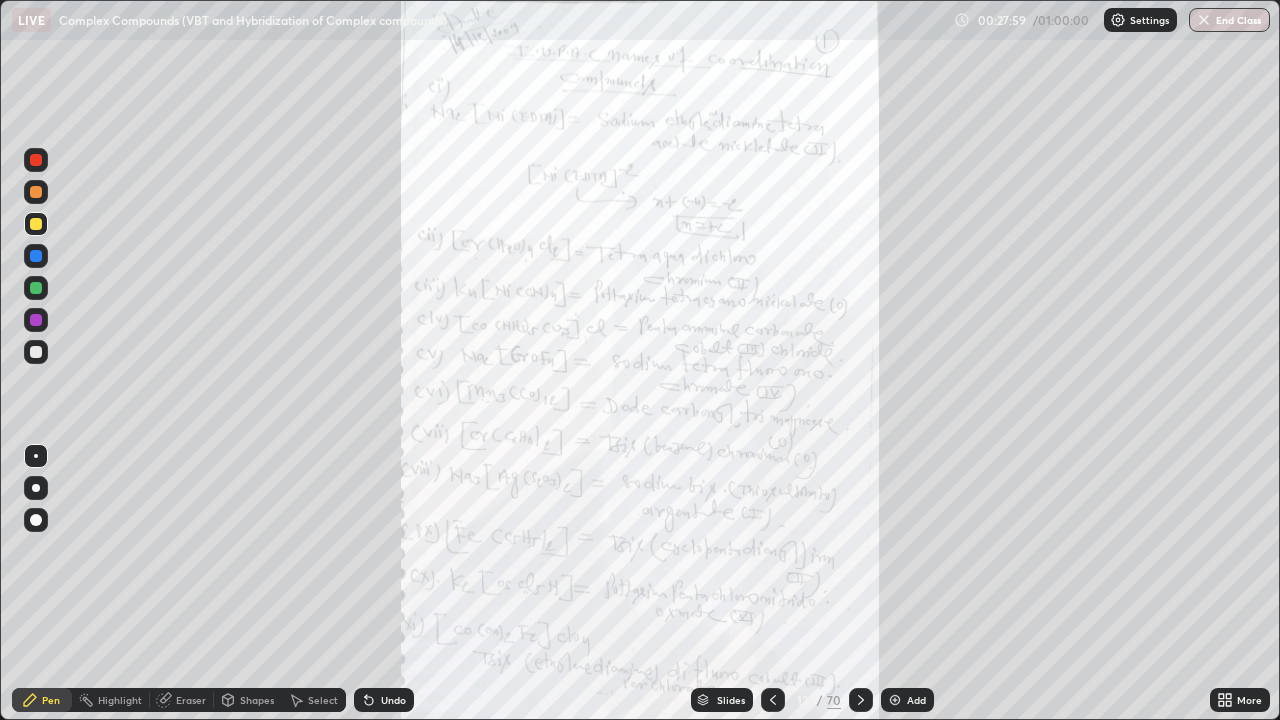 click on "Select" at bounding box center [323, 700] 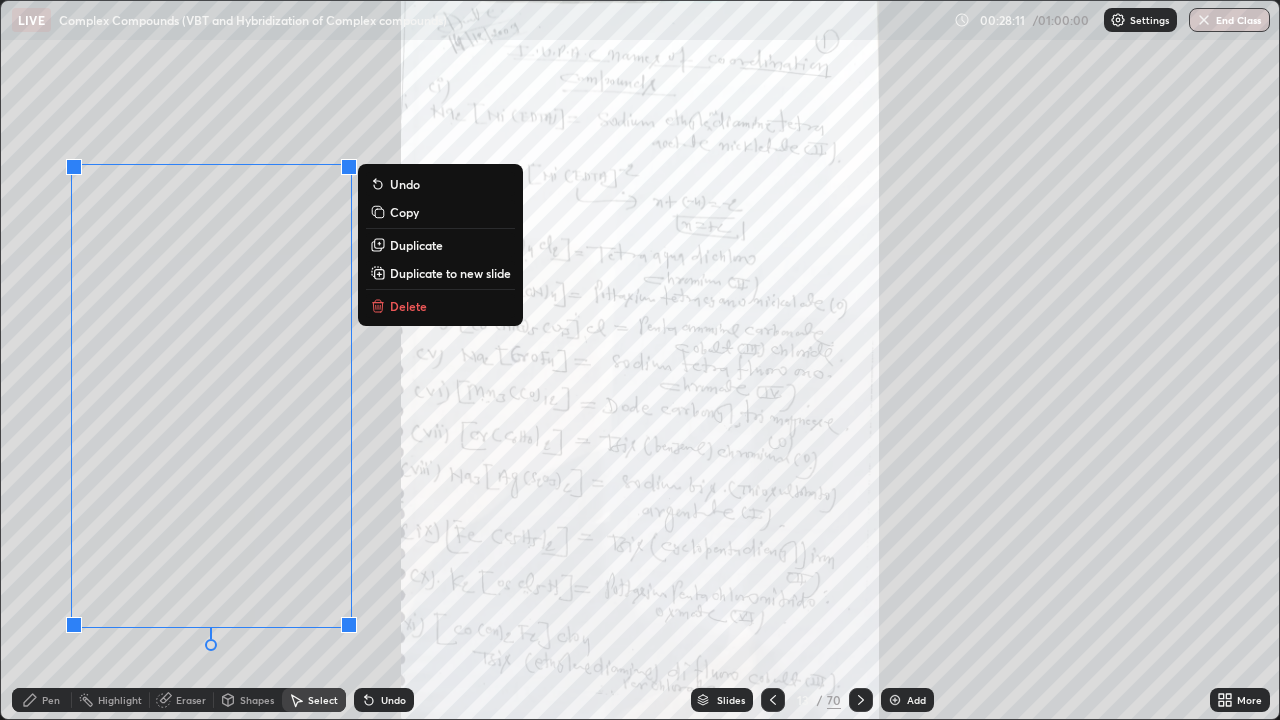 click on "Delete" at bounding box center [408, 306] 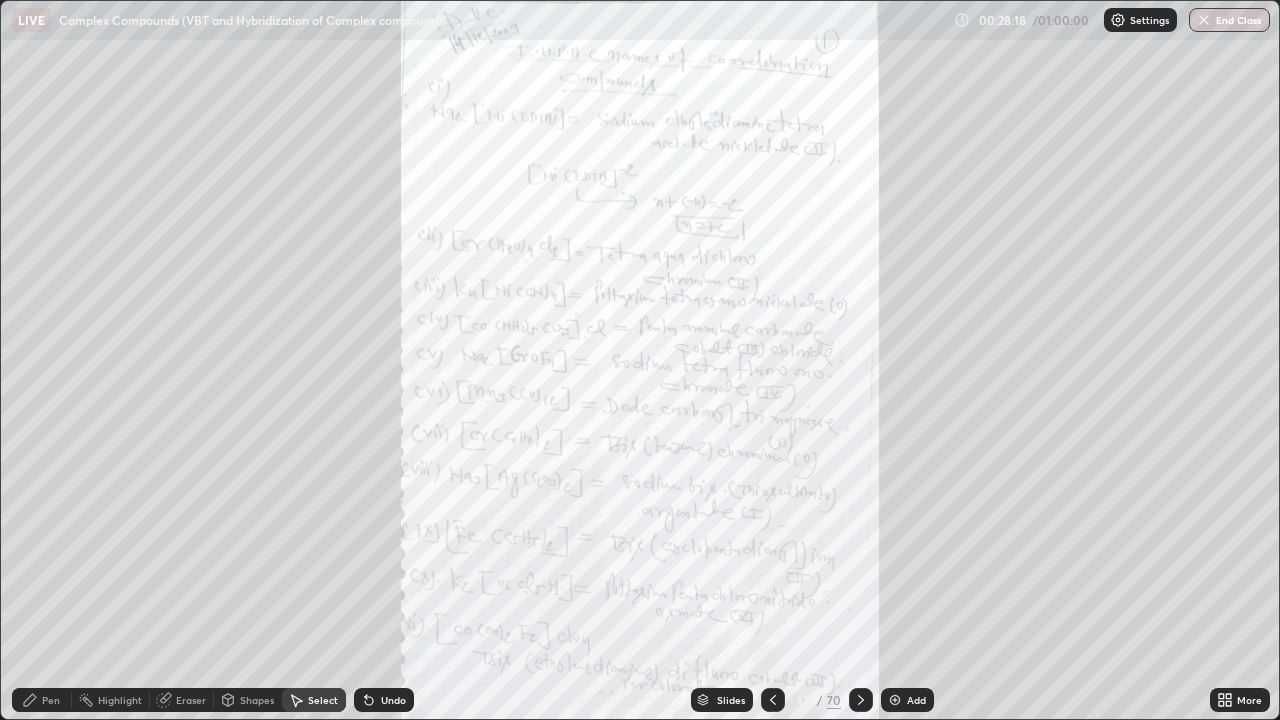 click on "Pen" at bounding box center (42, 700) 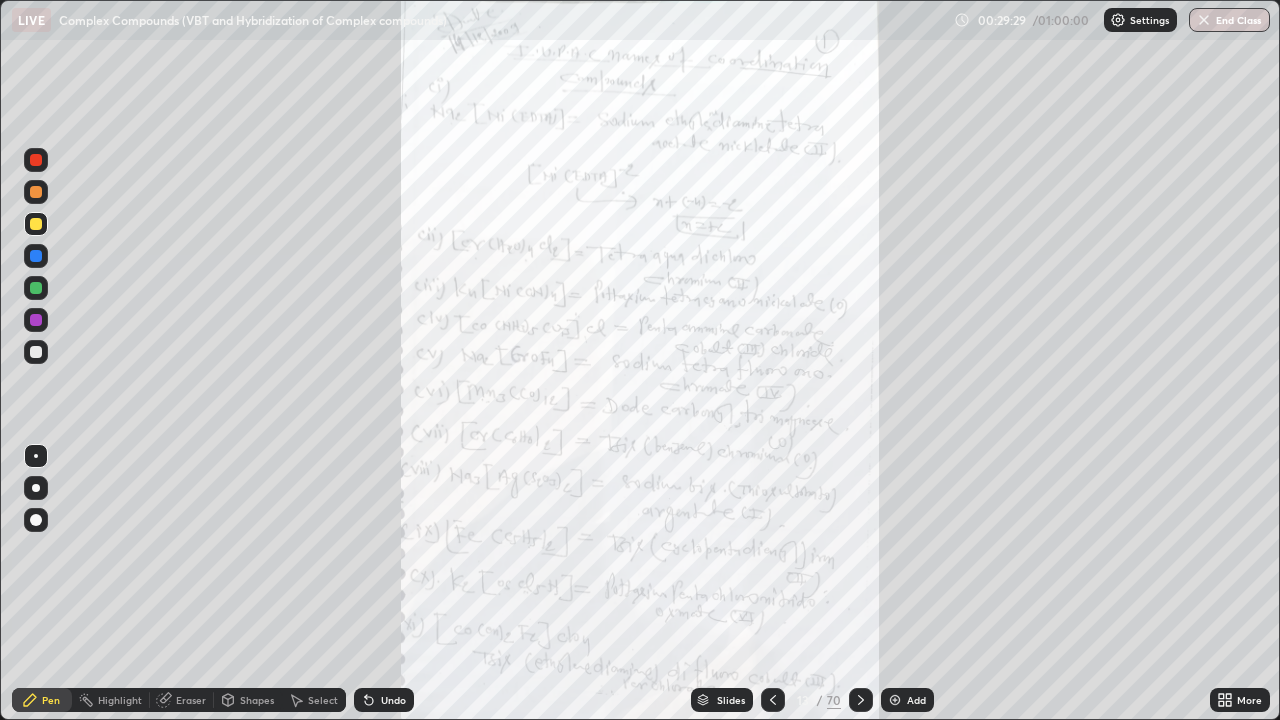 click at bounding box center [36, 160] 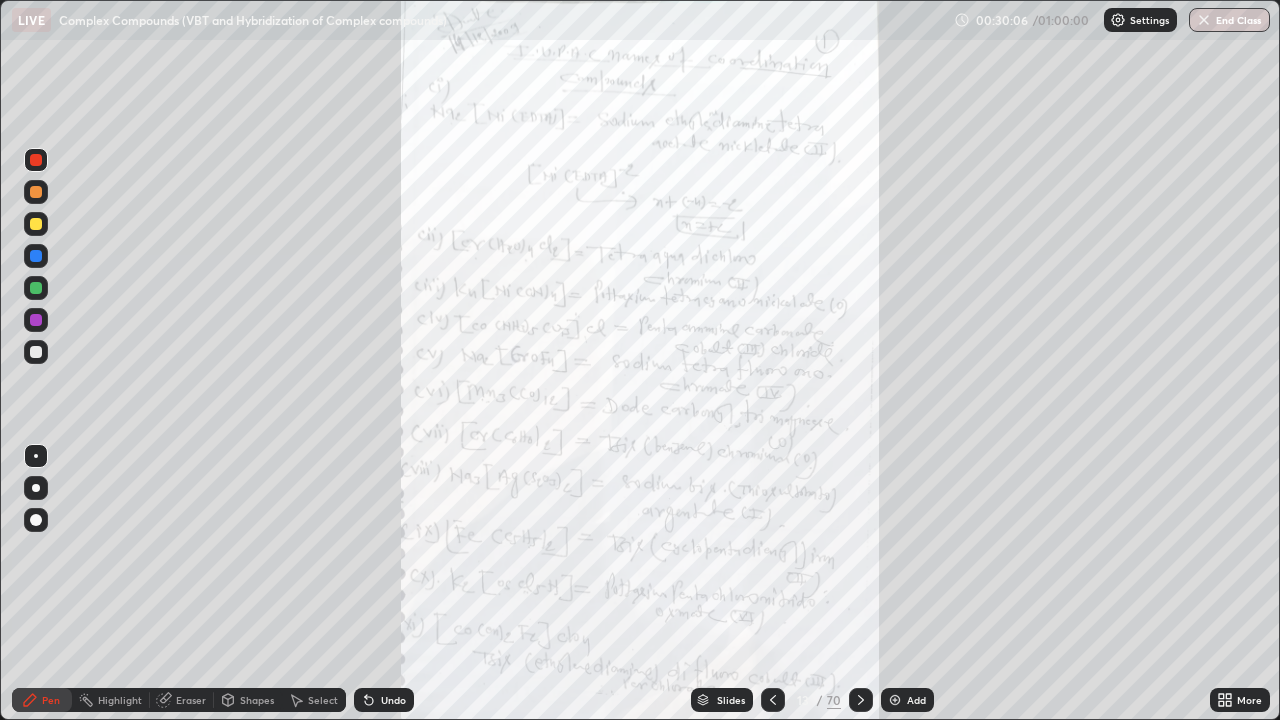 click 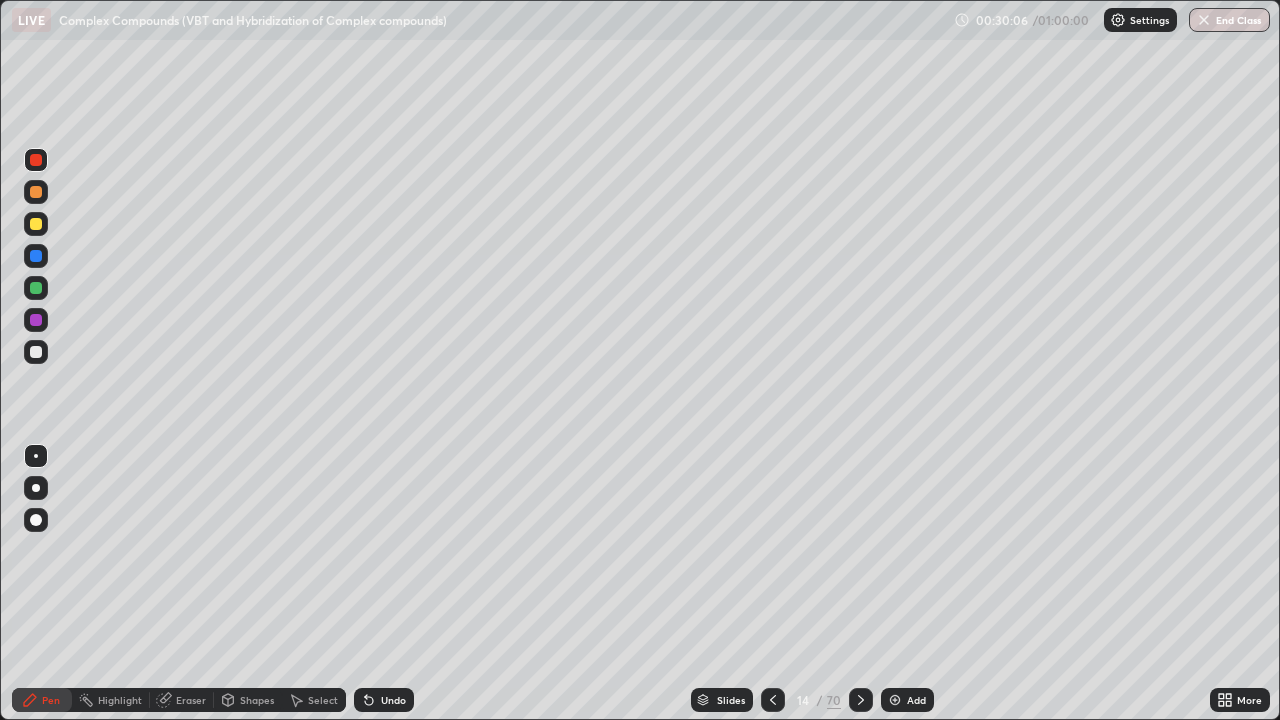 click 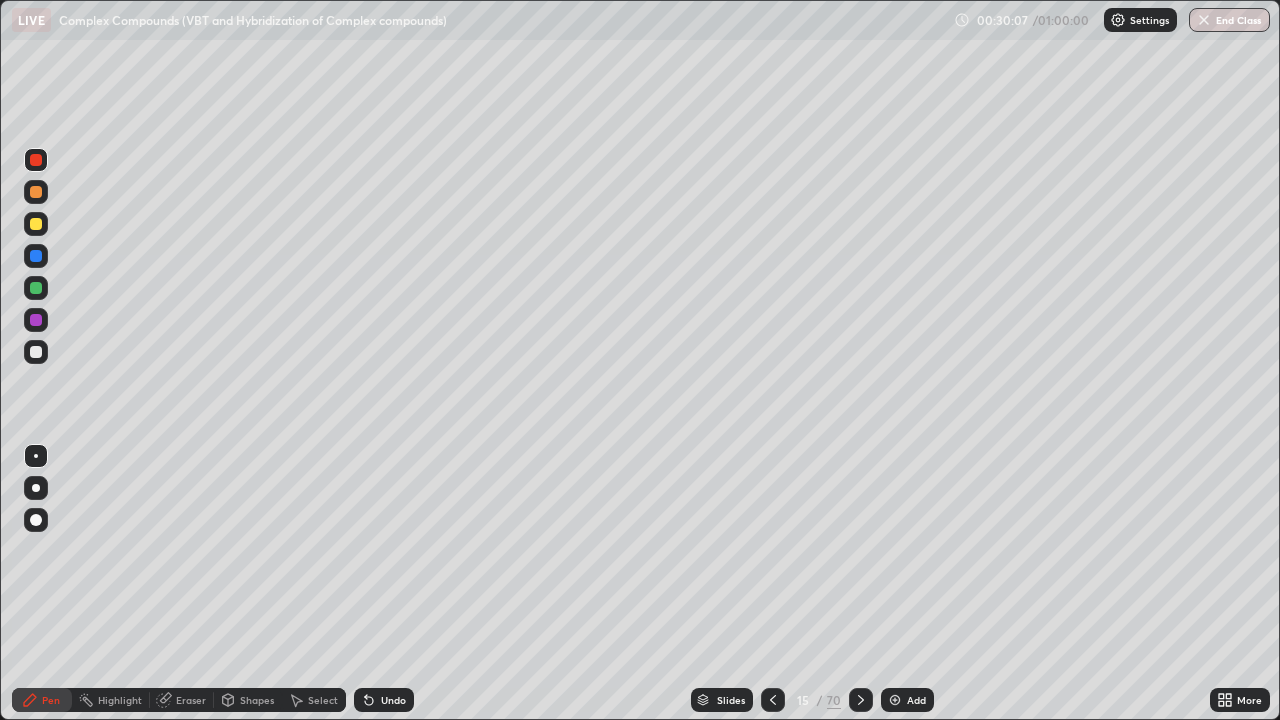 click 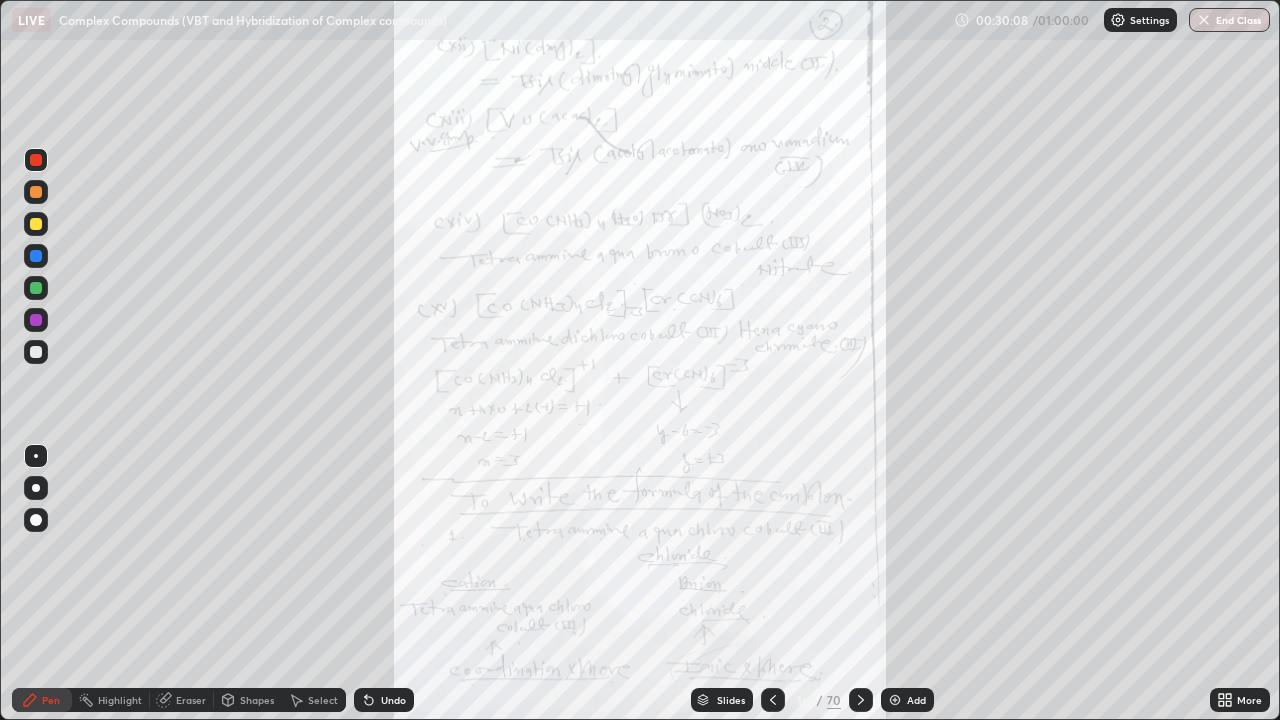 click 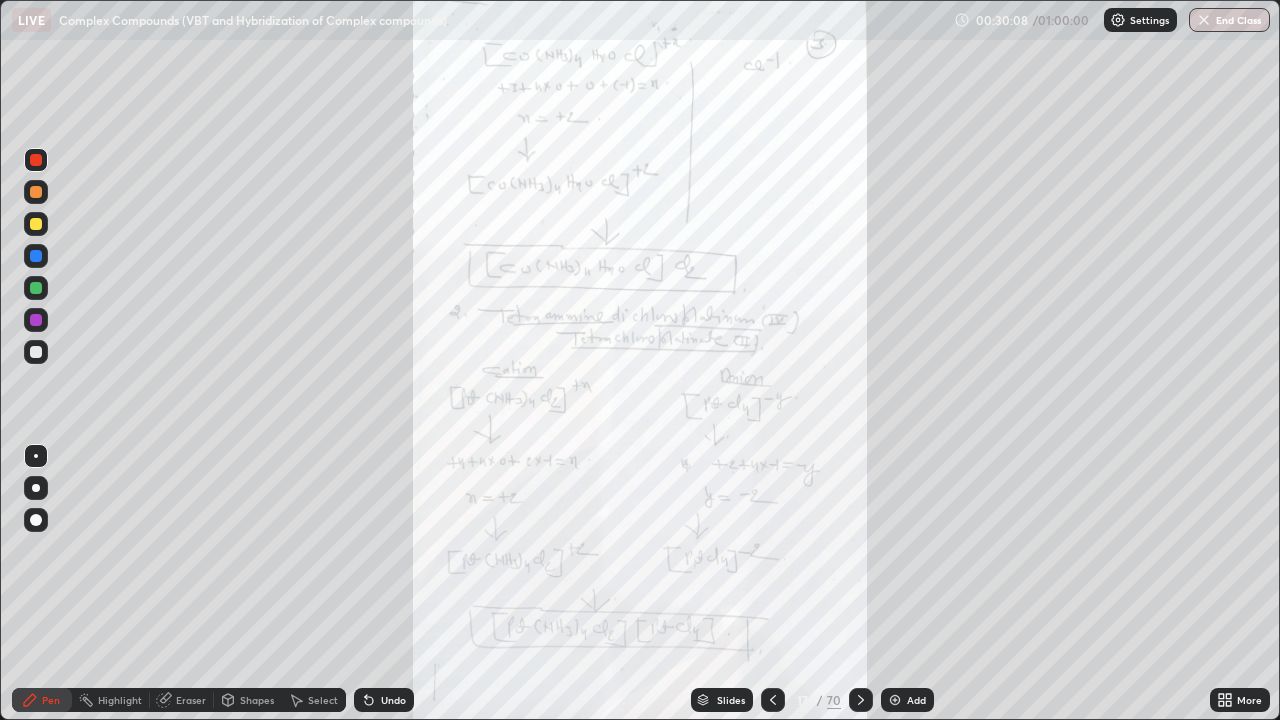 click 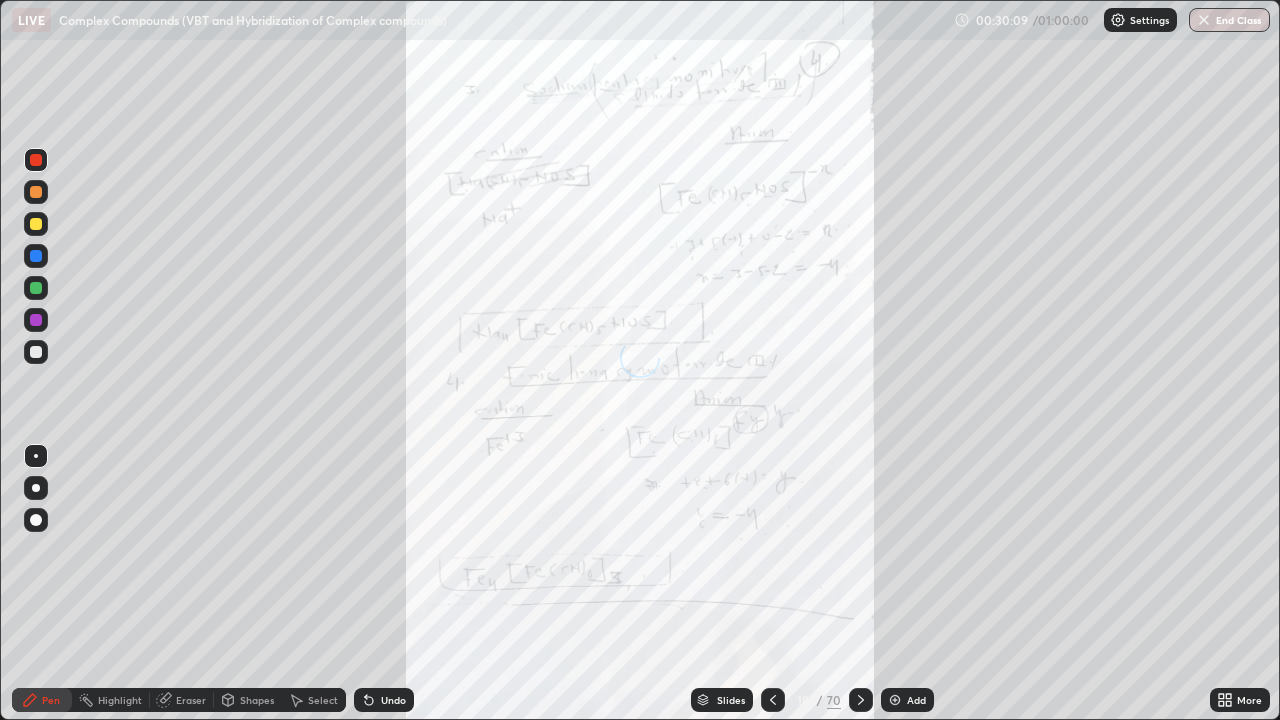 click at bounding box center [861, 700] 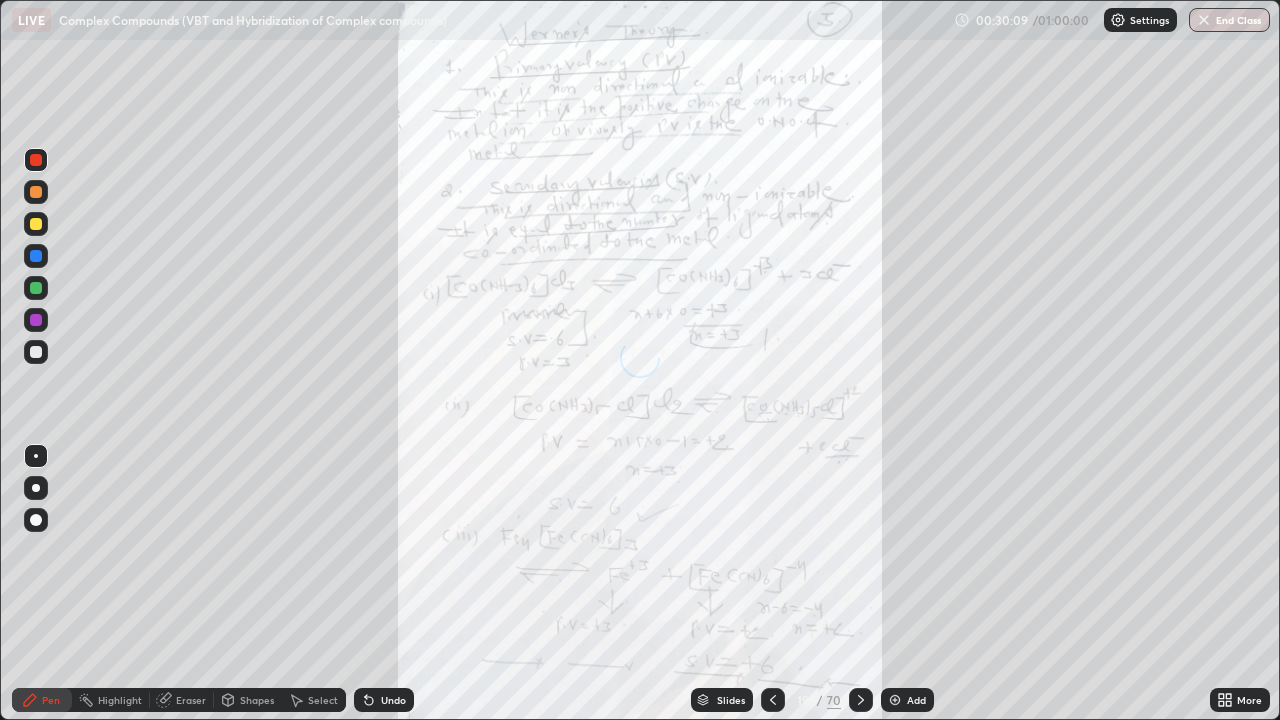 click at bounding box center [861, 700] 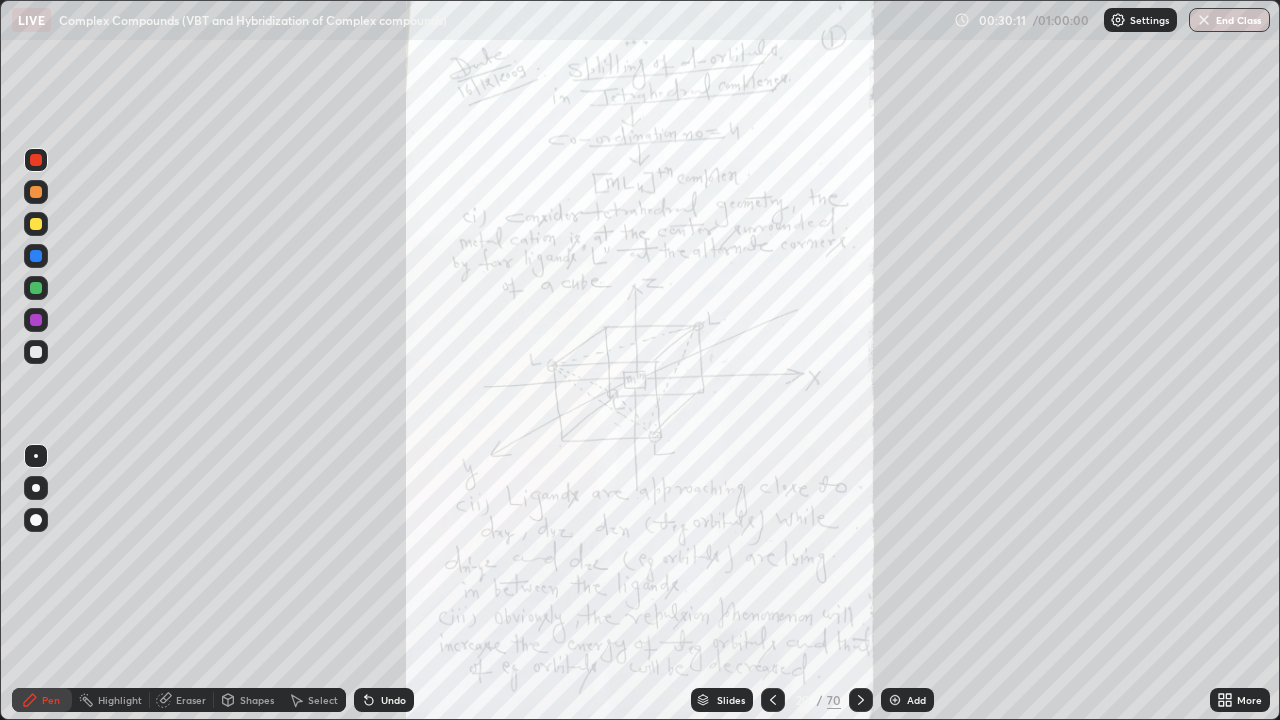 click 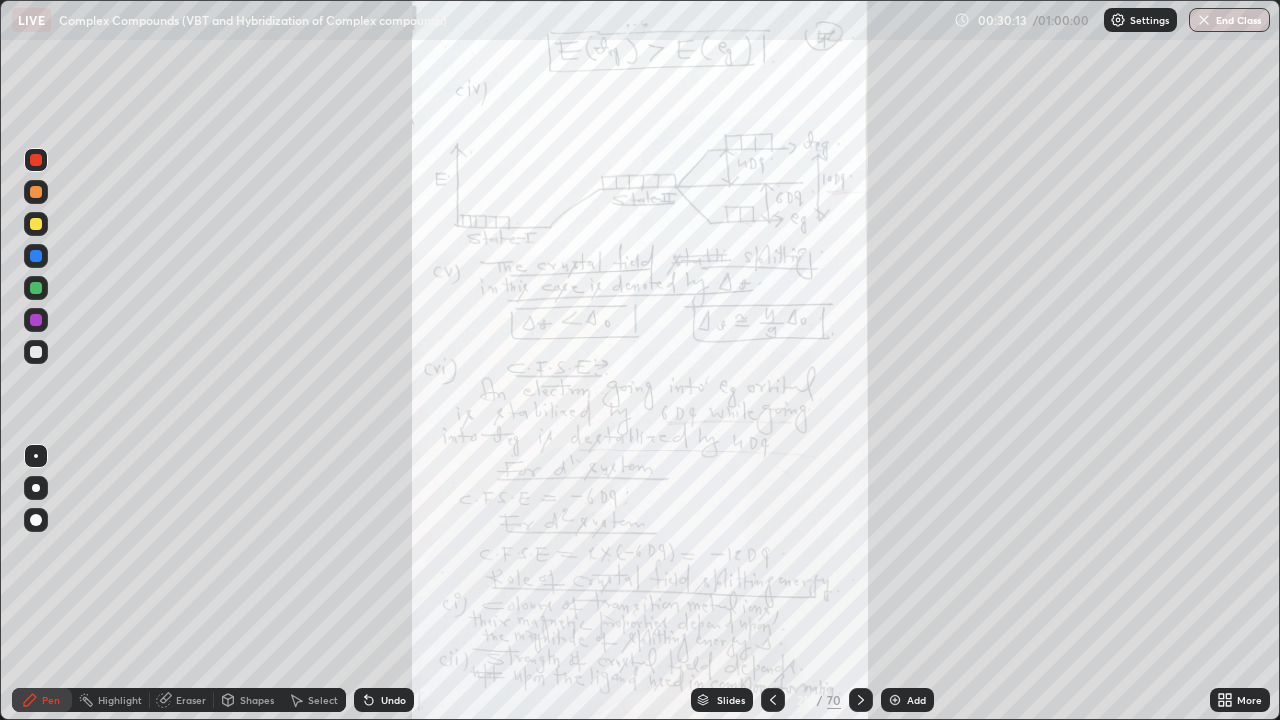 click 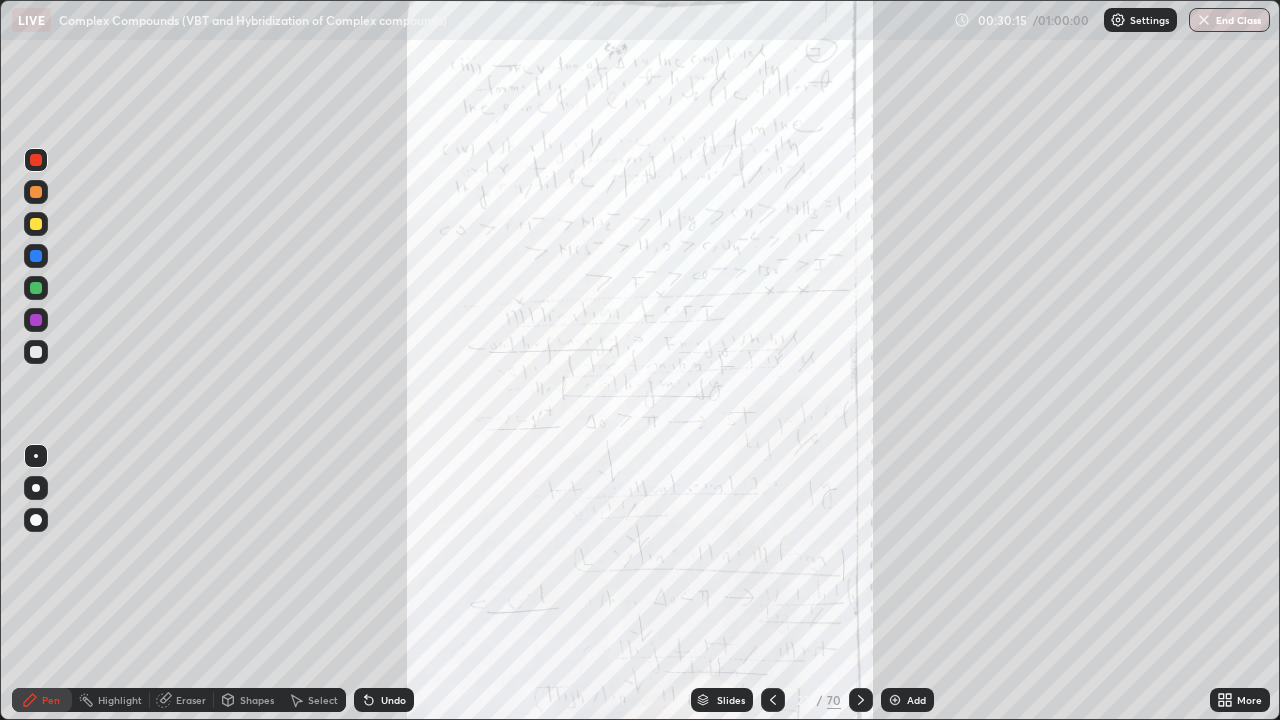 click 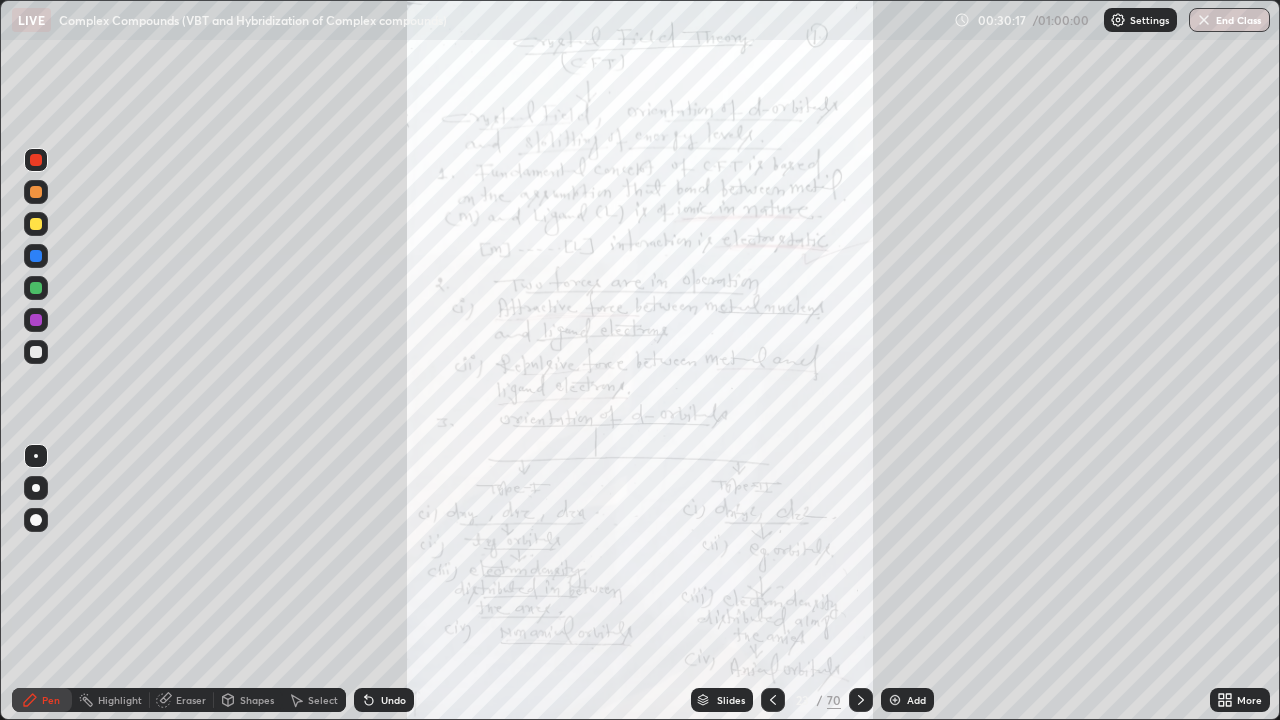 click at bounding box center (861, 700) 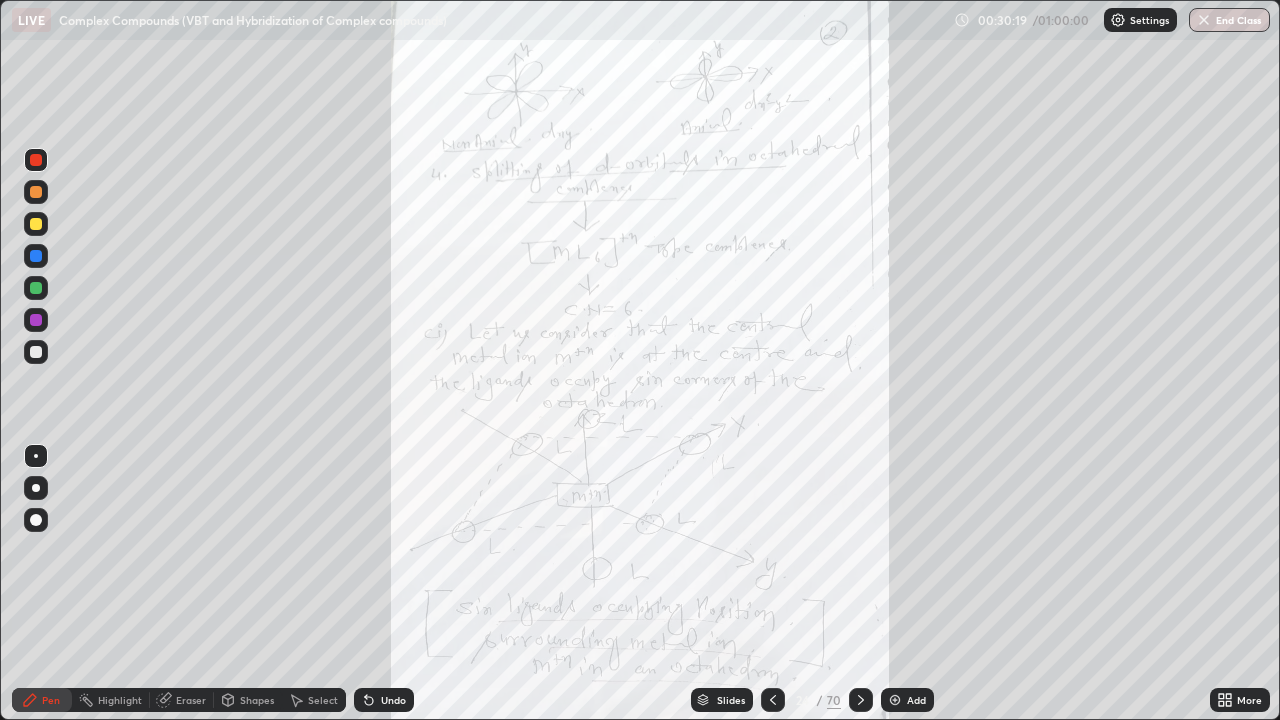 click 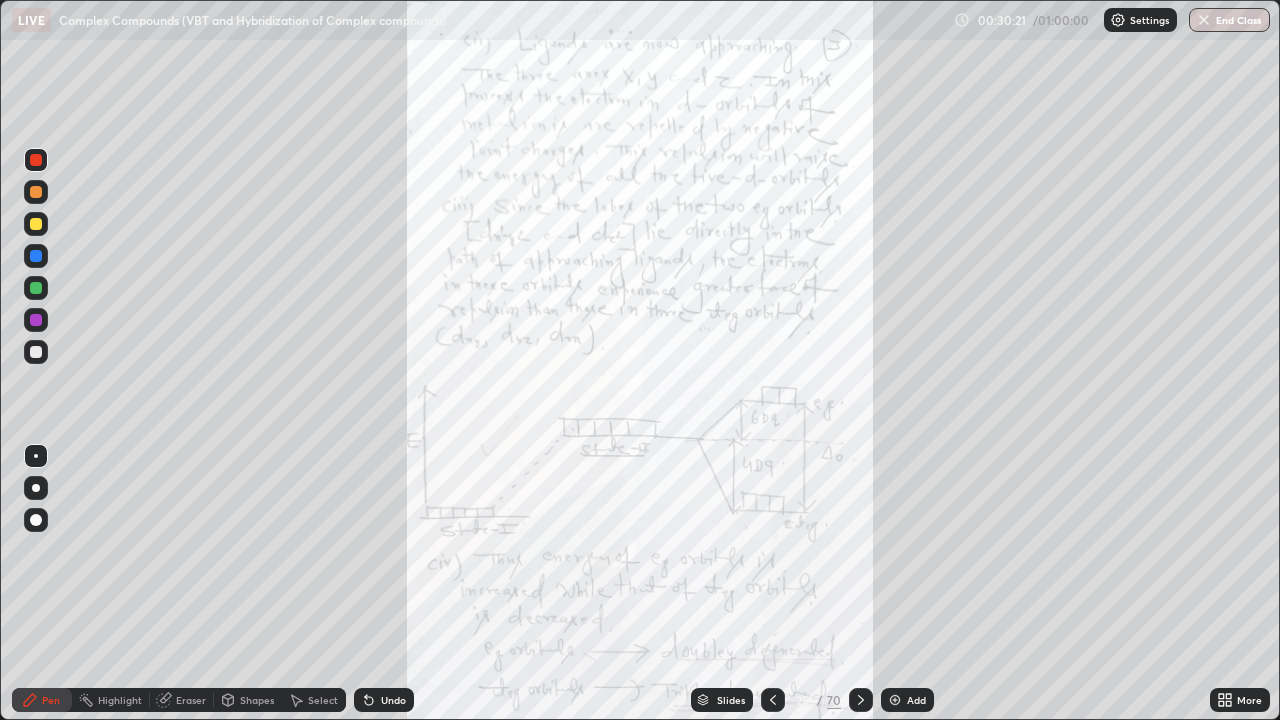 click 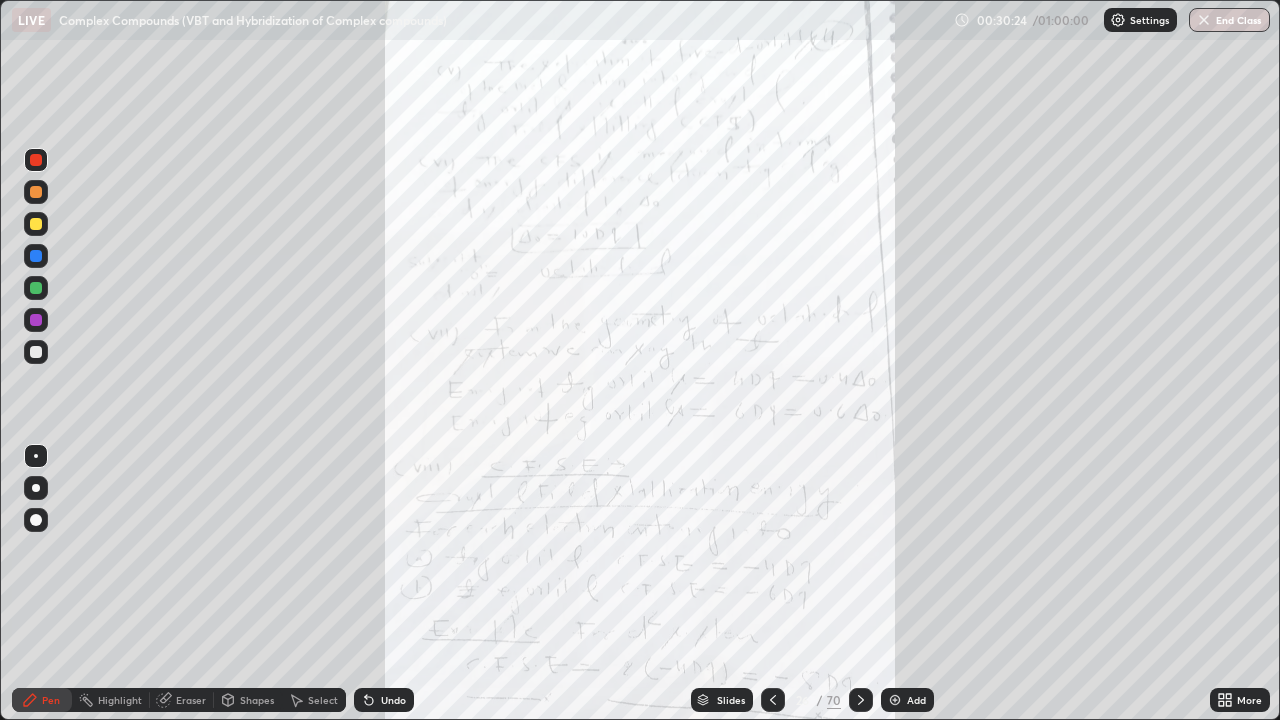 click 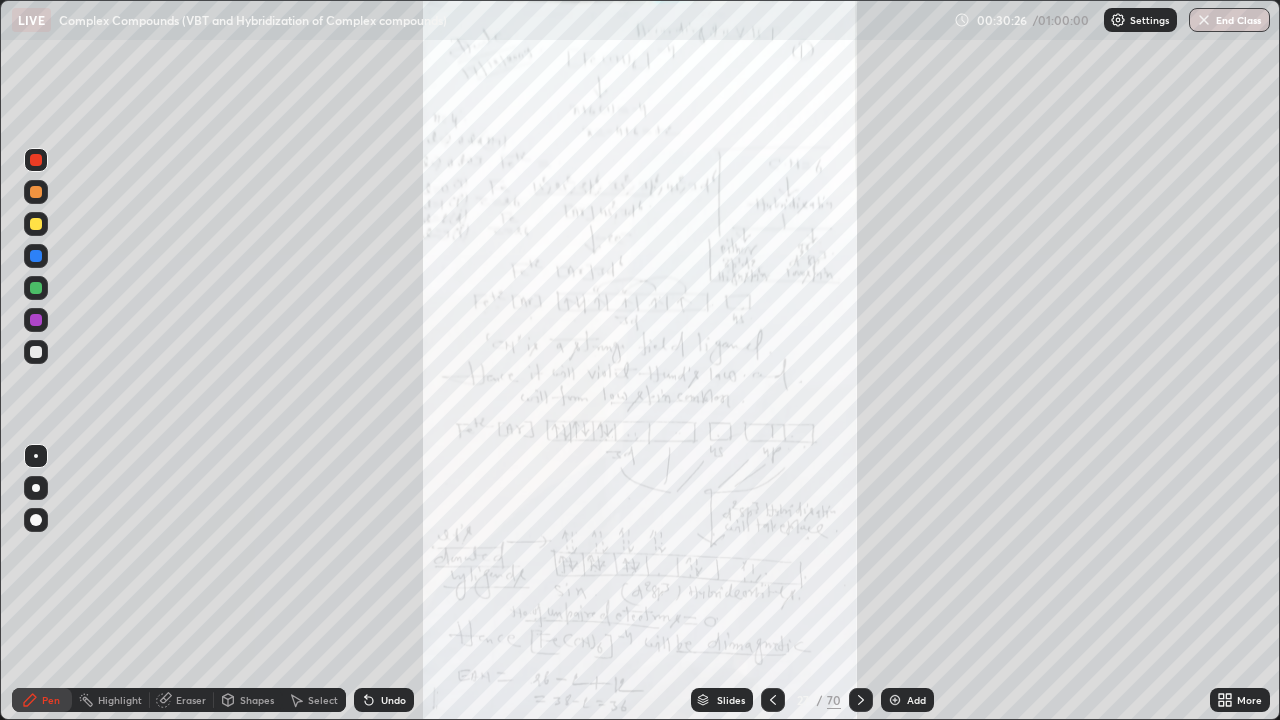click at bounding box center (861, 700) 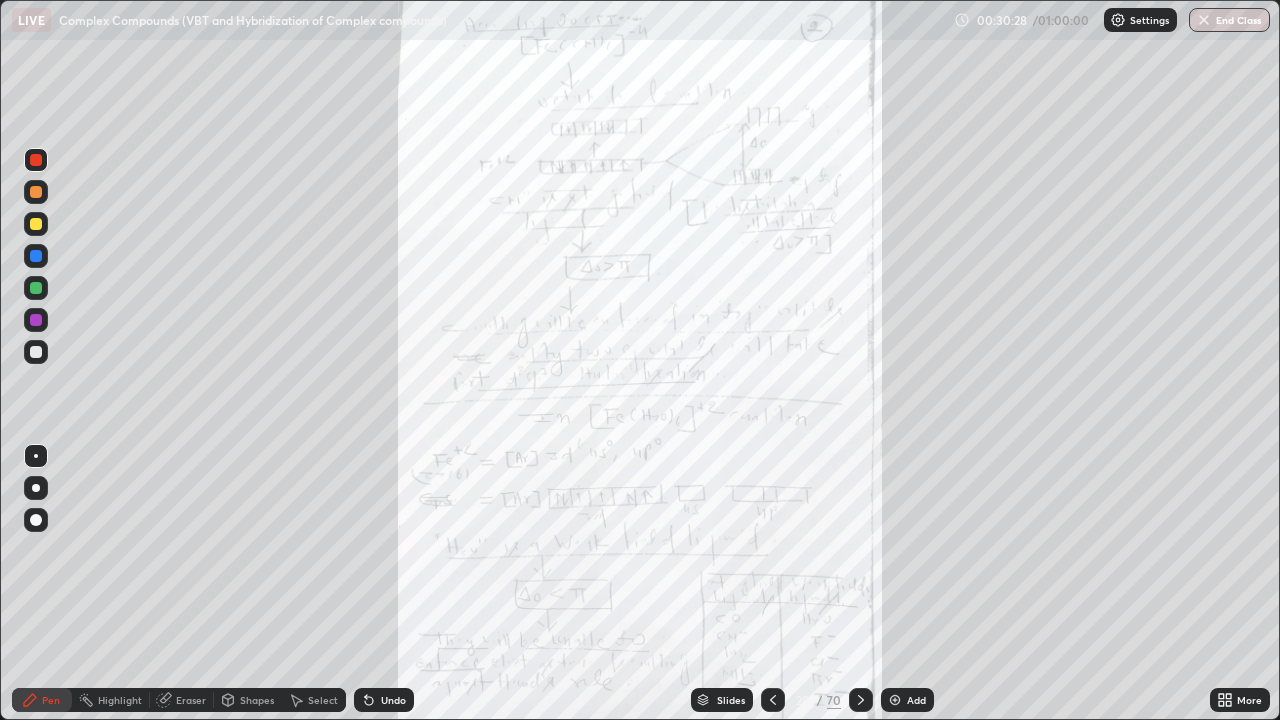 click at bounding box center [861, 700] 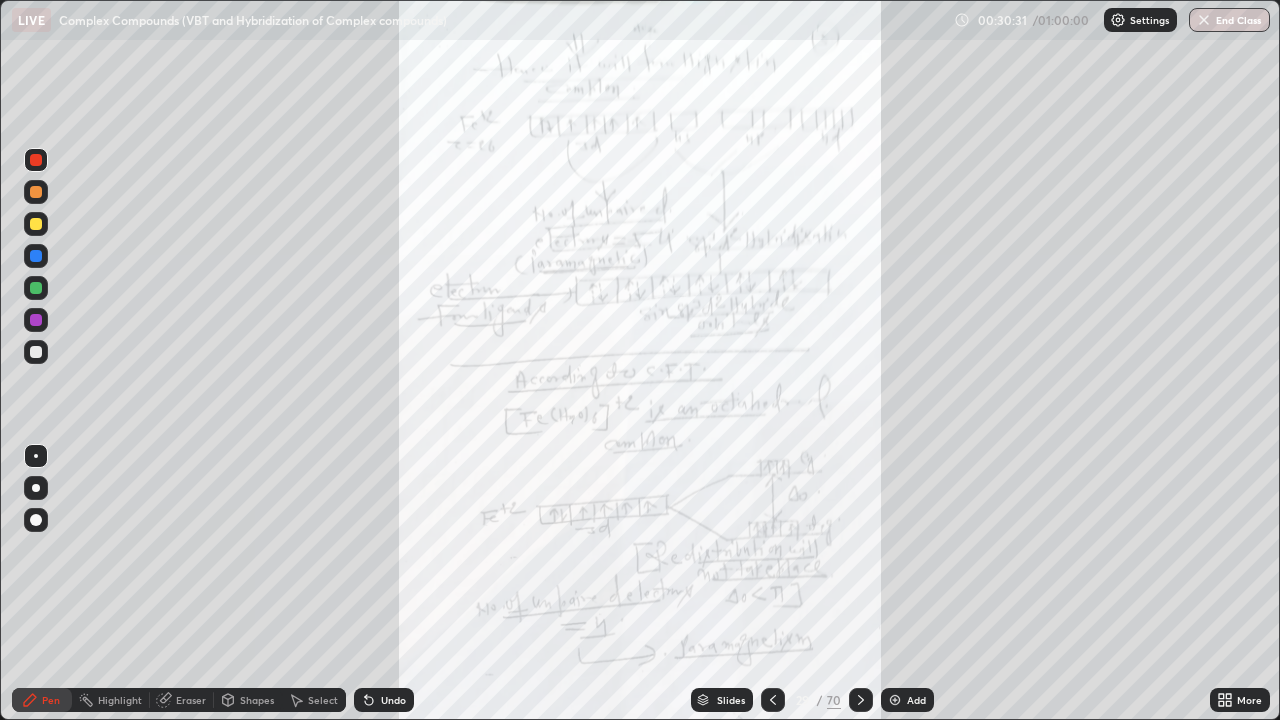 click 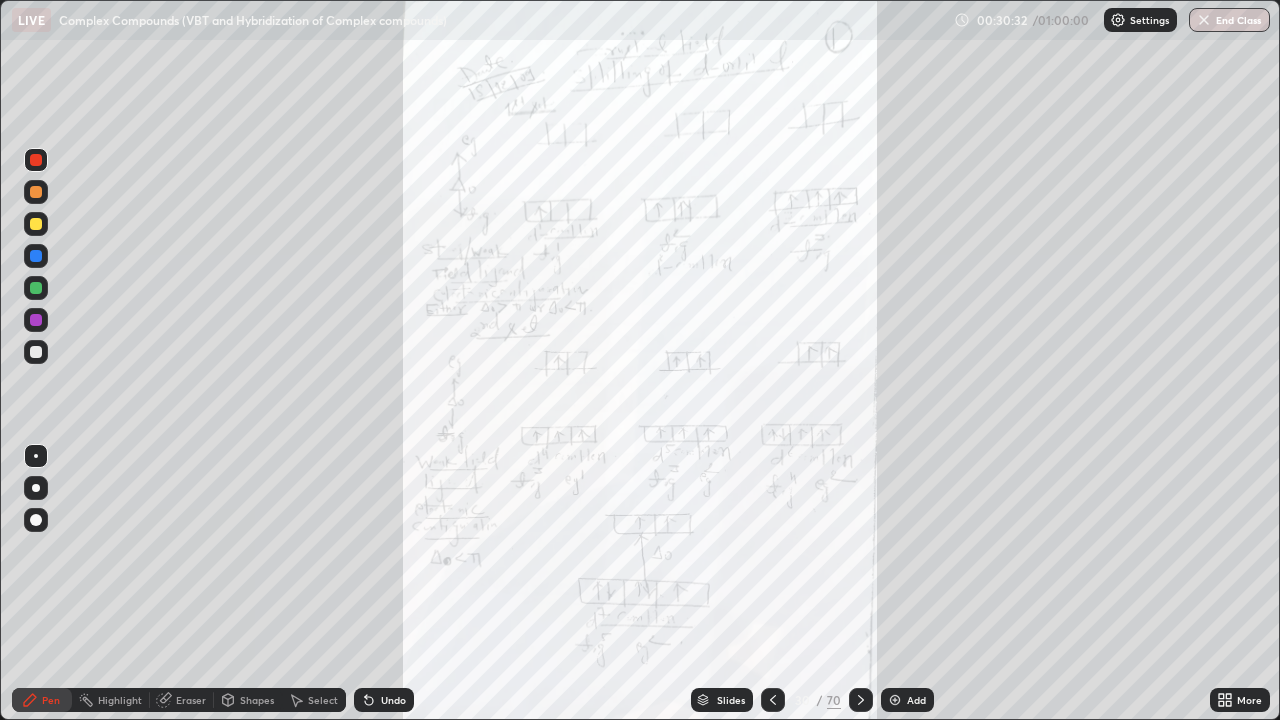 click at bounding box center (861, 700) 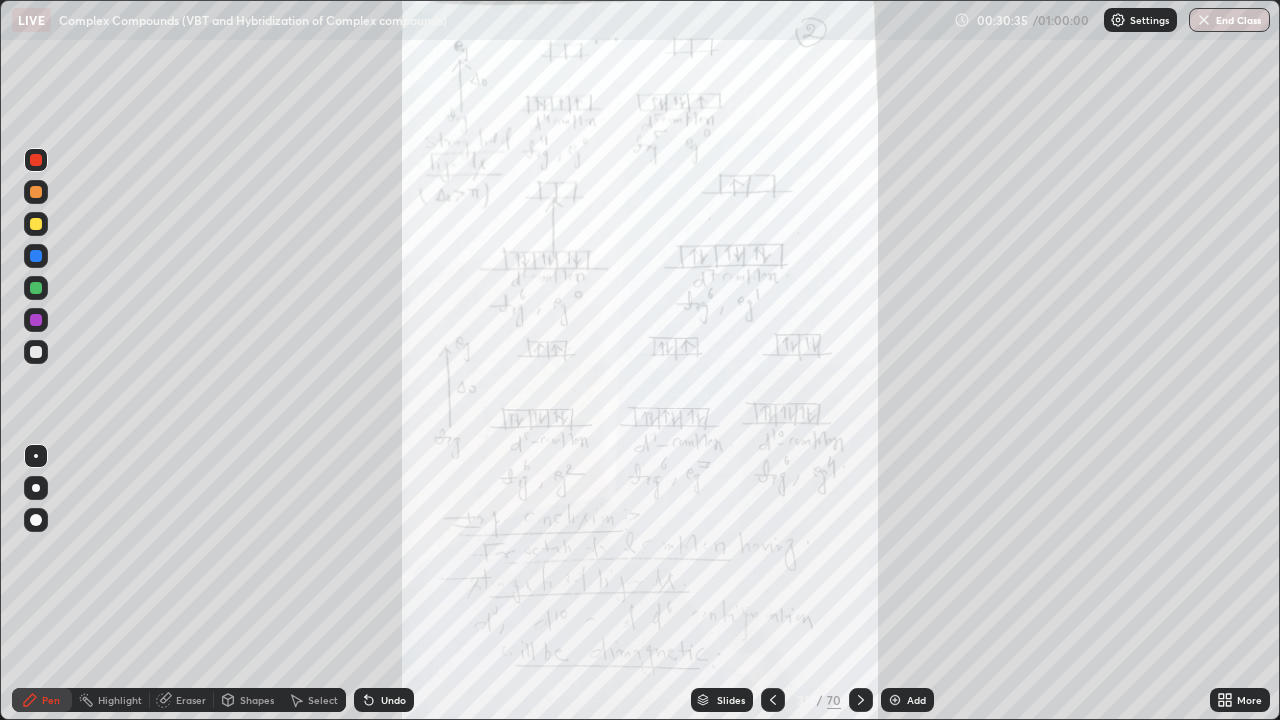click at bounding box center [861, 700] 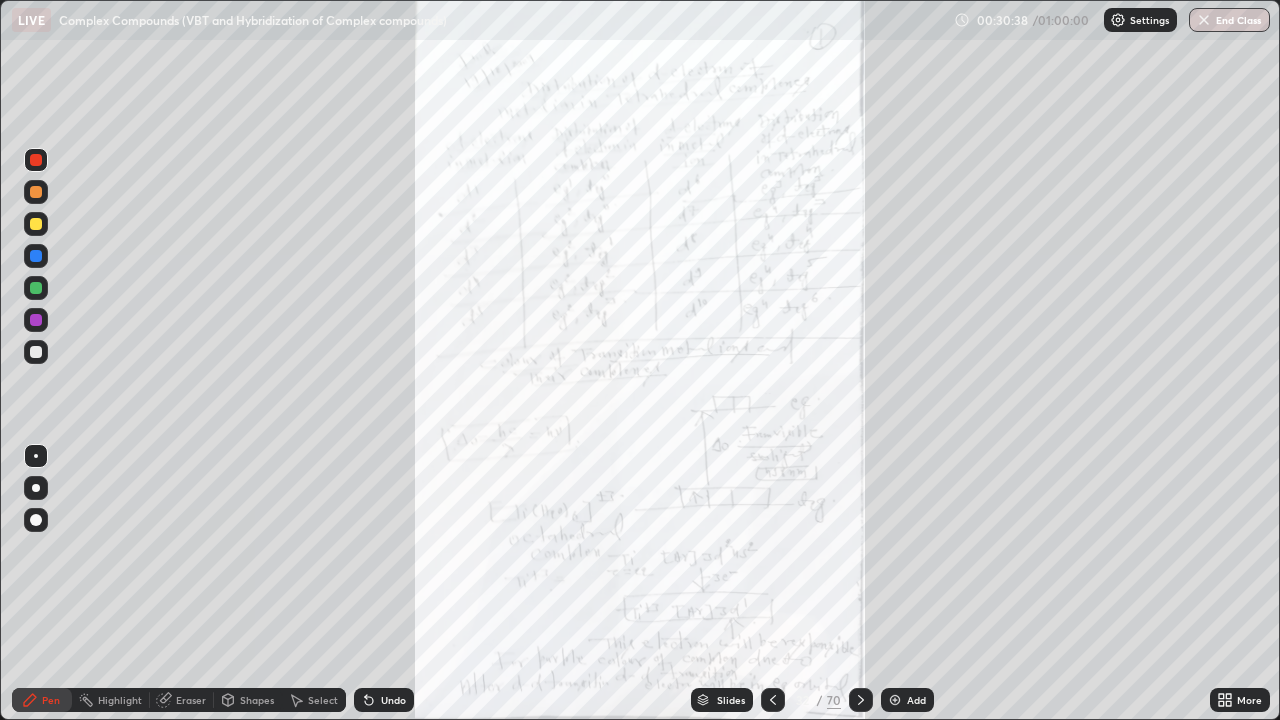 click 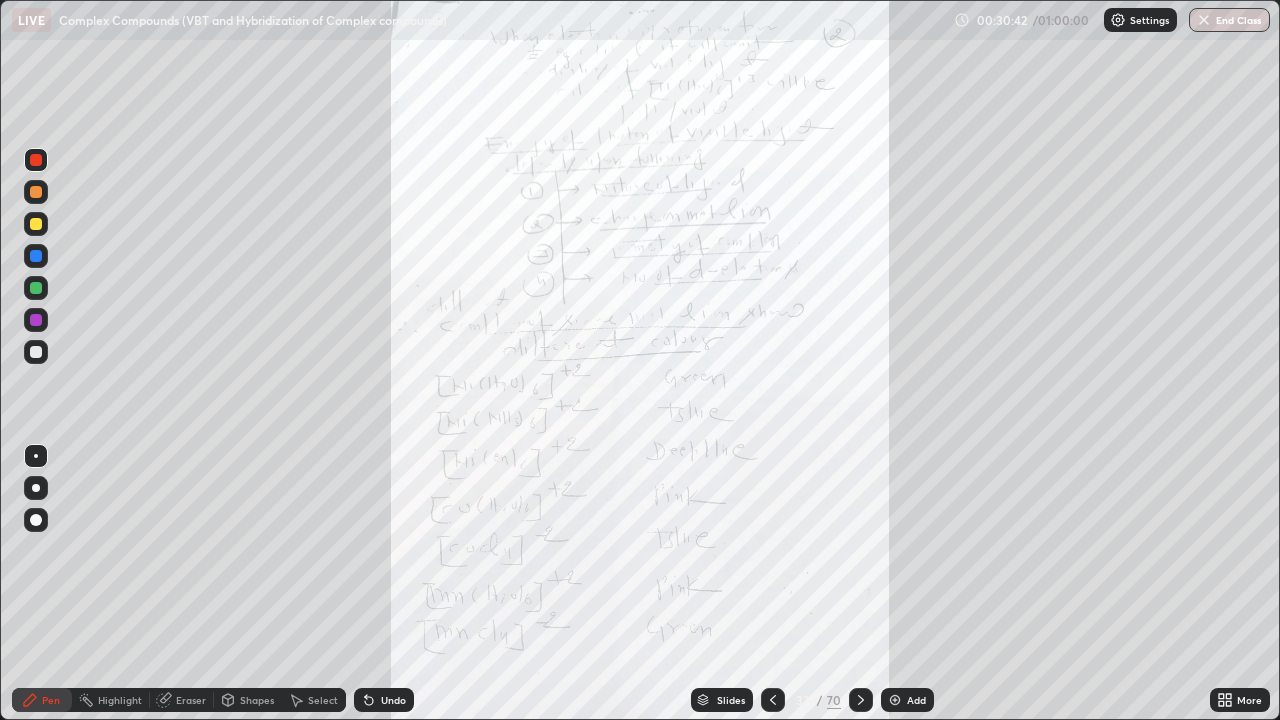 click at bounding box center [861, 700] 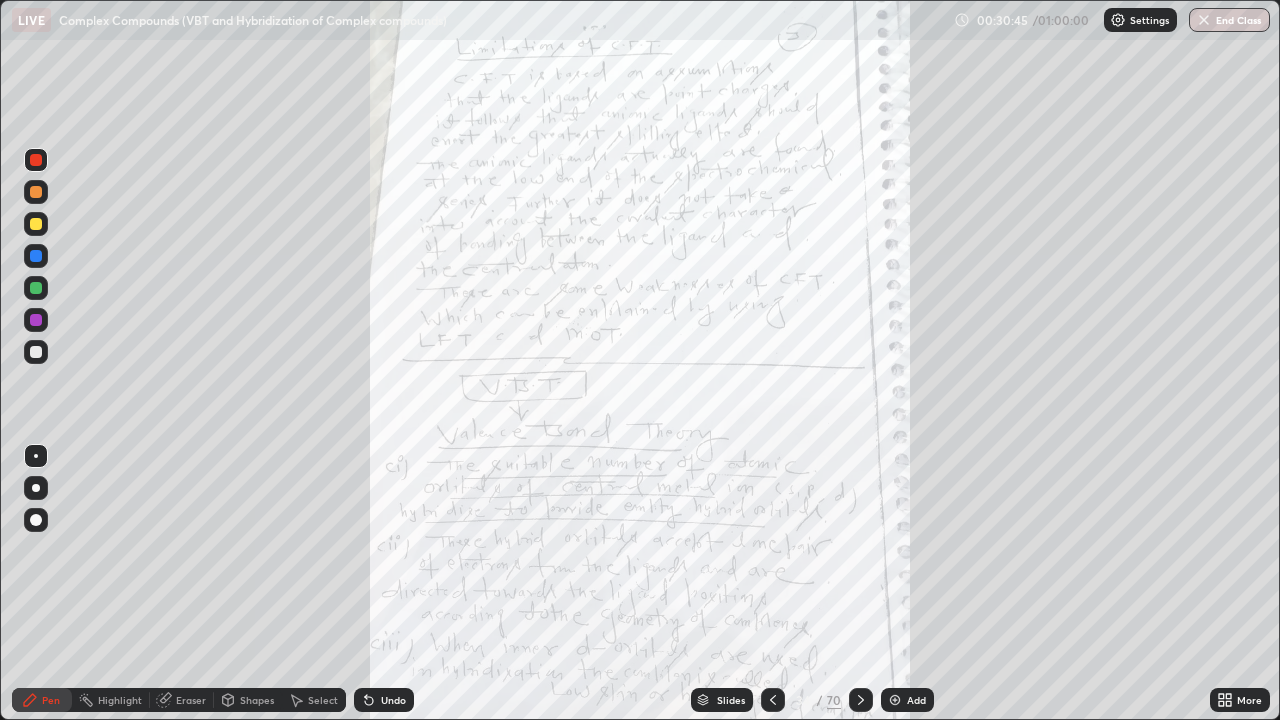 click 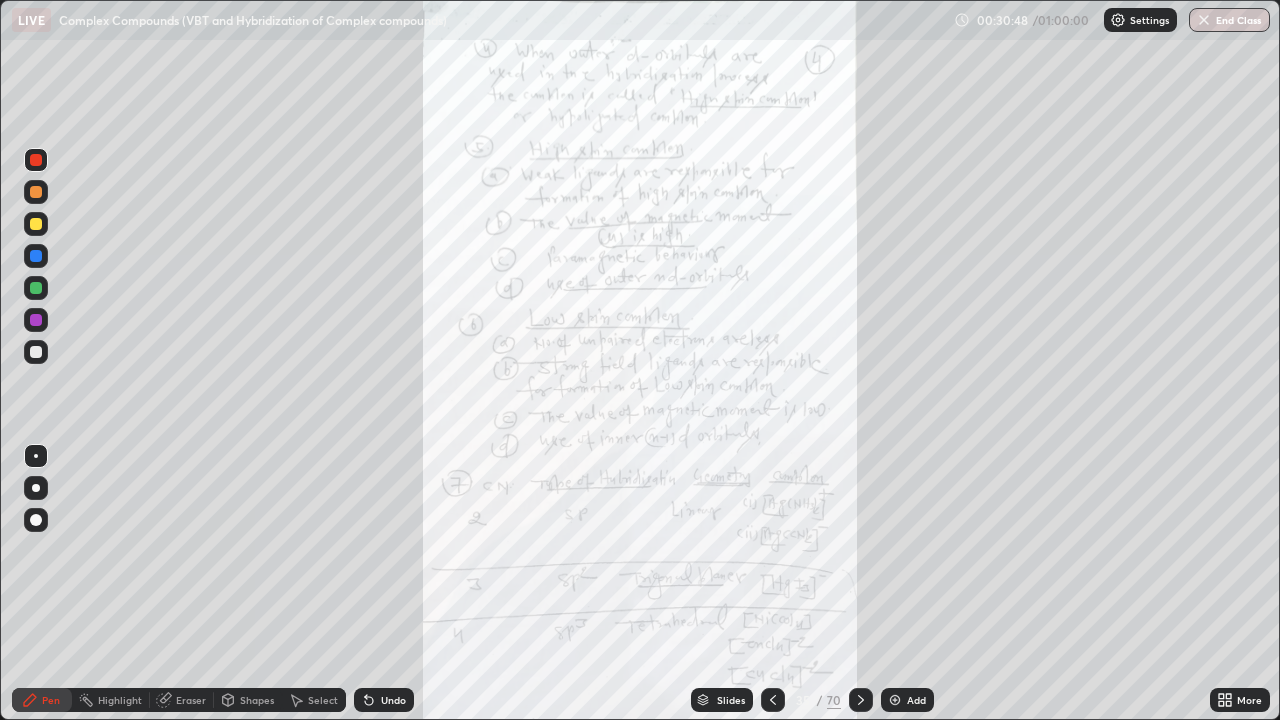 click 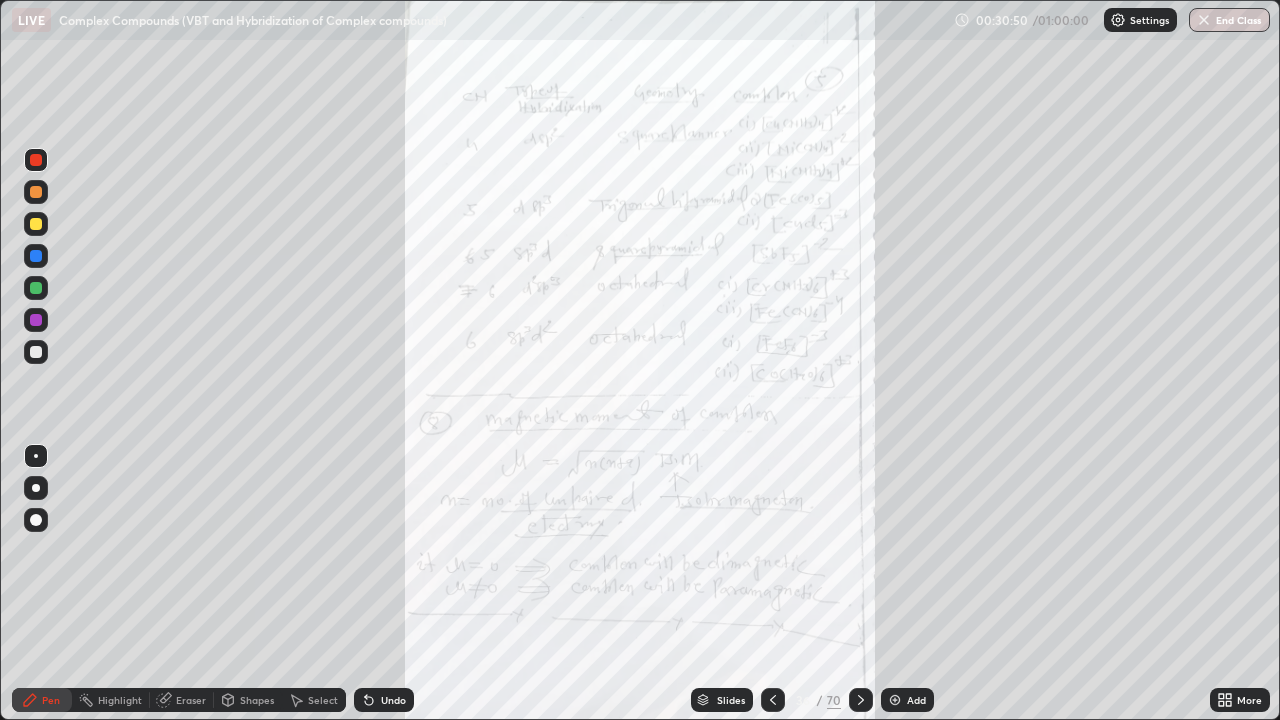 click at bounding box center (861, 700) 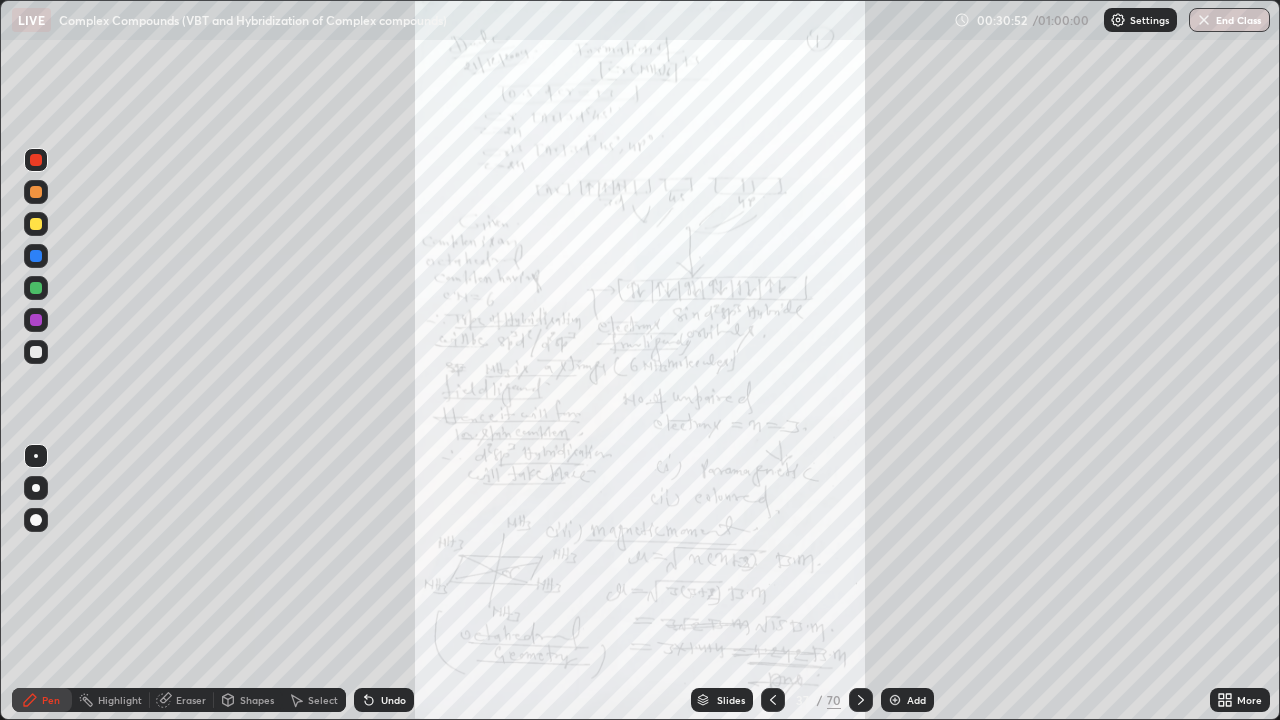 click at bounding box center [861, 700] 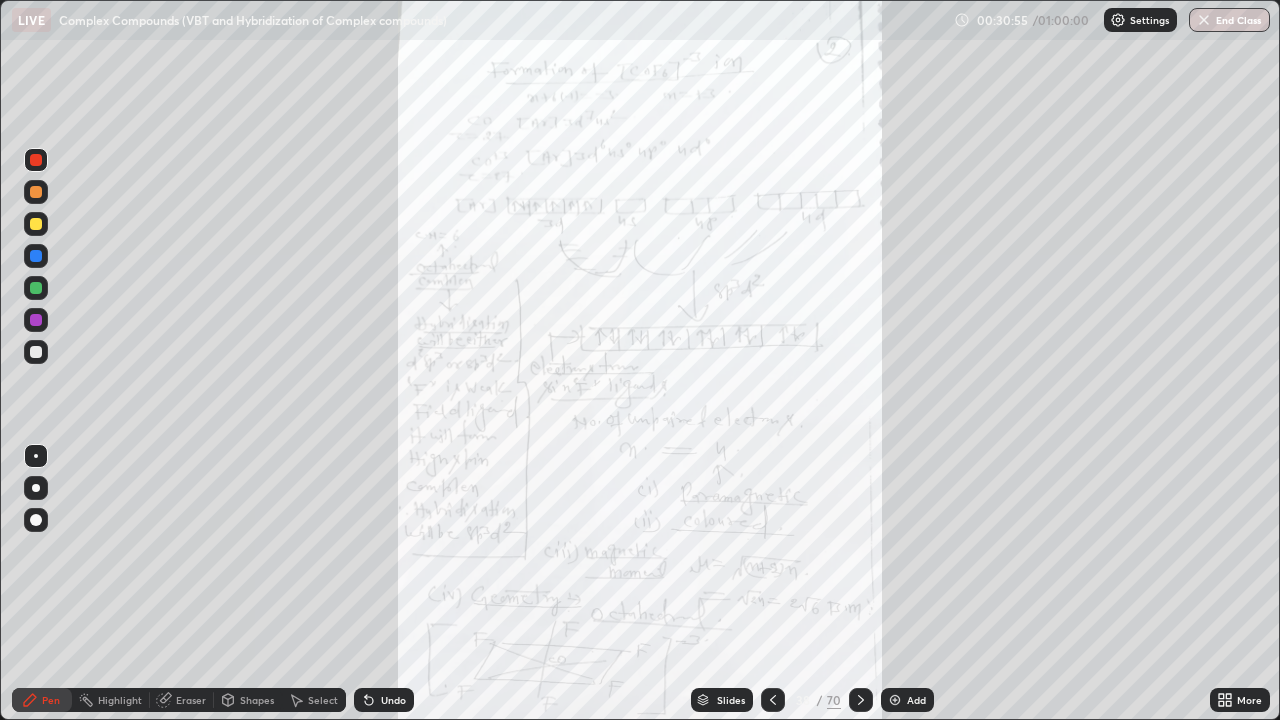 click at bounding box center (861, 700) 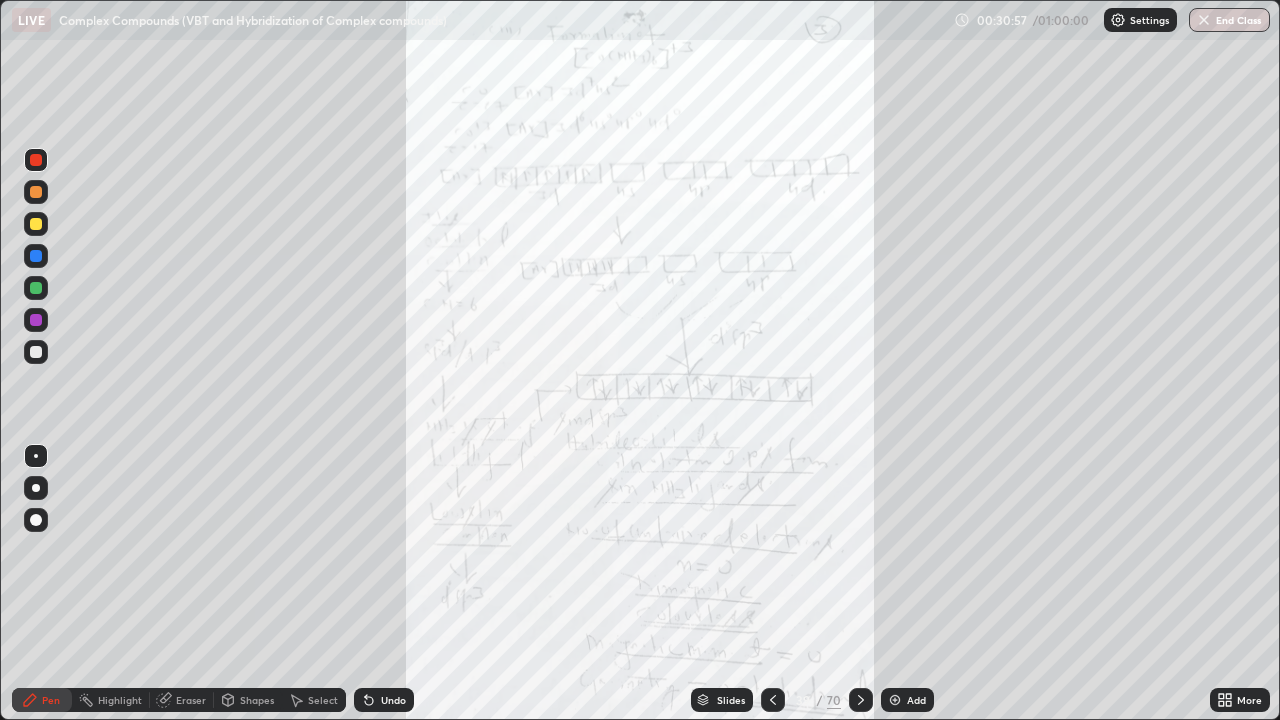 click 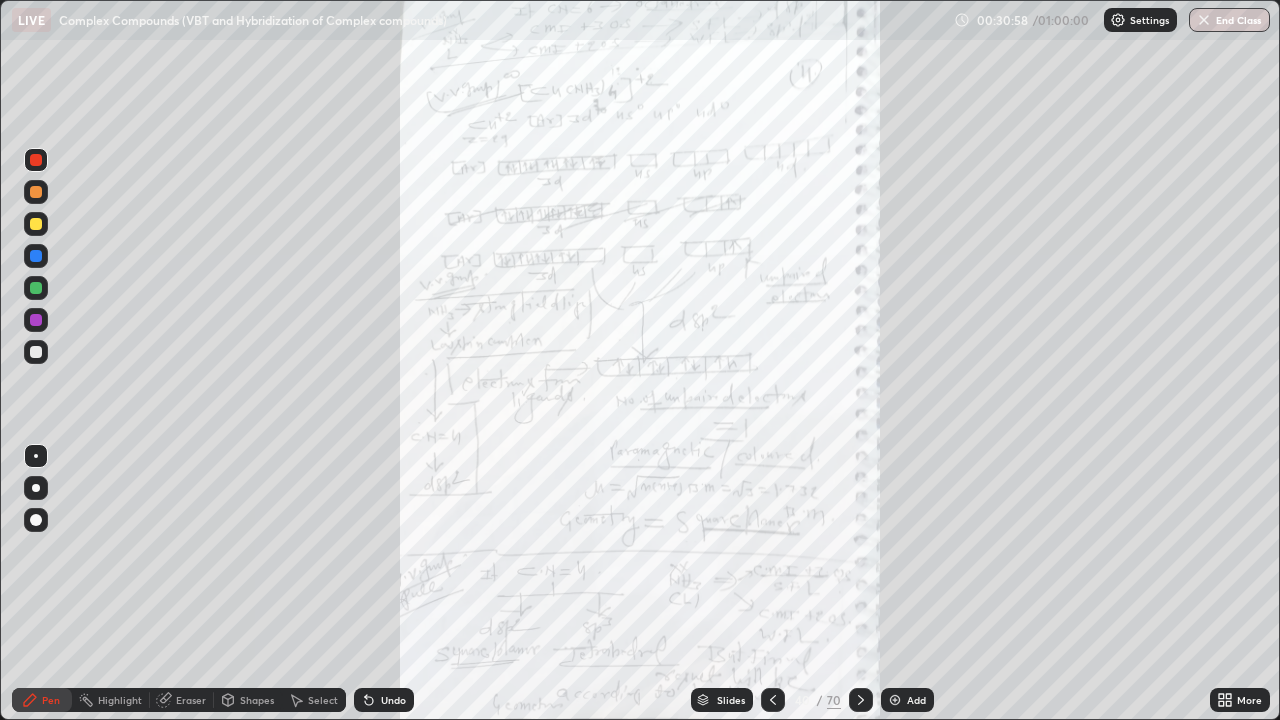 click at bounding box center [861, 700] 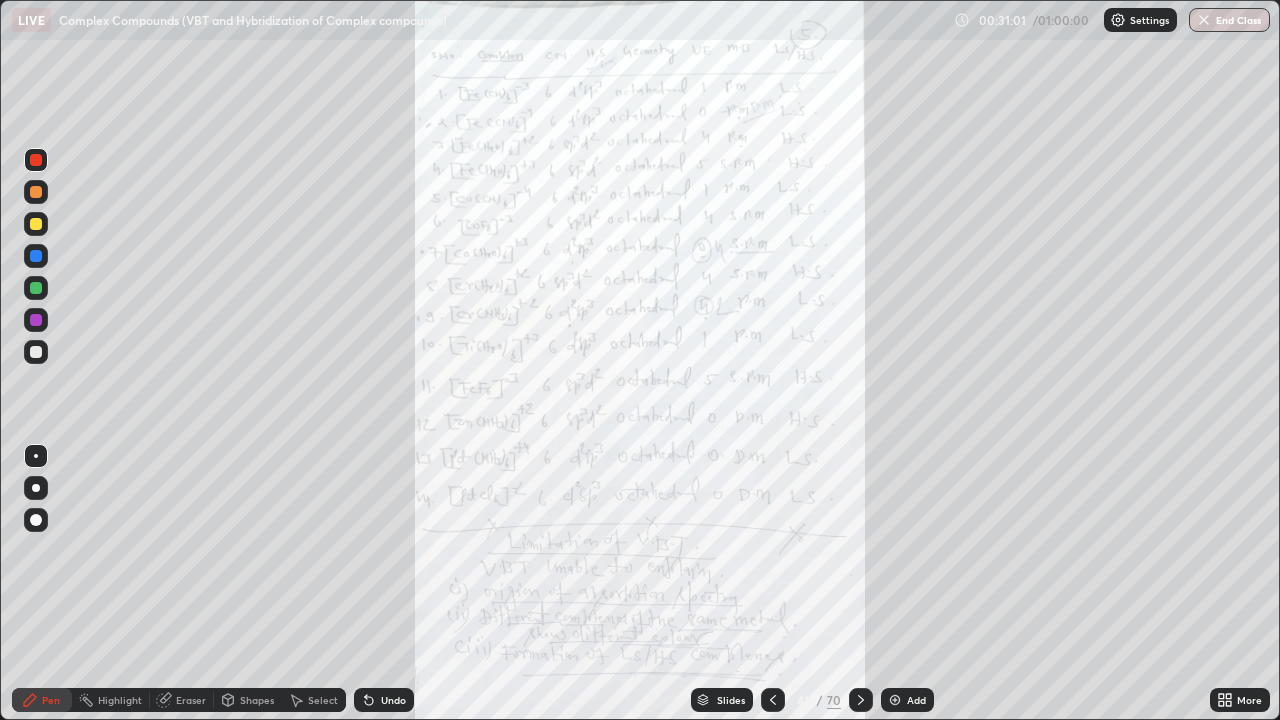 click on "Add" at bounding box center [907, 700] 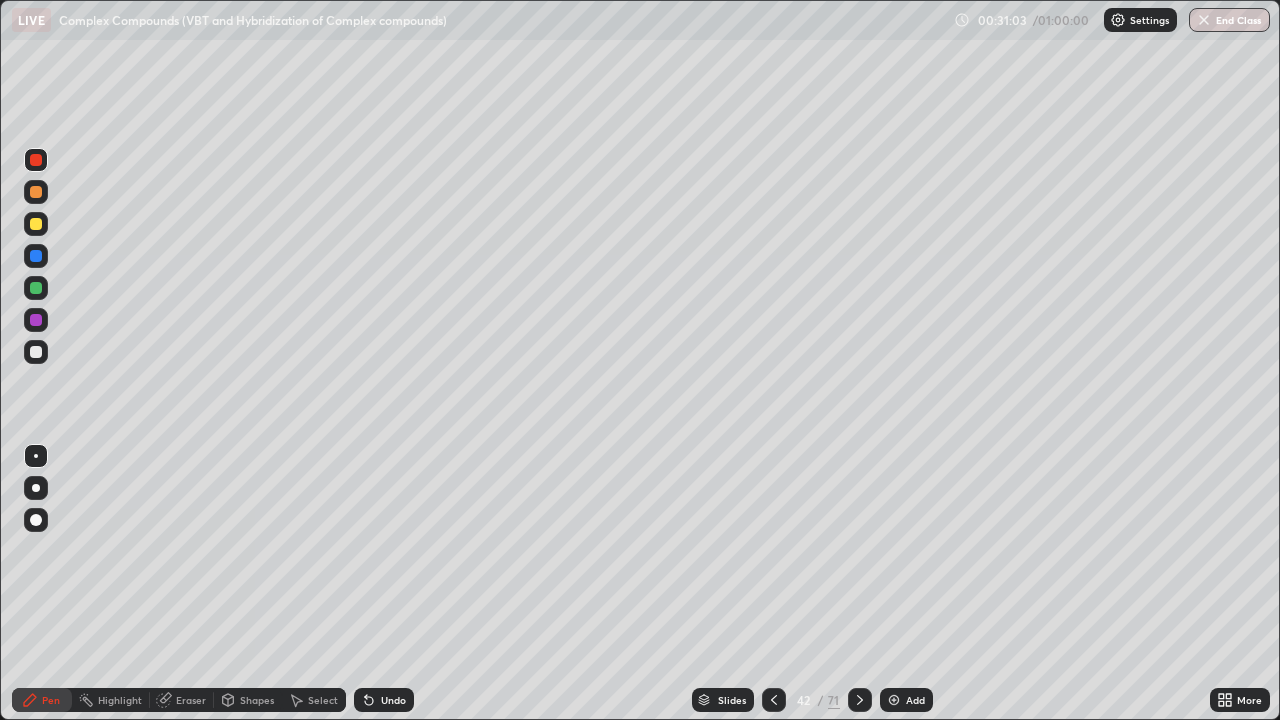 click 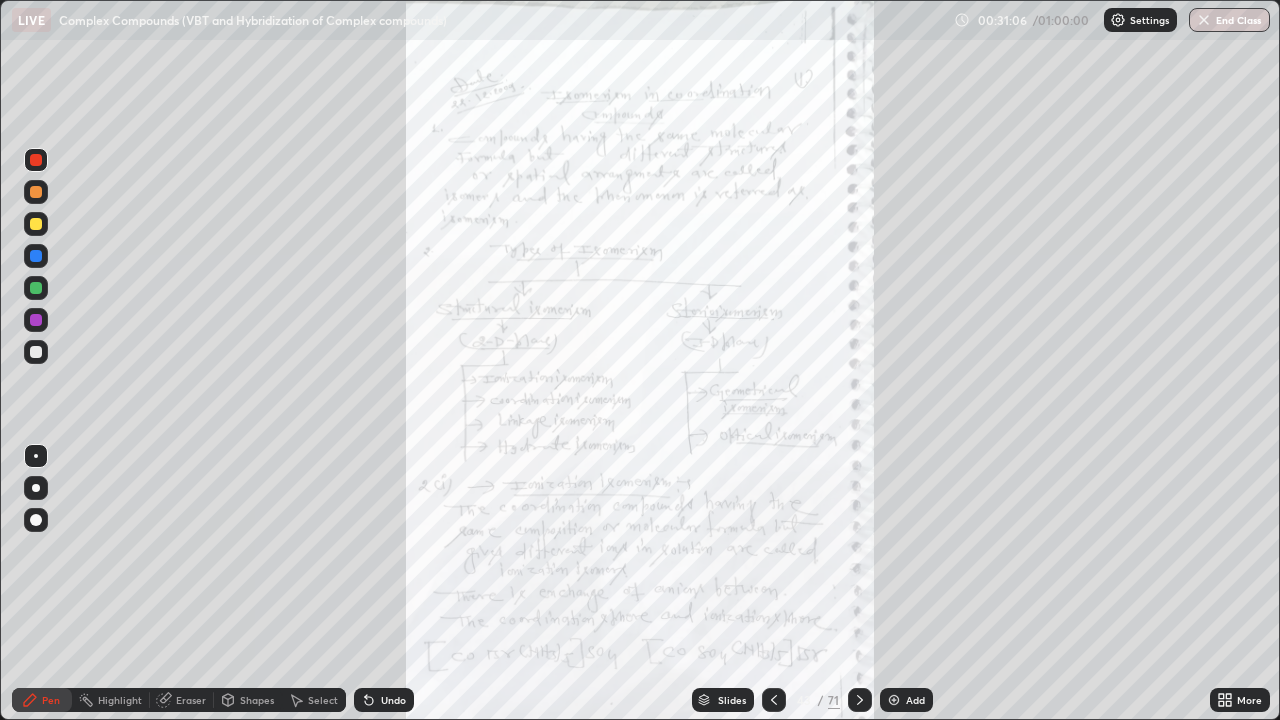 click 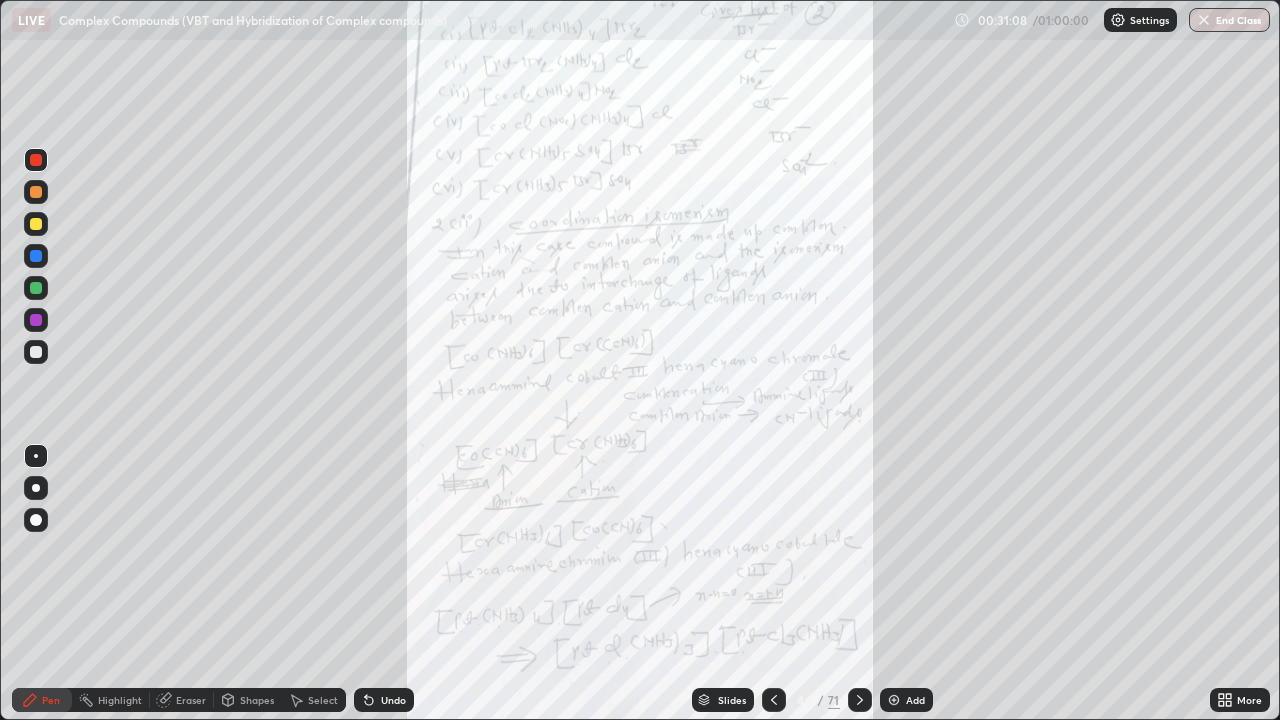 click 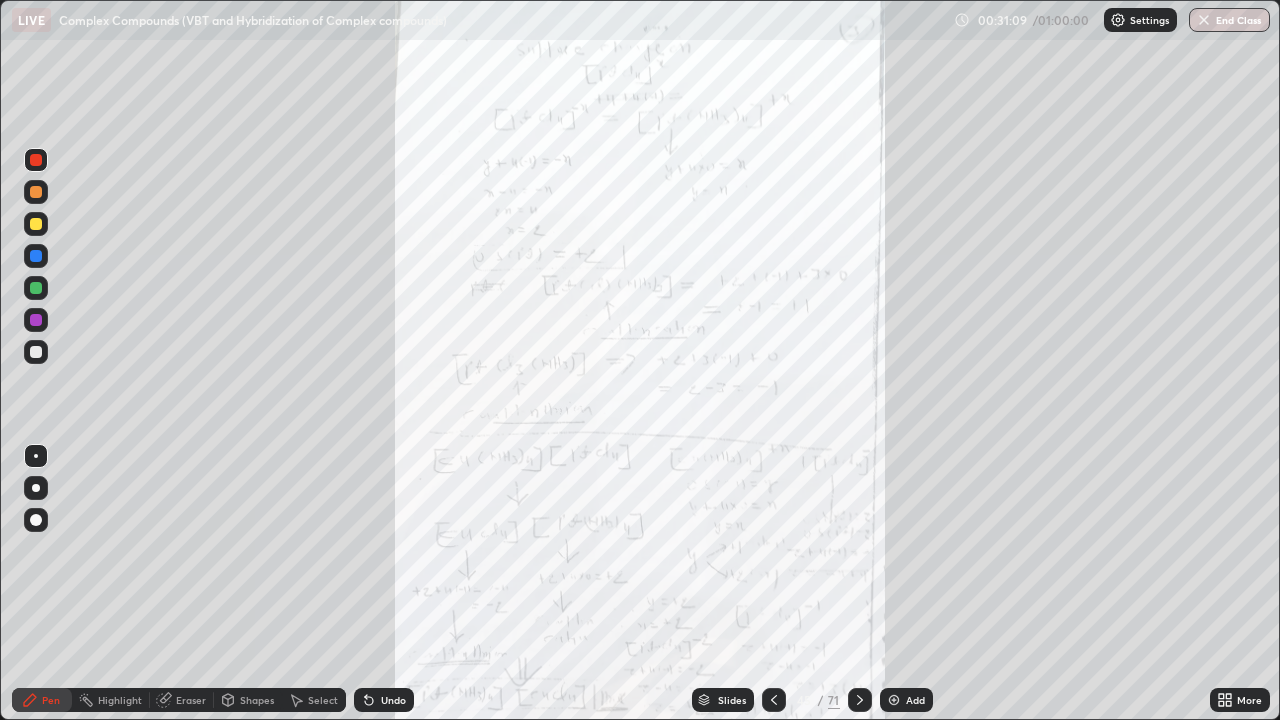 click at bounding box center (860, 700) 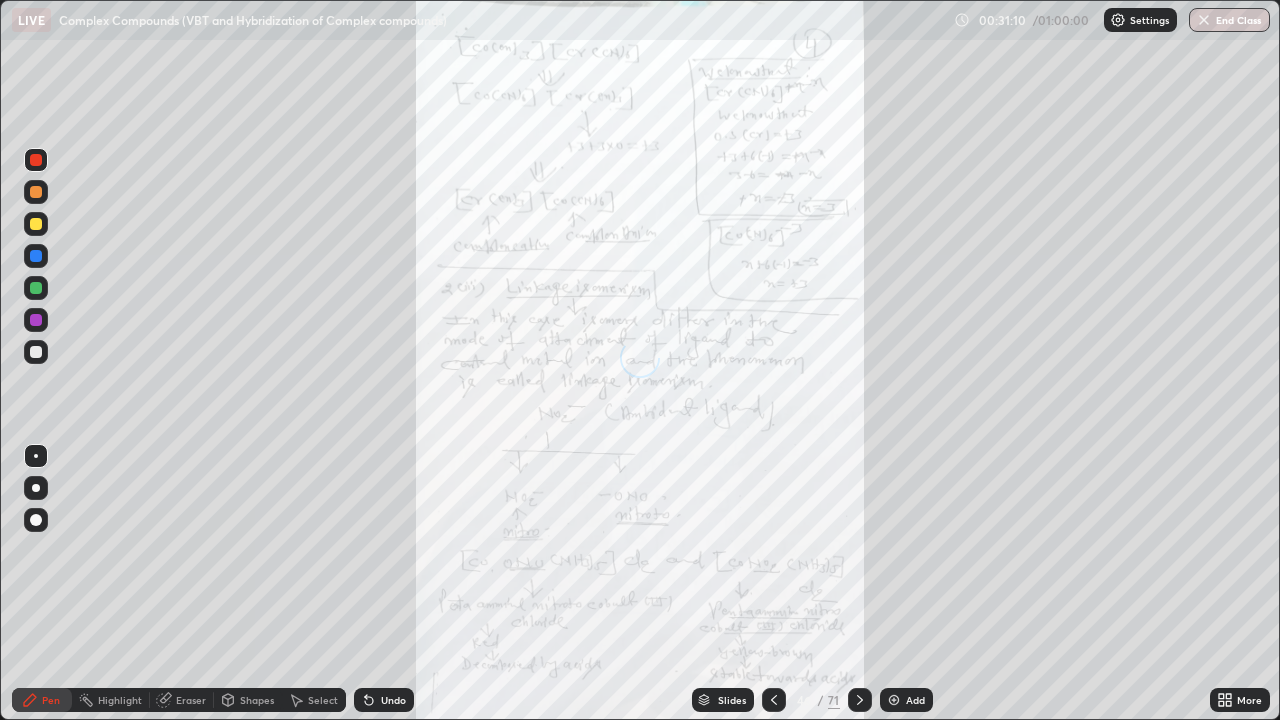click 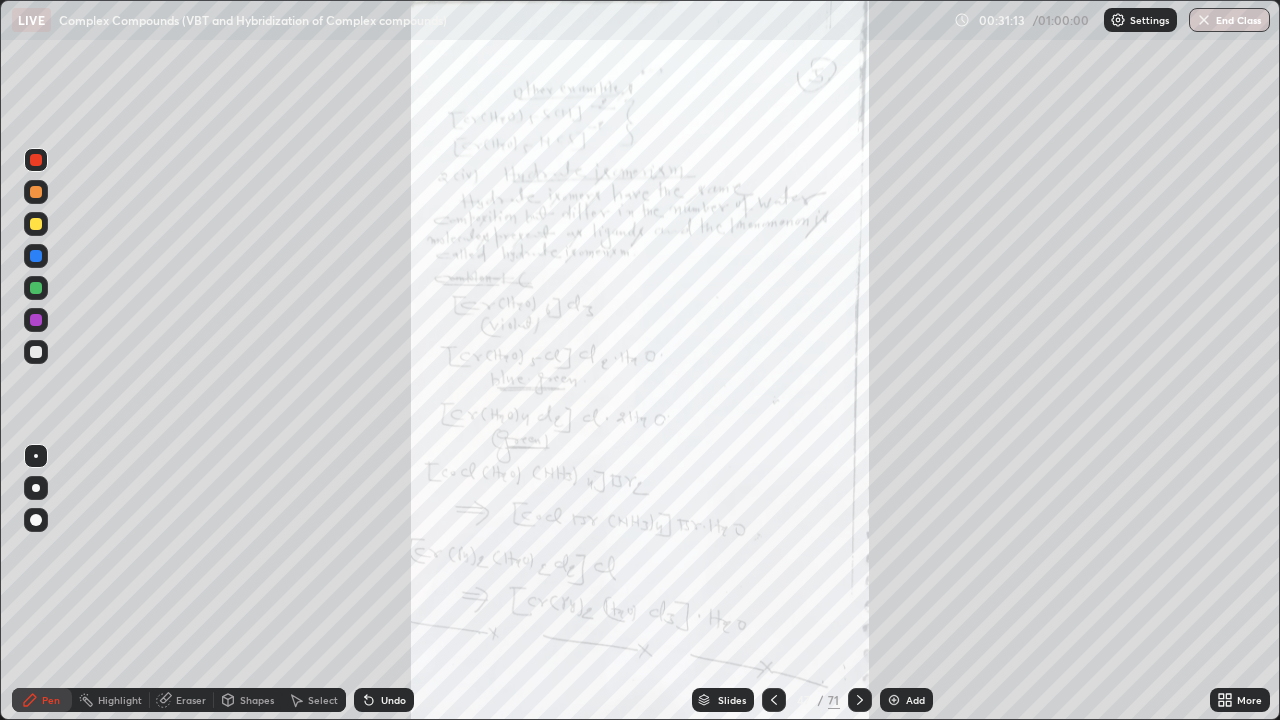 click 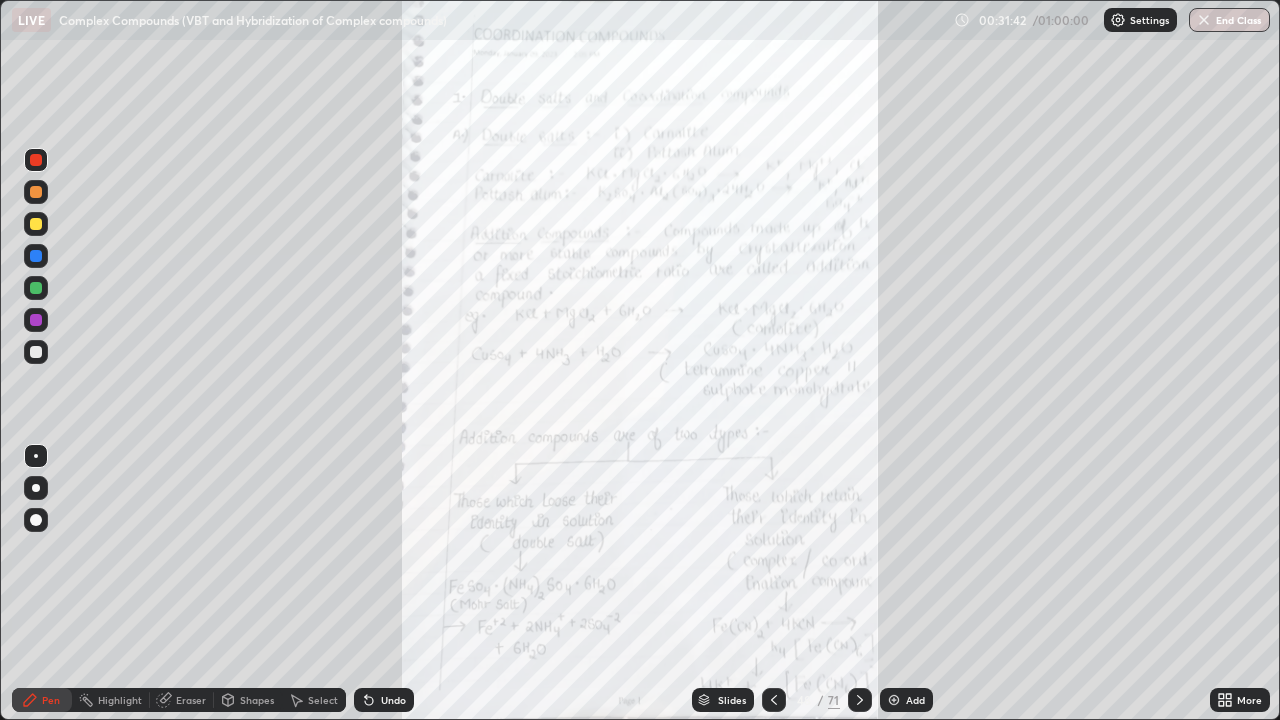 click at bounding box center (860, 700) 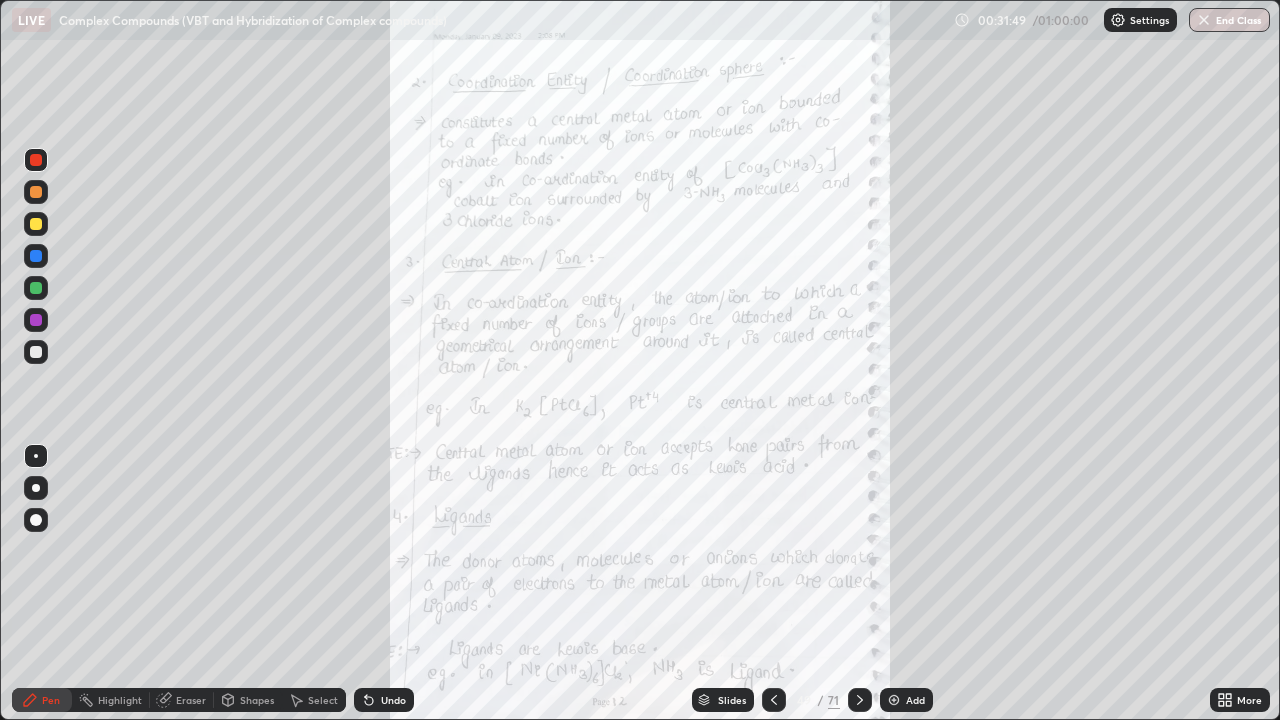 click 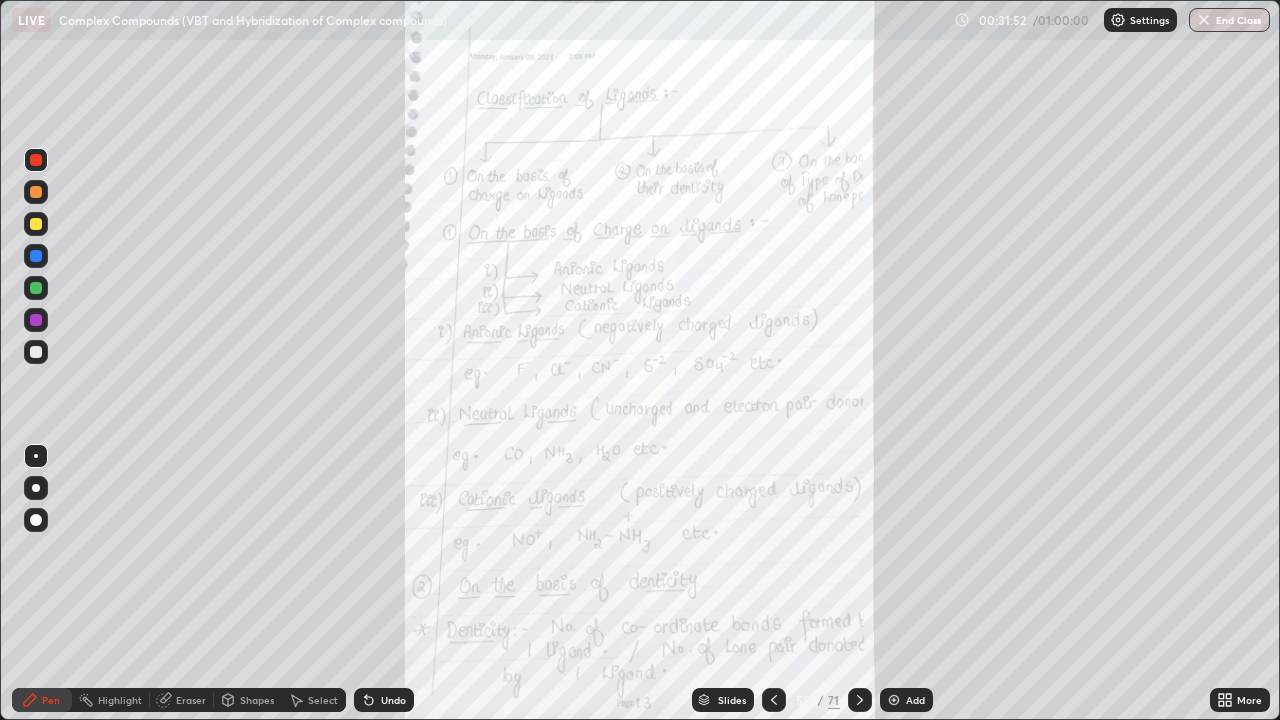 click 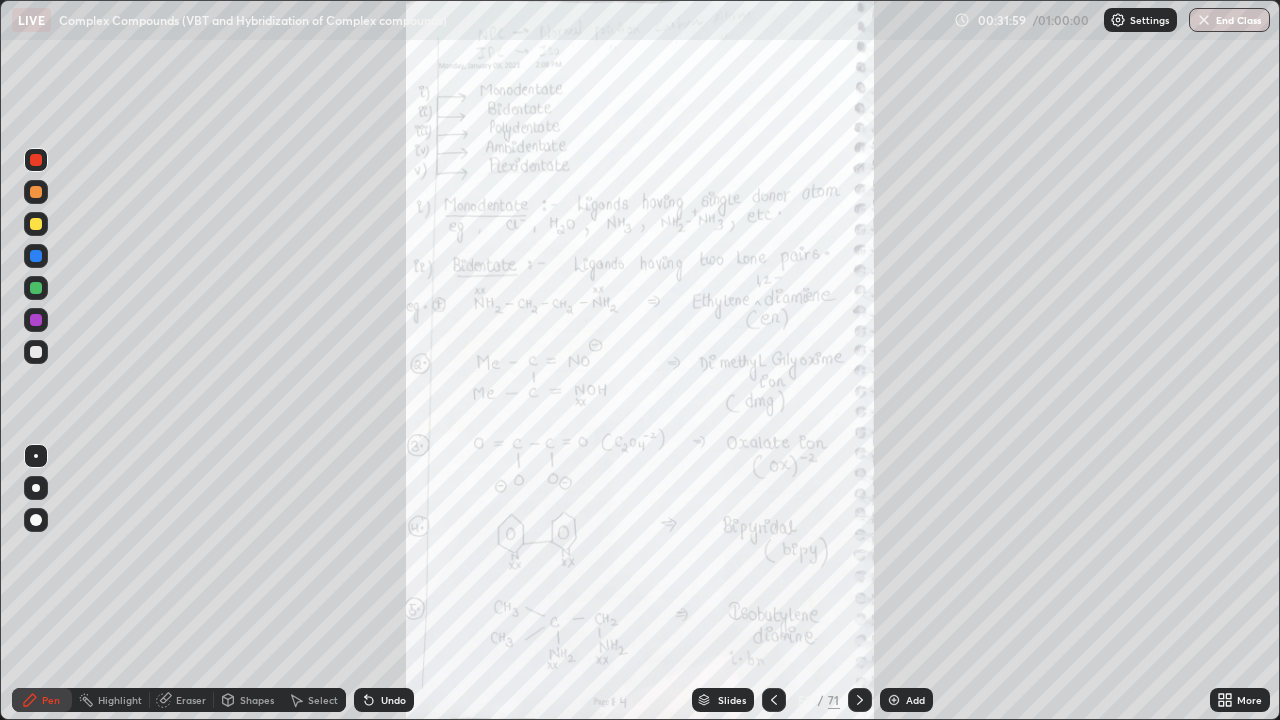 click at bounding box center [860, 700] 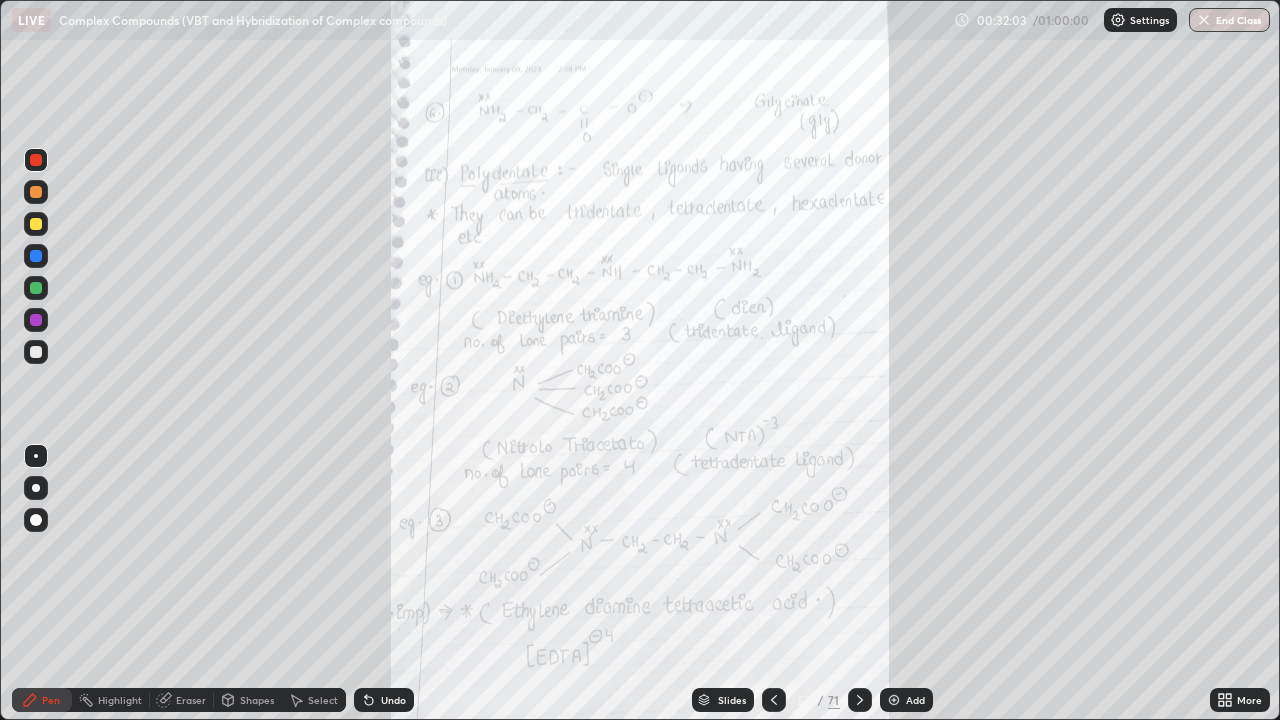 click 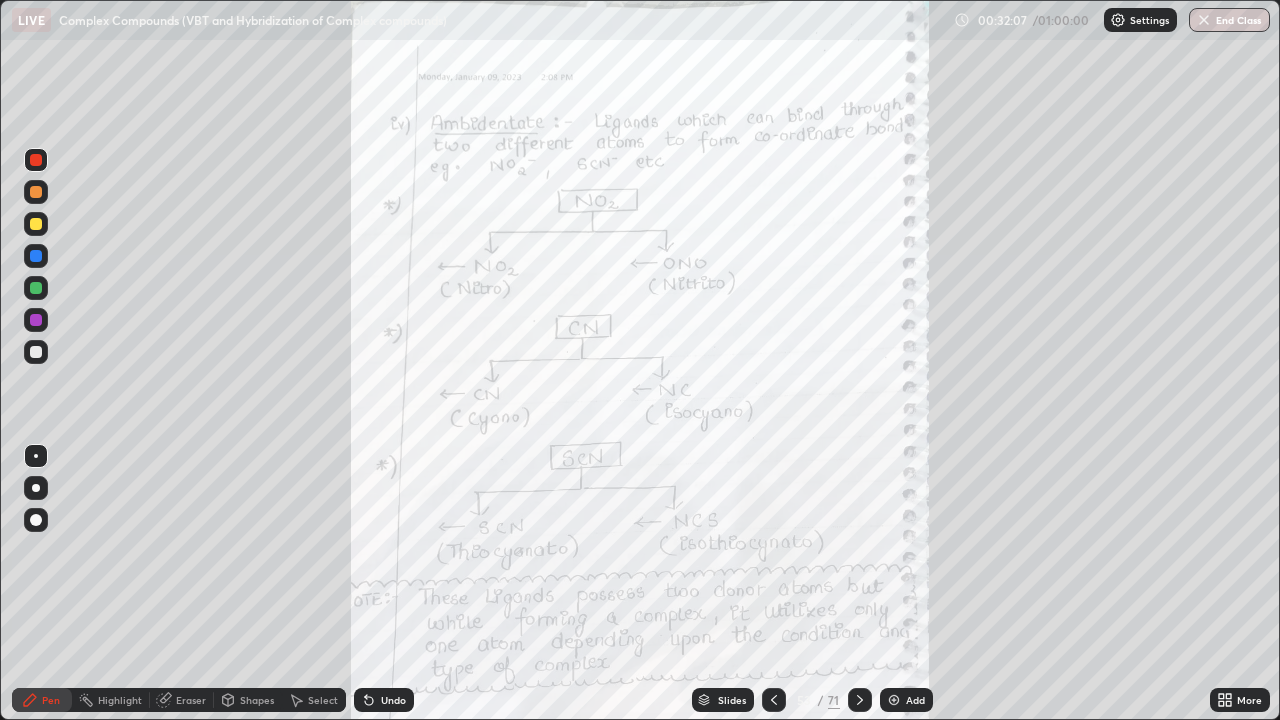 click 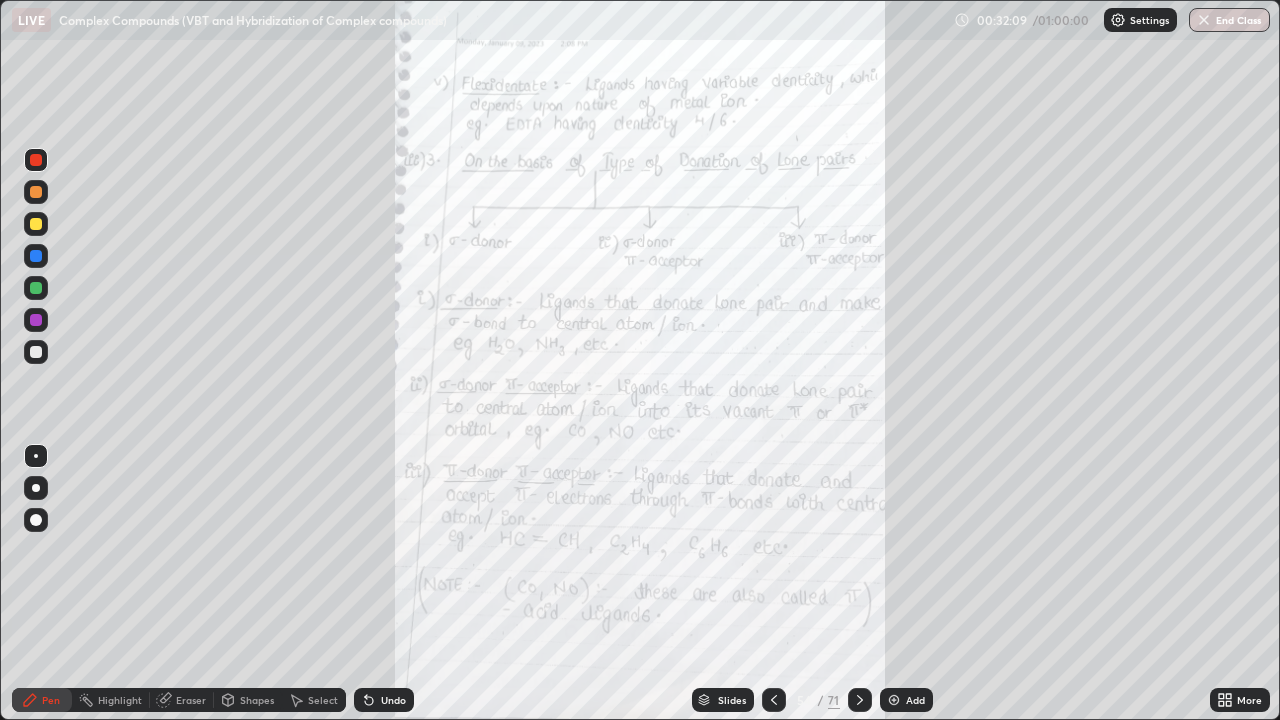 click 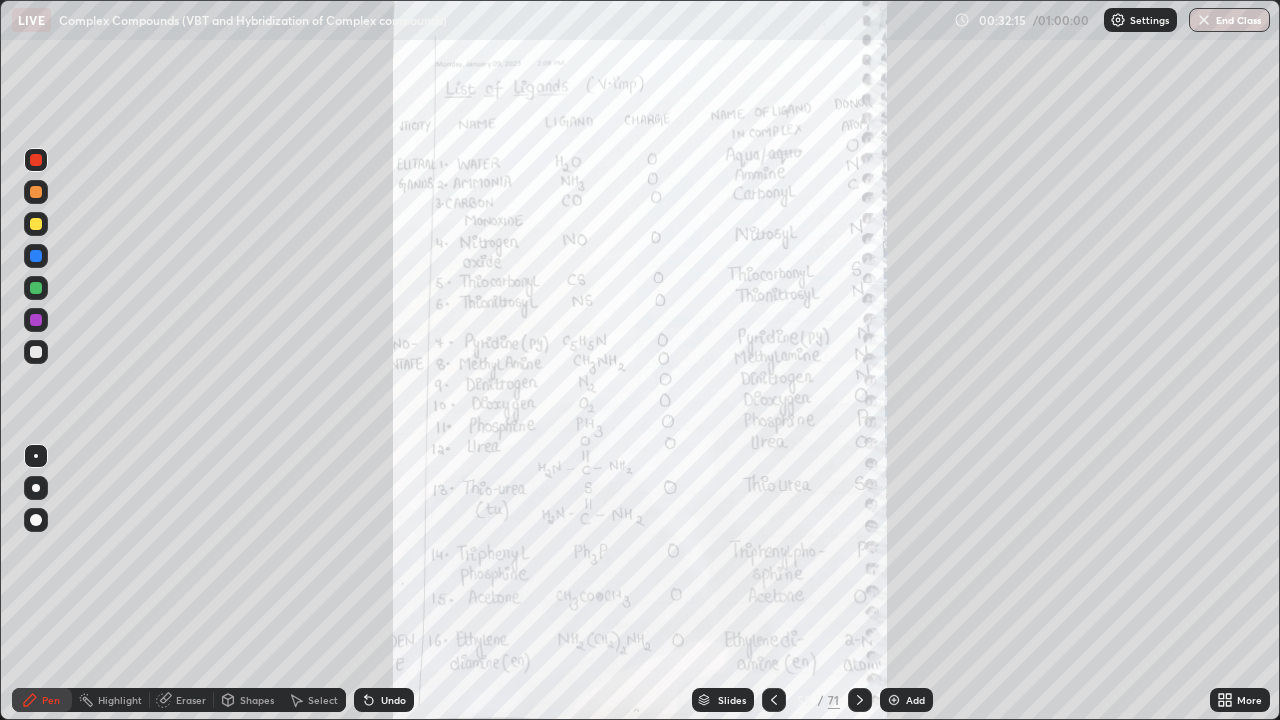 click 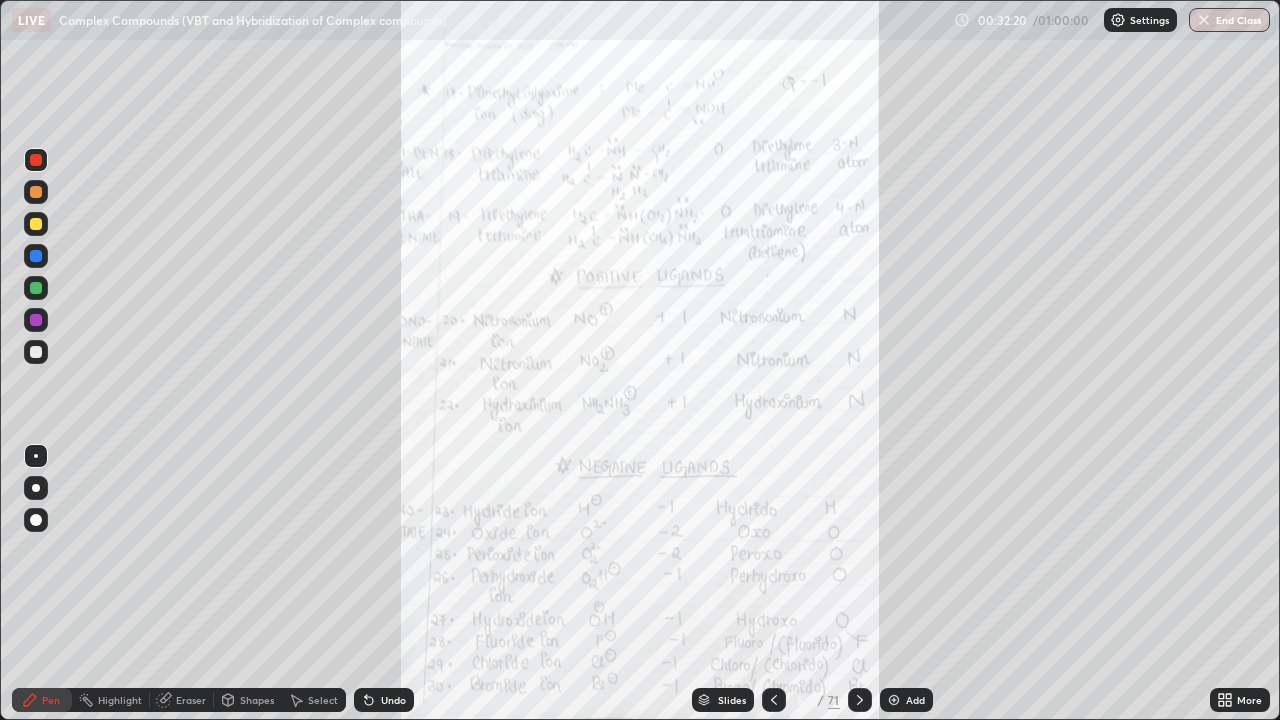 click 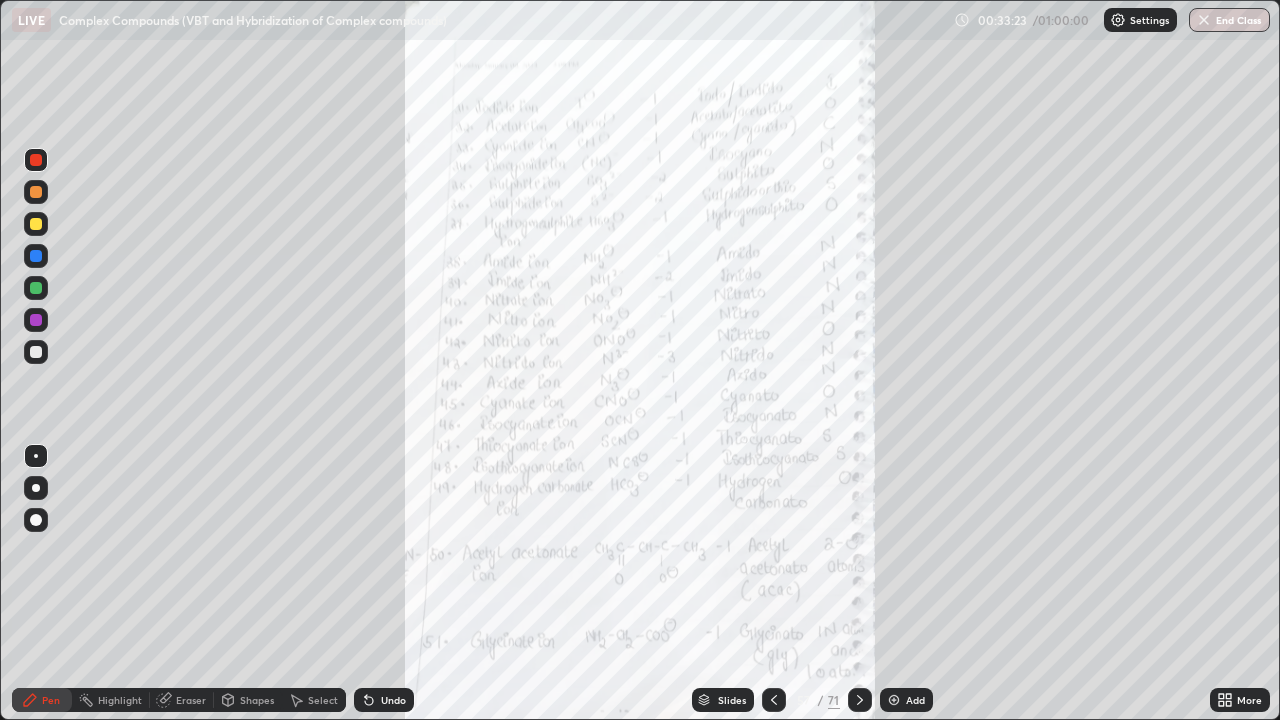 click 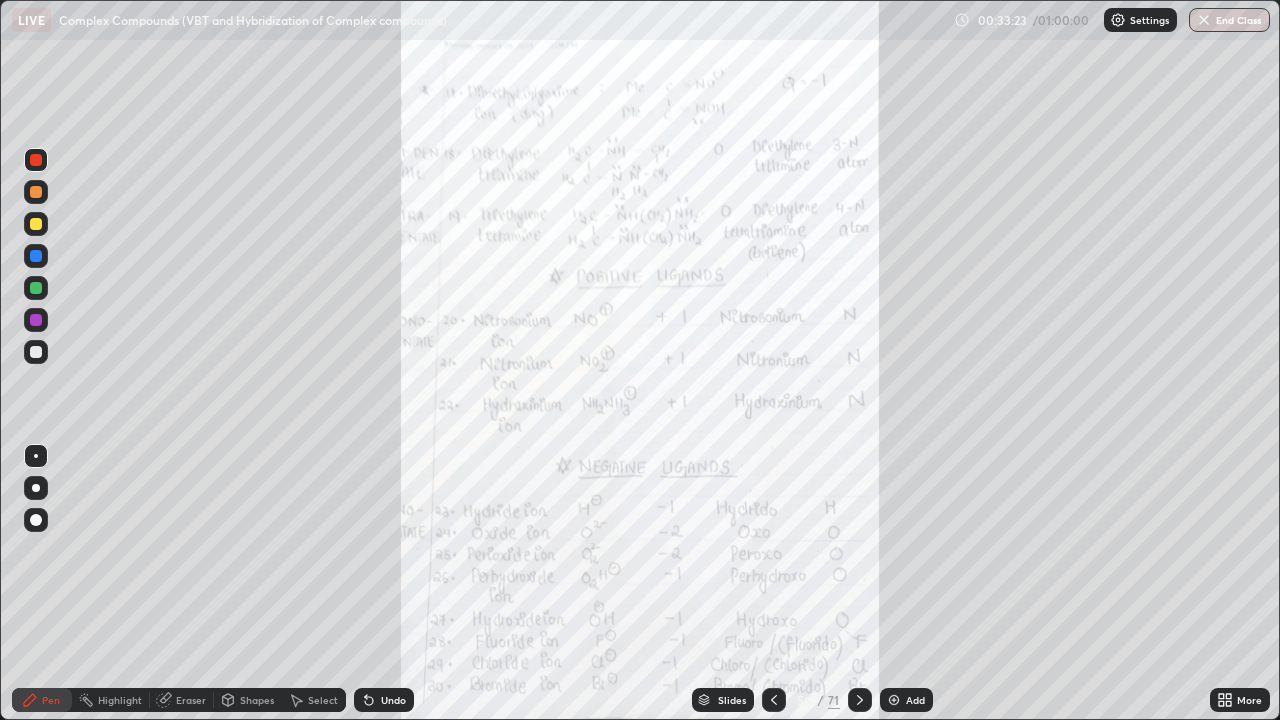 click 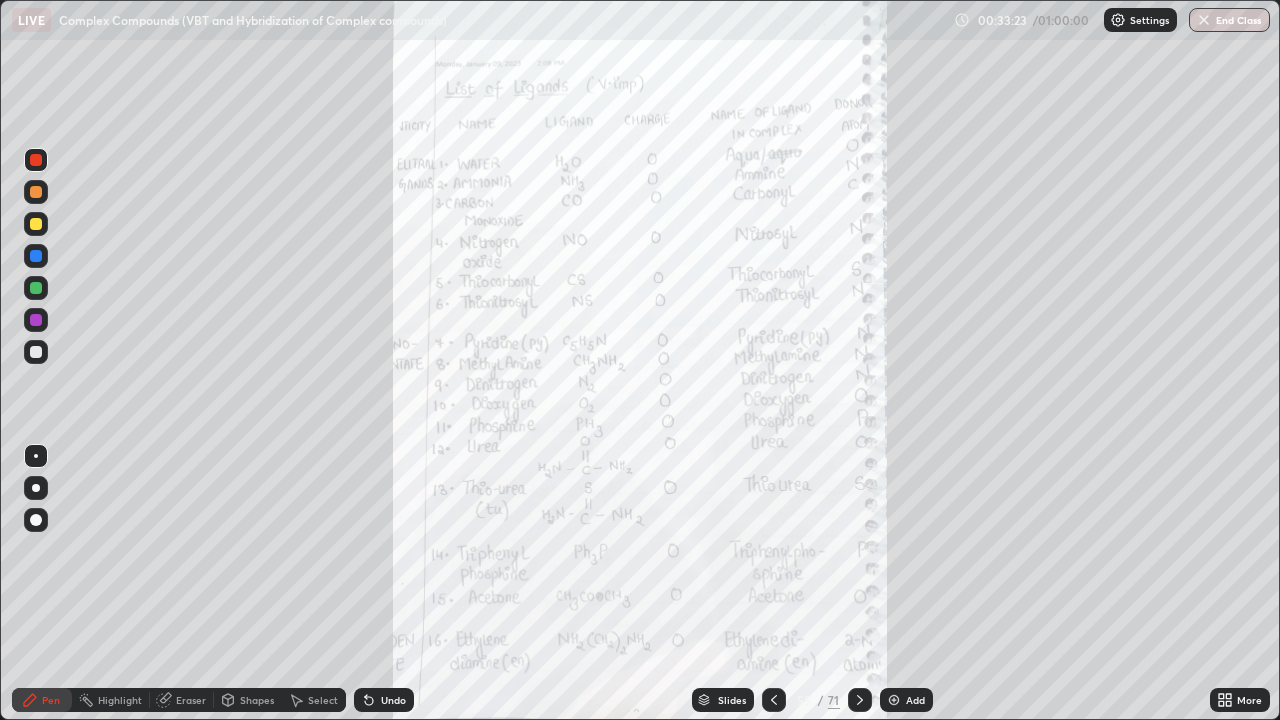 click 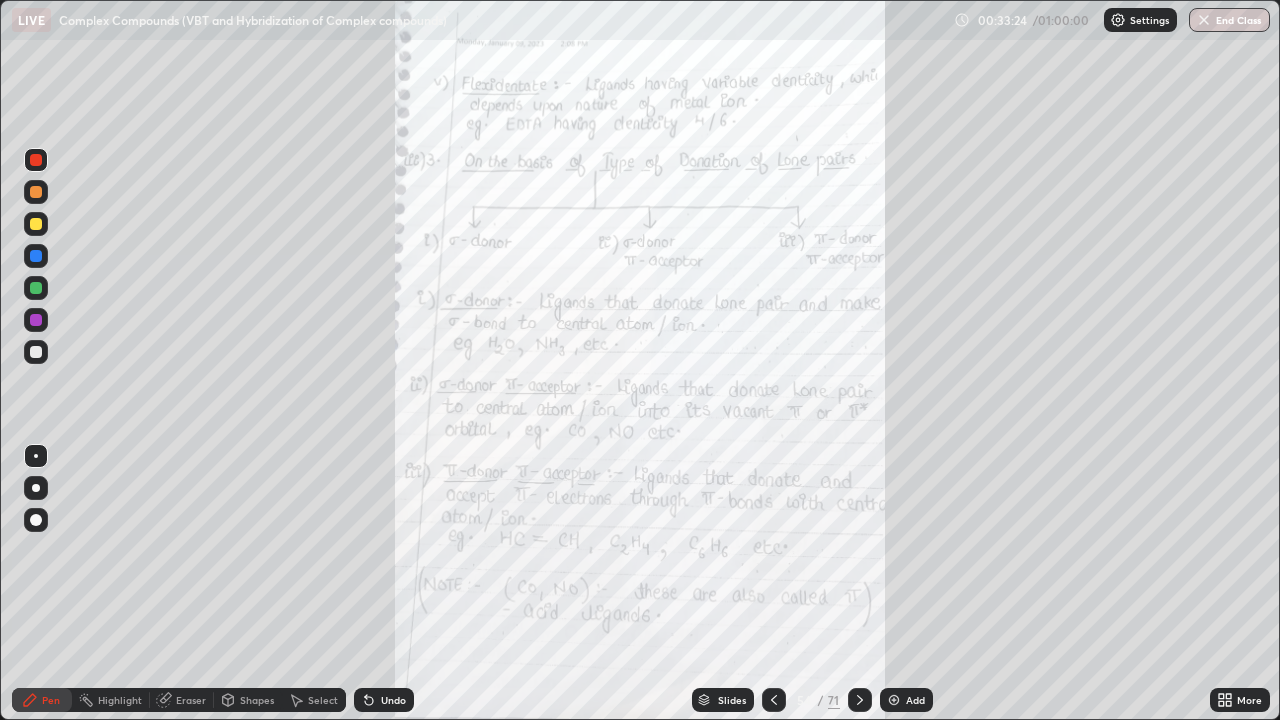 click 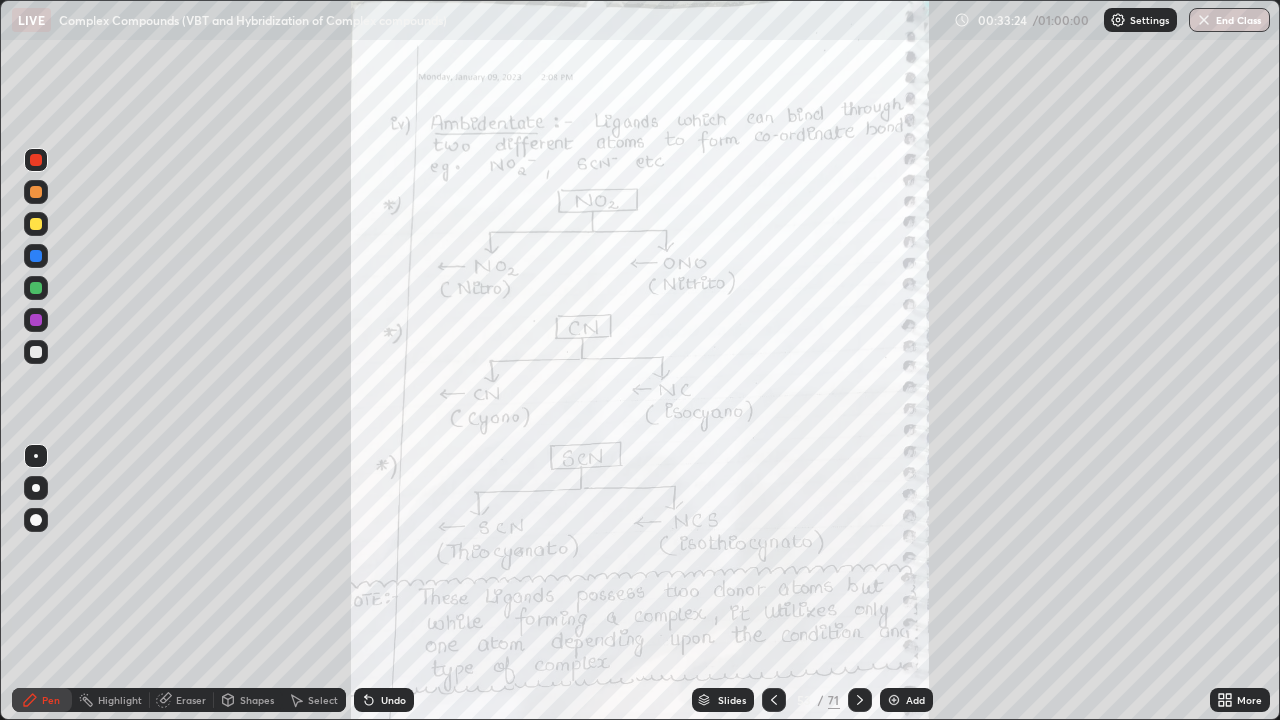 click at bounding box center [774, 700] 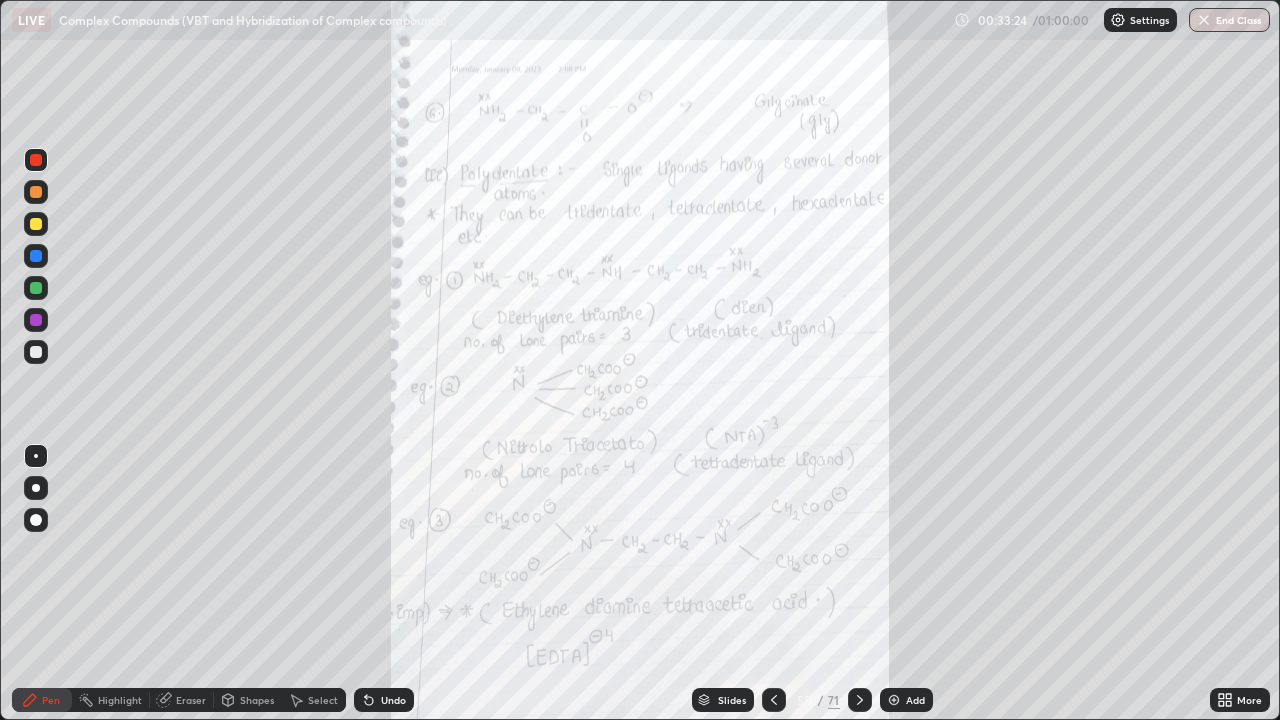 click at bounding box center (774, 700) 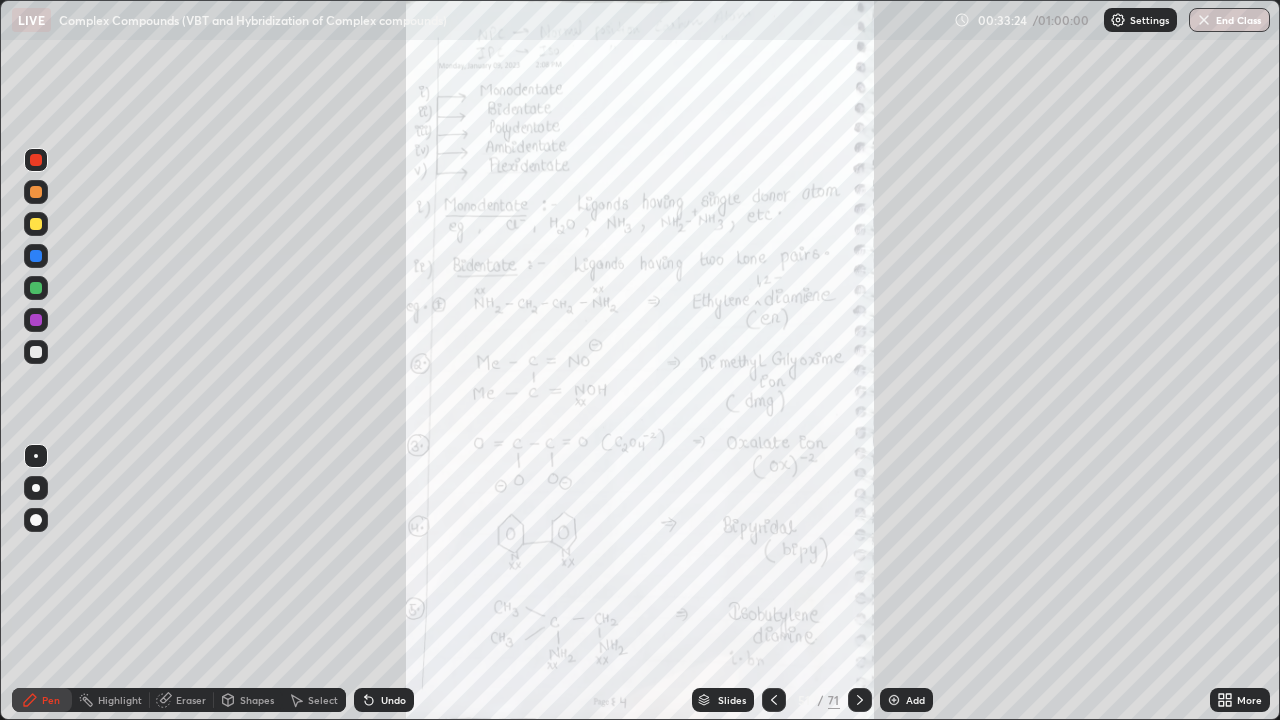 click at bounding box center (774, 700) 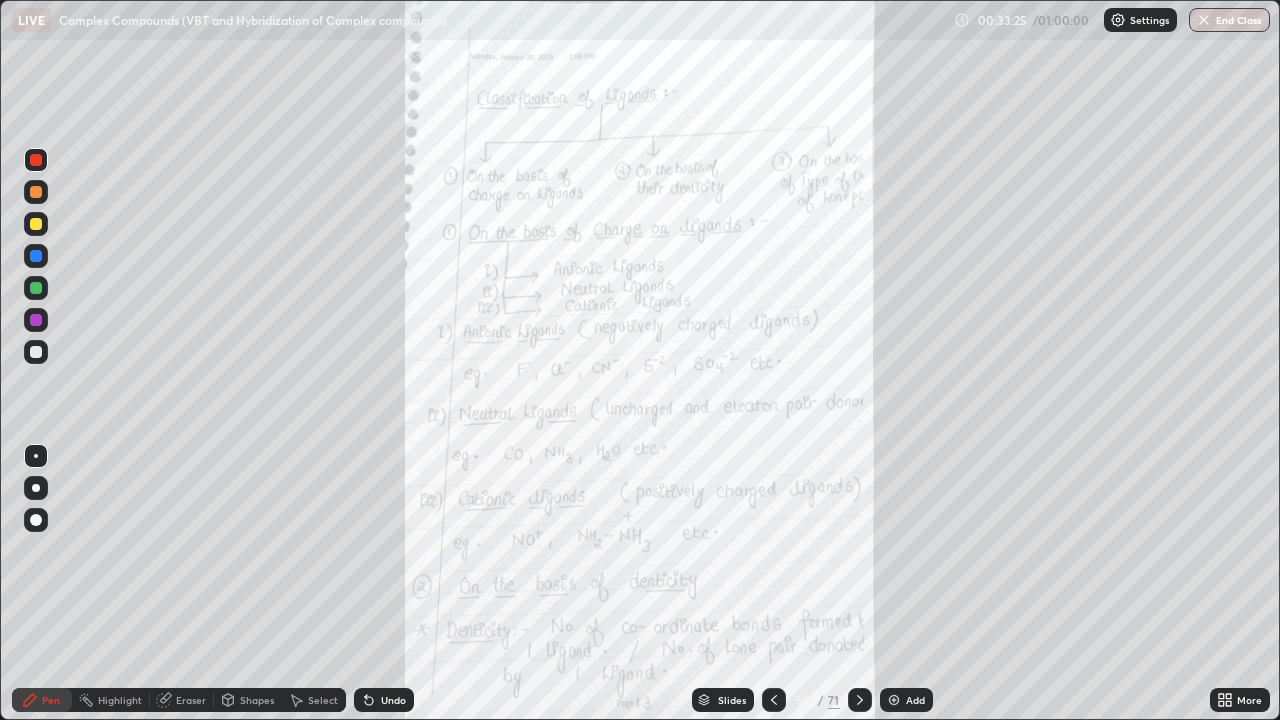 click at bounding box center [774, 700] 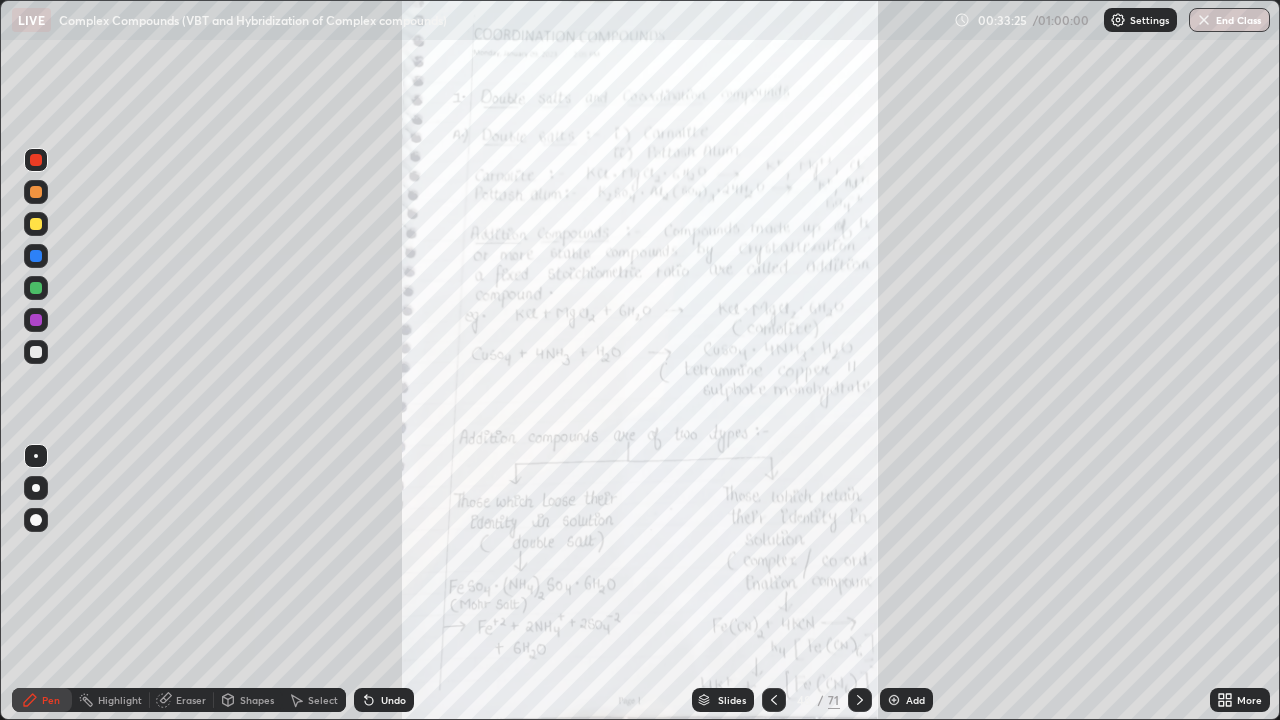 click on "48" at bounding box center (804, 700) 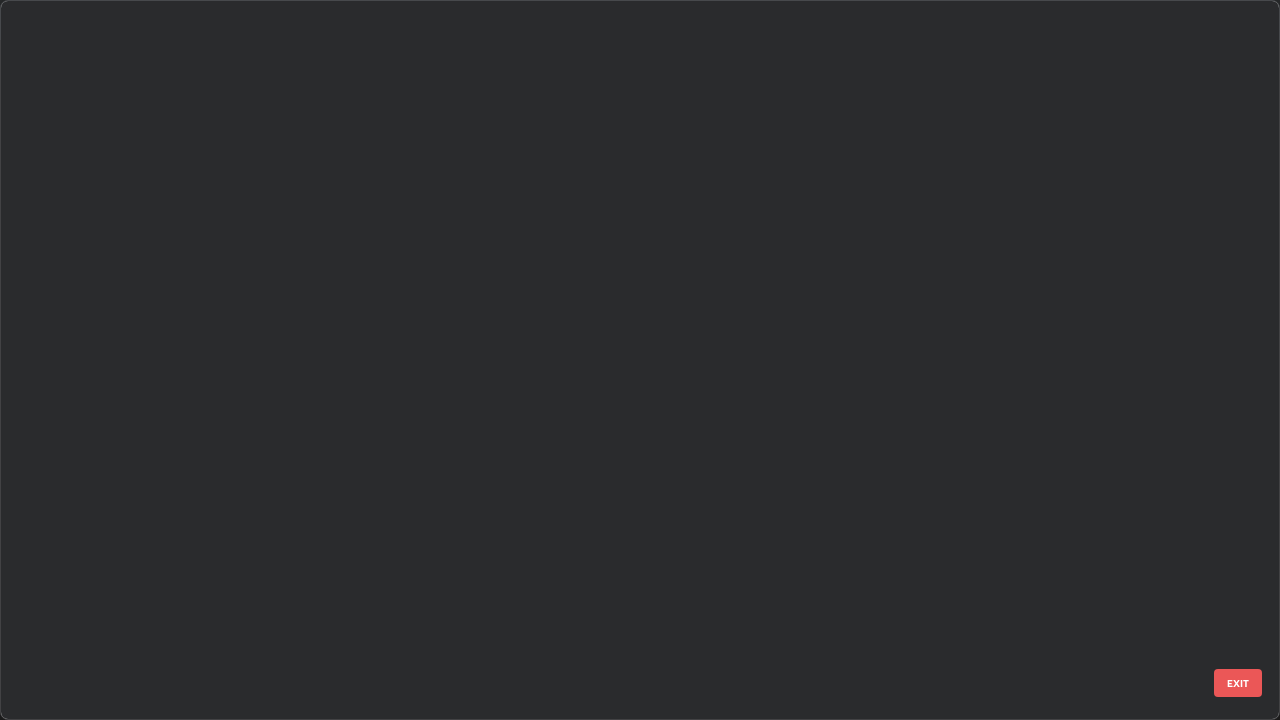 click at bounding box center (599, 3482) 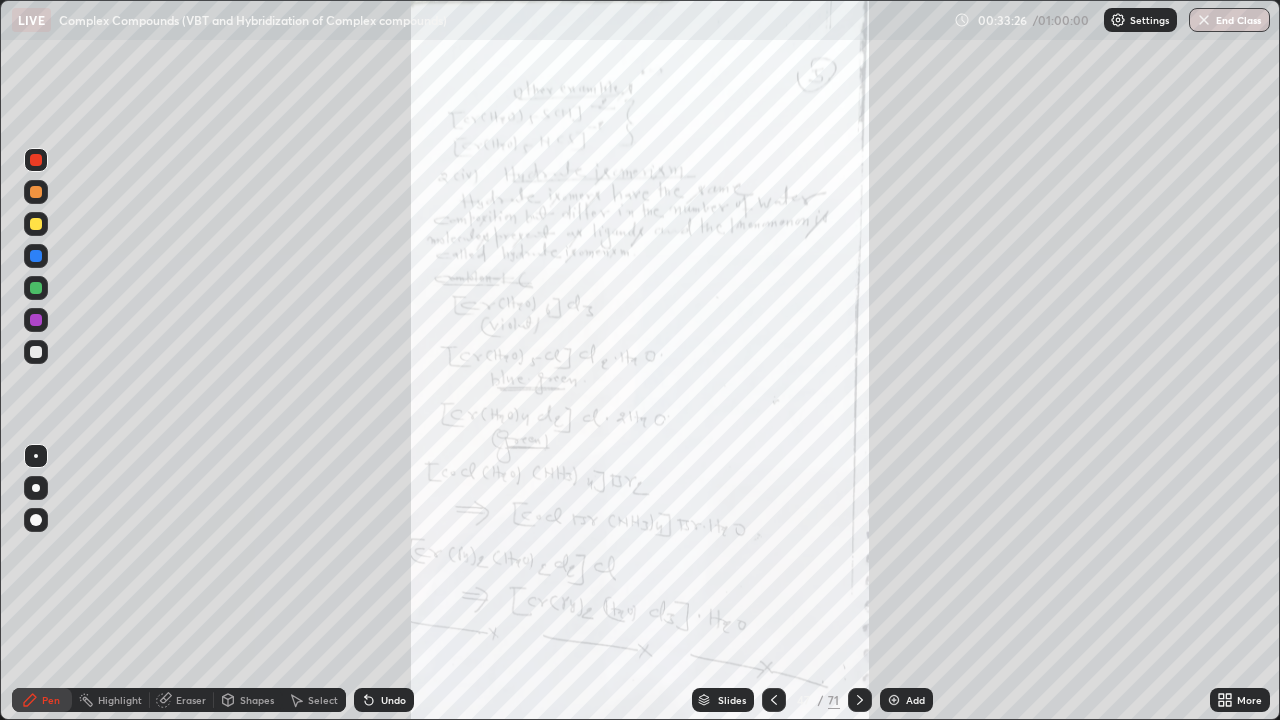 click at bounding box center (599, 3482) 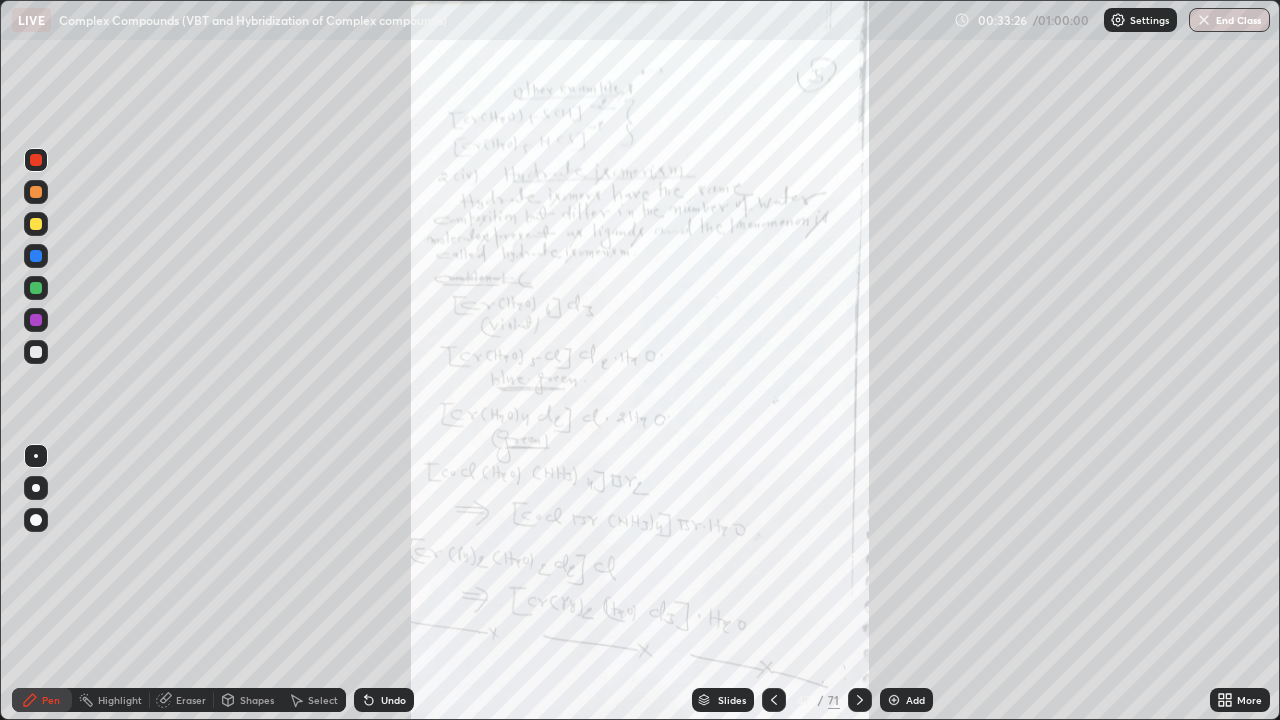 scroll, scrollTop: 2876, scrollLeft: 0, axis: vertical 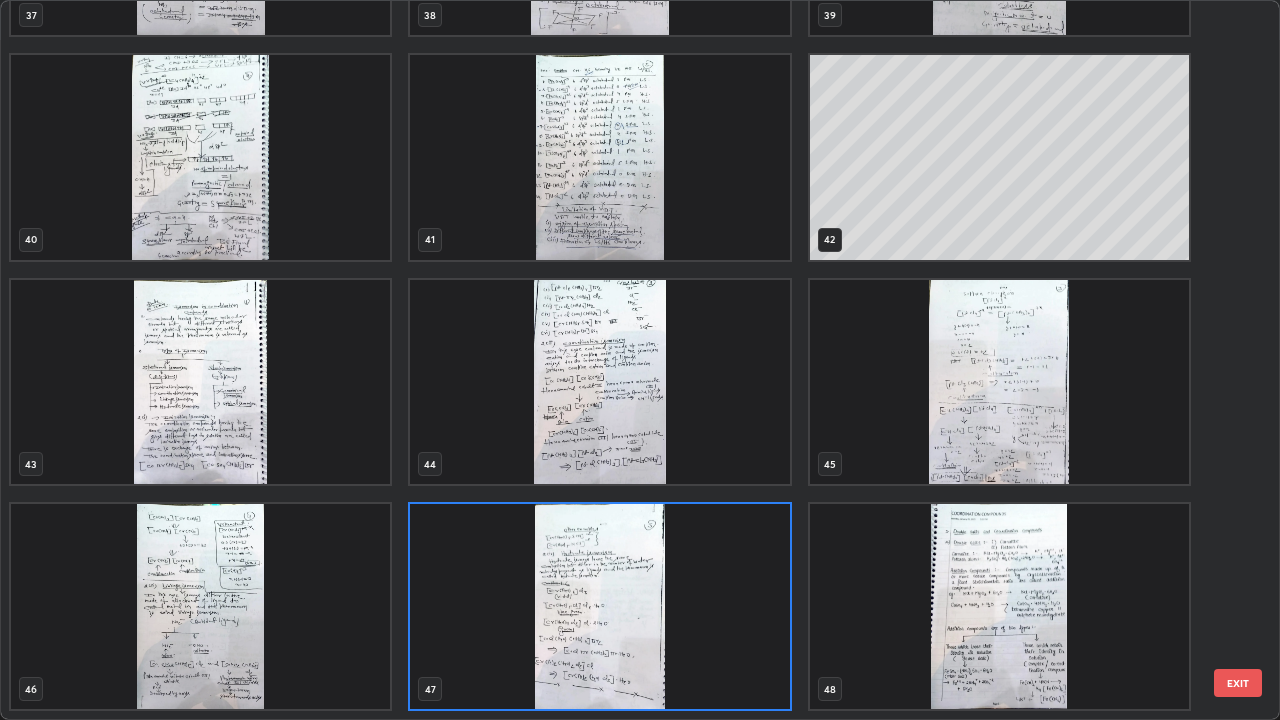 click at bounding box center [200, 382] 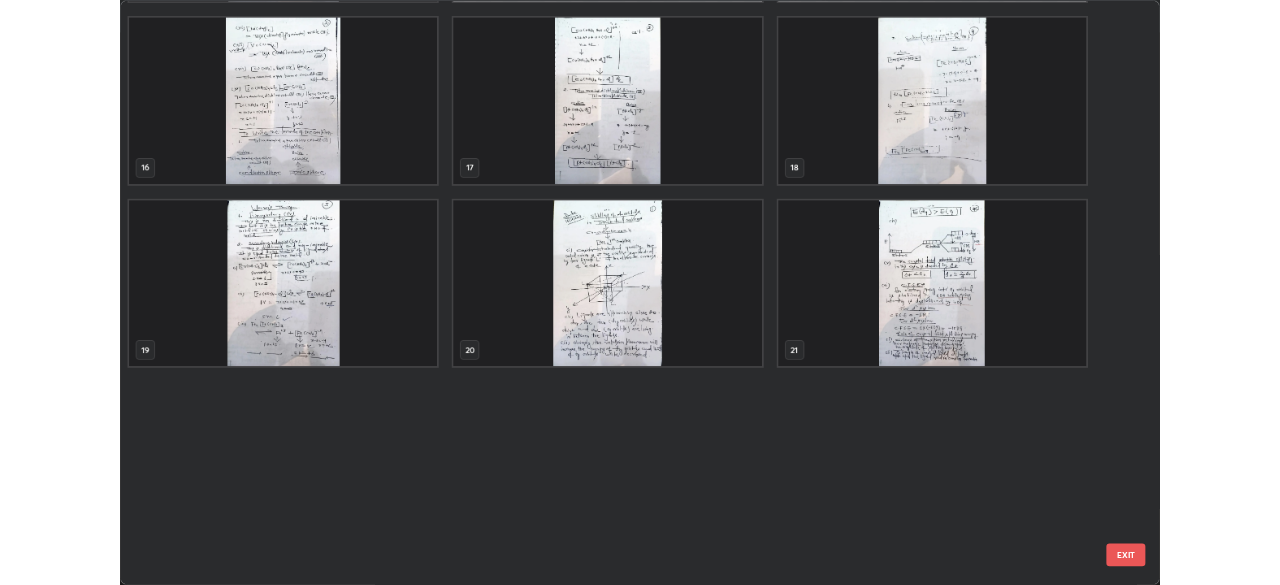 scroll, scrollTop: 429, scrollLeft: 0, axis: vertical 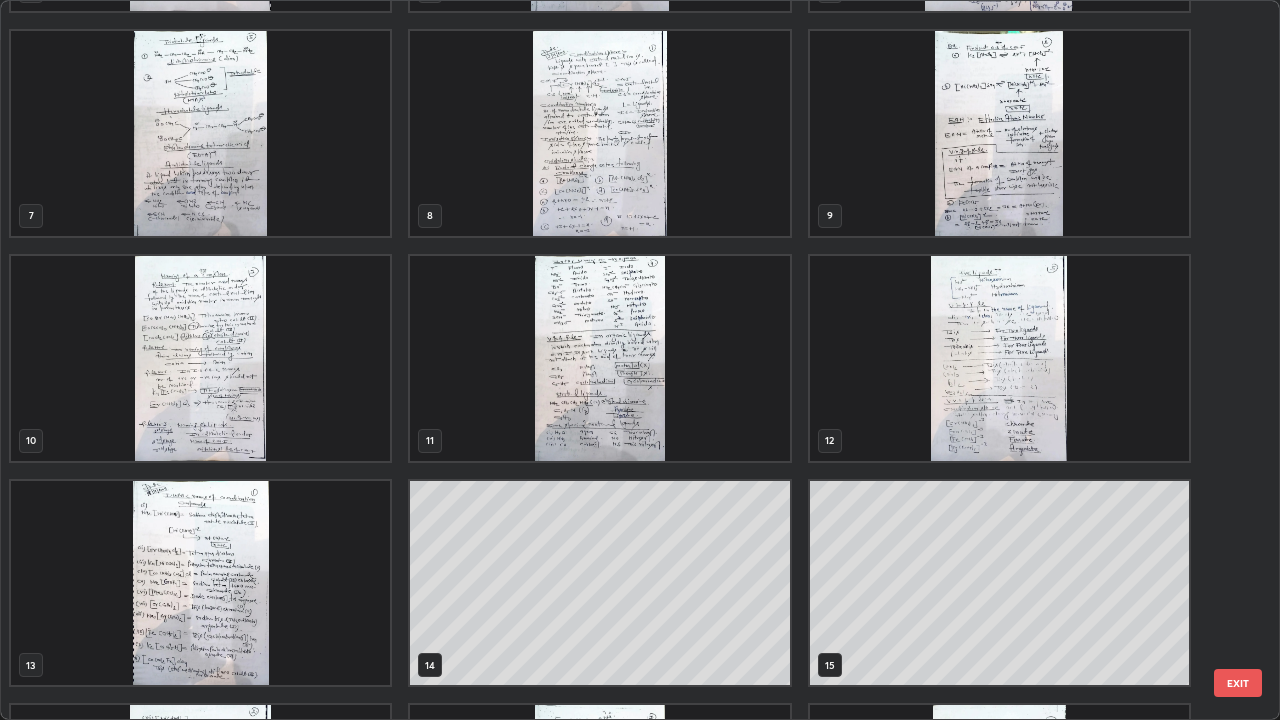 click at bounding box center [200, 583] 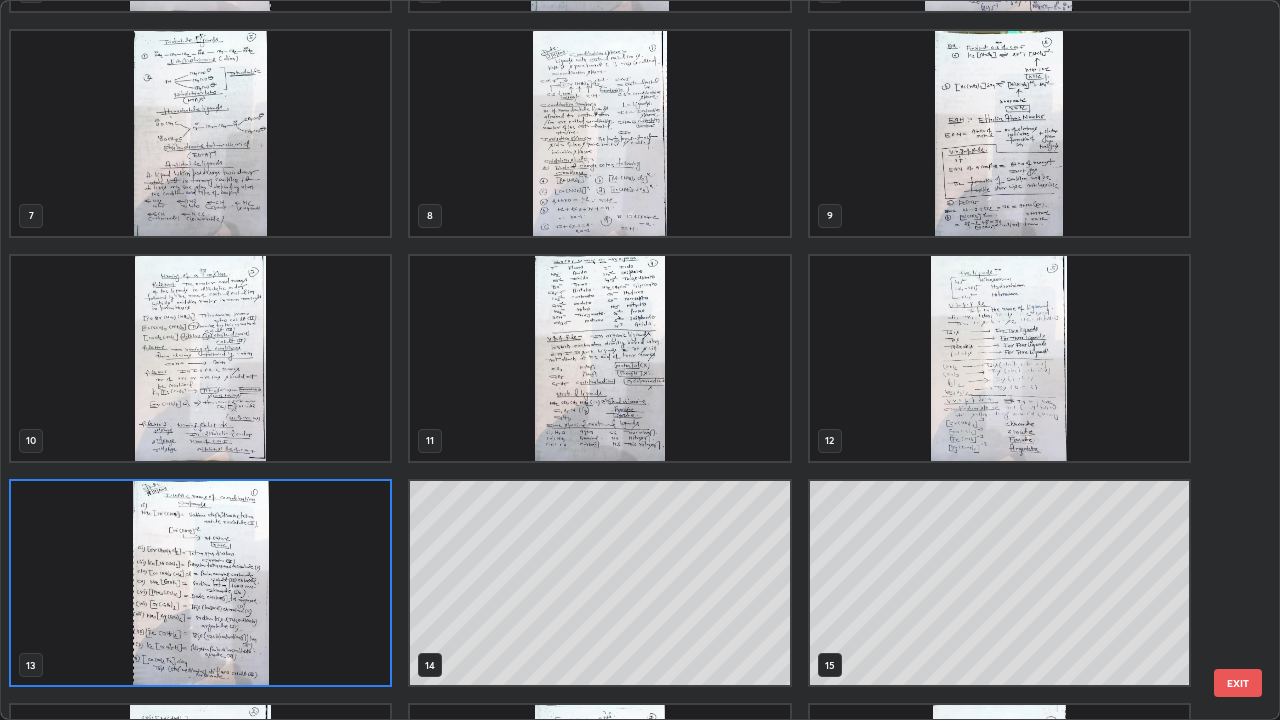 click at bounding box center [200, 583] 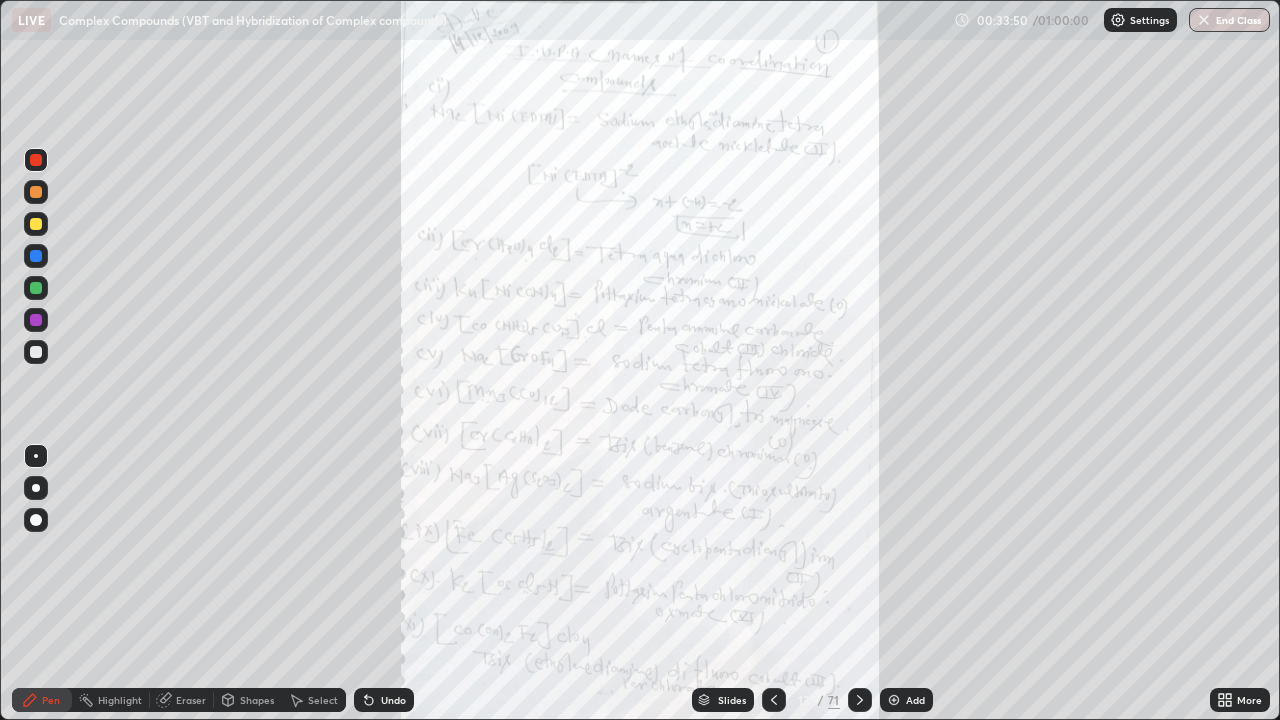 click at bounding box center (200, 583) 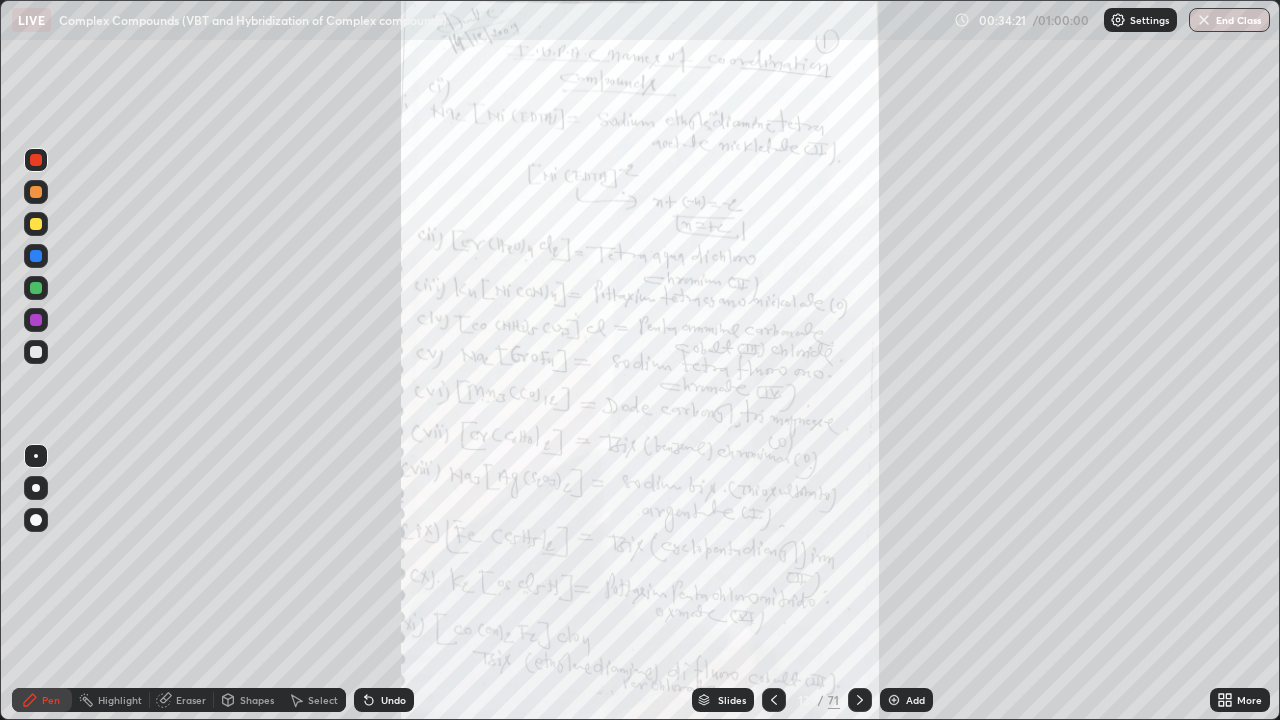 click at bounding box center [36, 160] 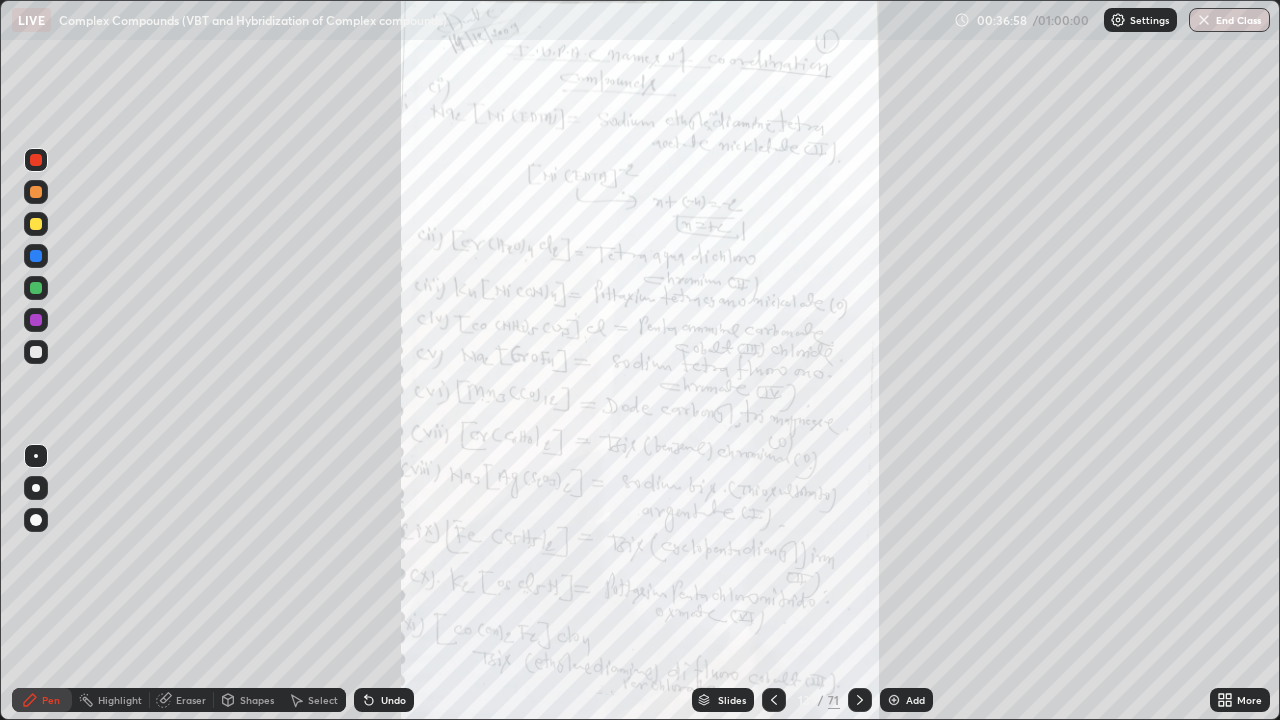 click on "Eraser" at bounding box center (191, 700) 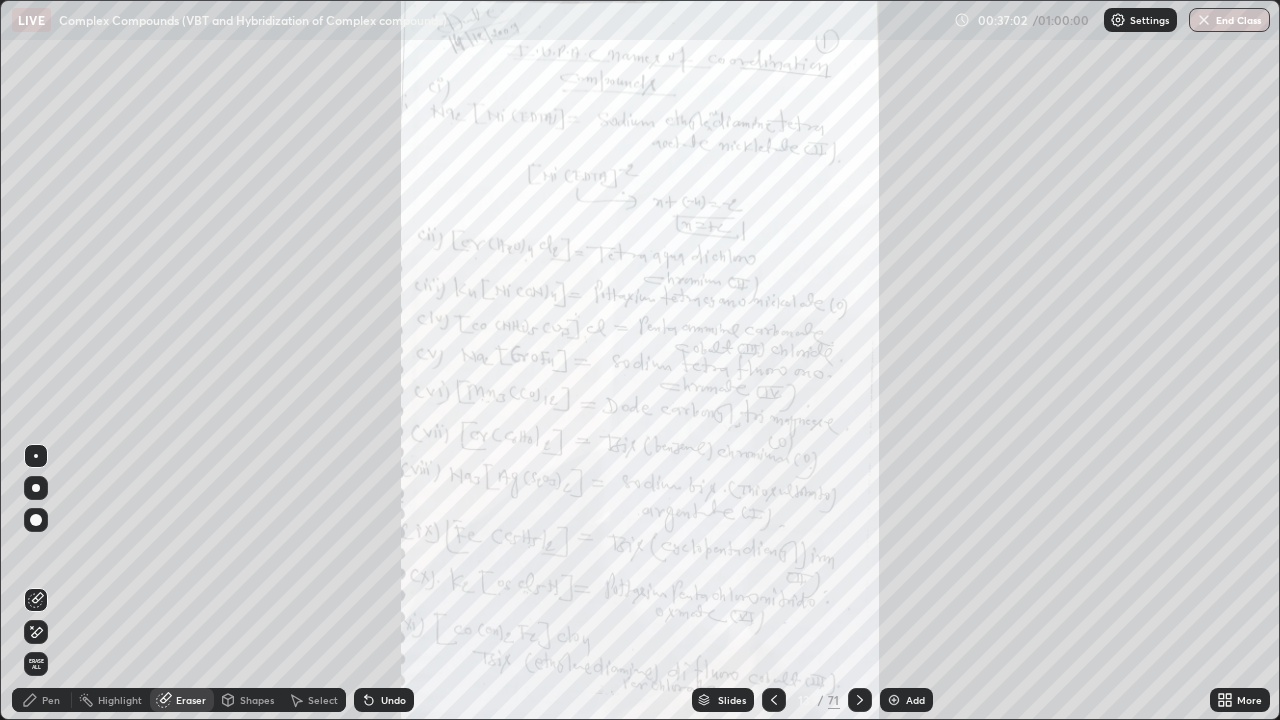 click on "Pen" at bounding box center [51, 700] 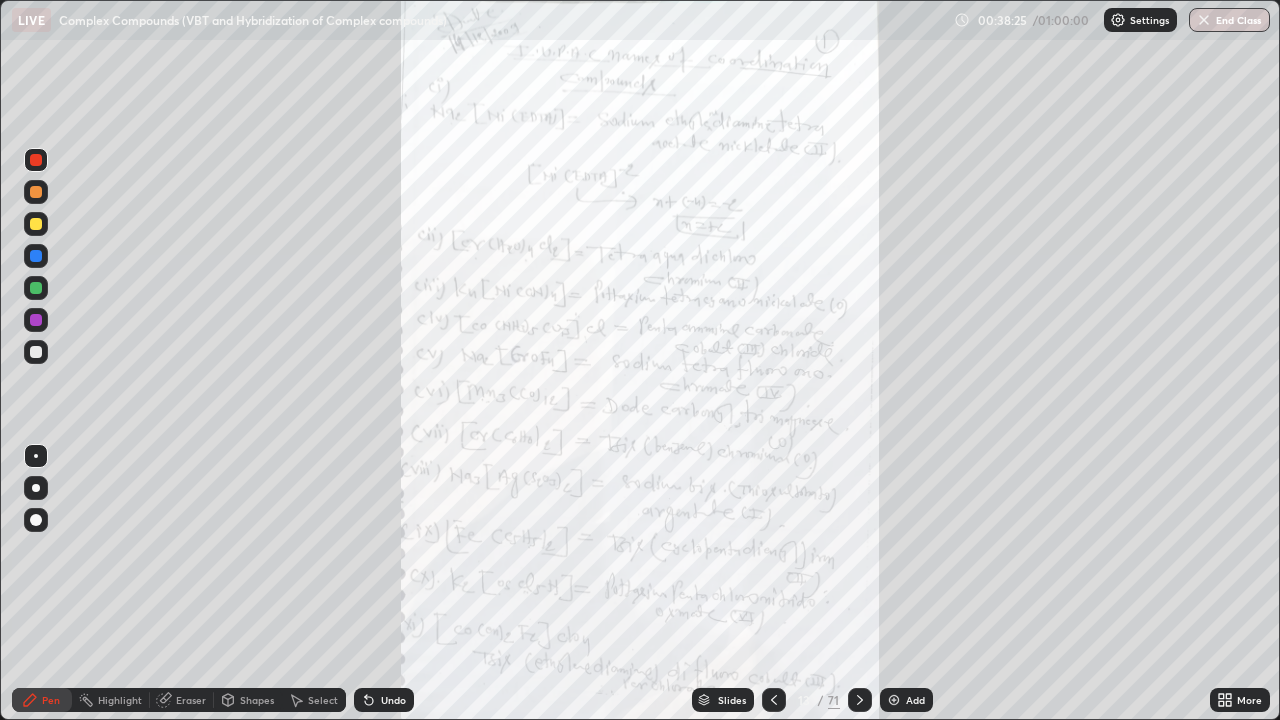 click on "Eraser" at bounding box center (191, 700) 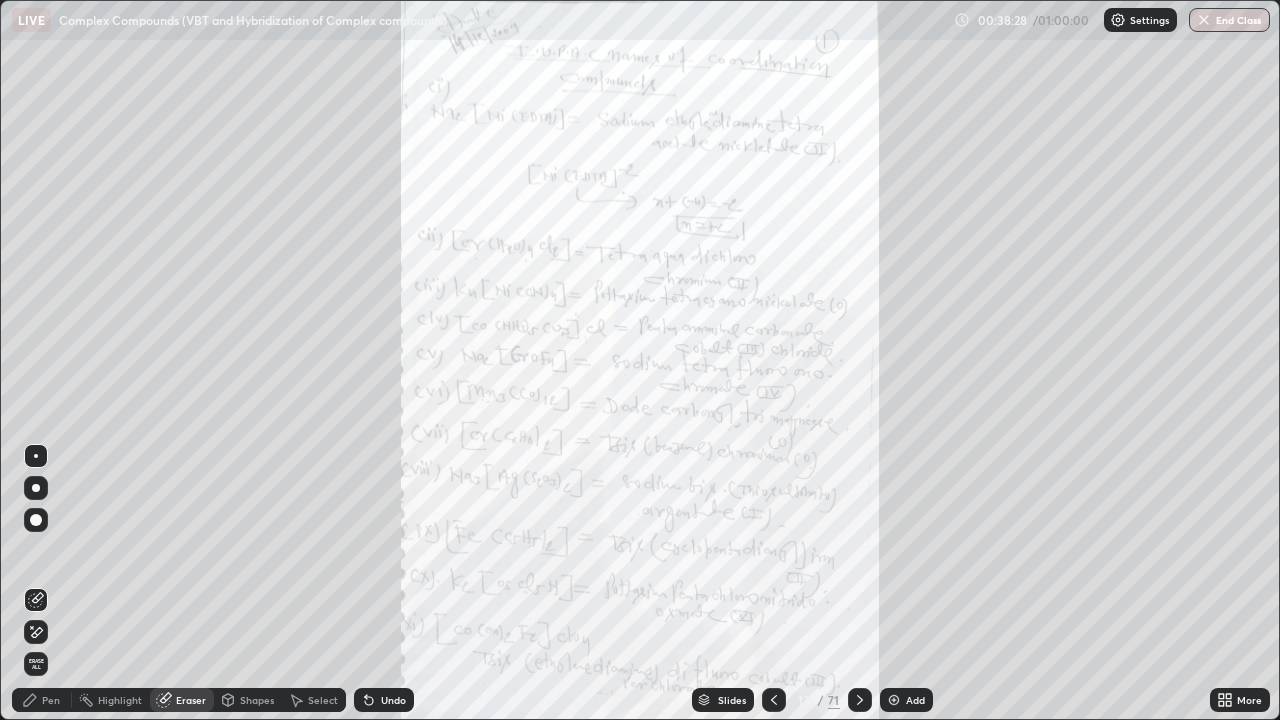 click on "Pen" at bounding box center [51, 700] 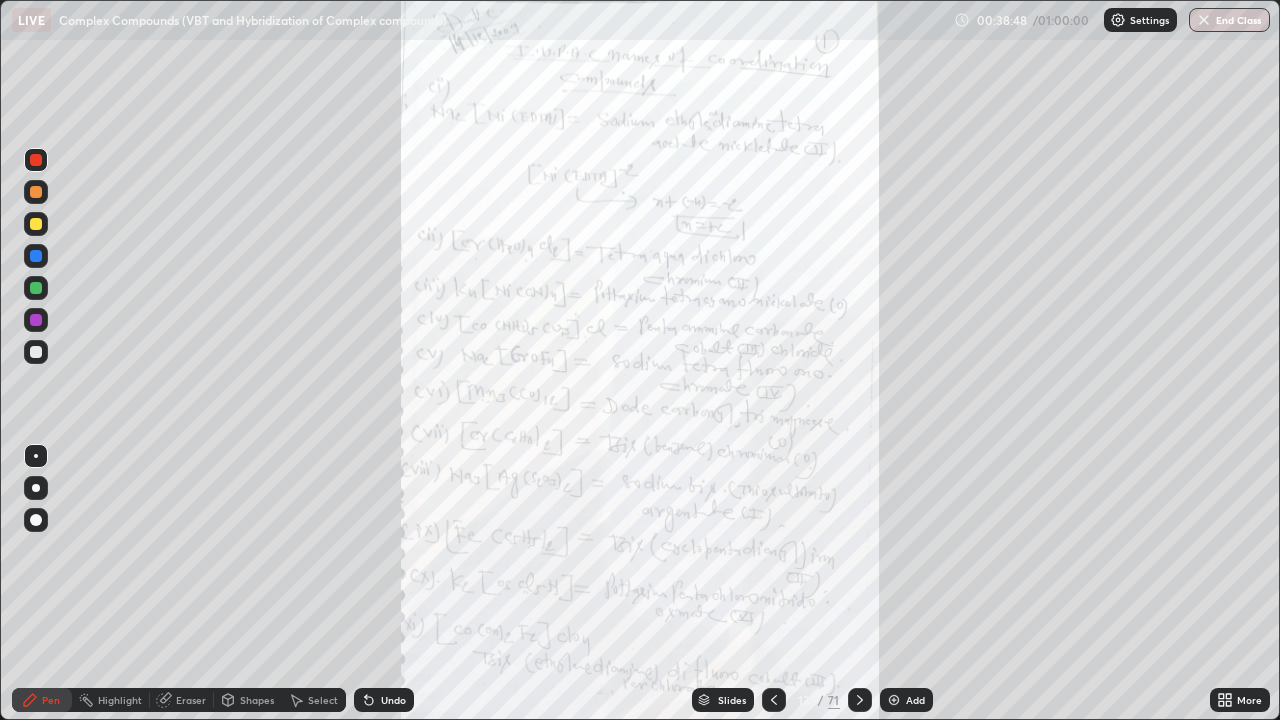 click on "Eraser" at bounding box center [191, 700] 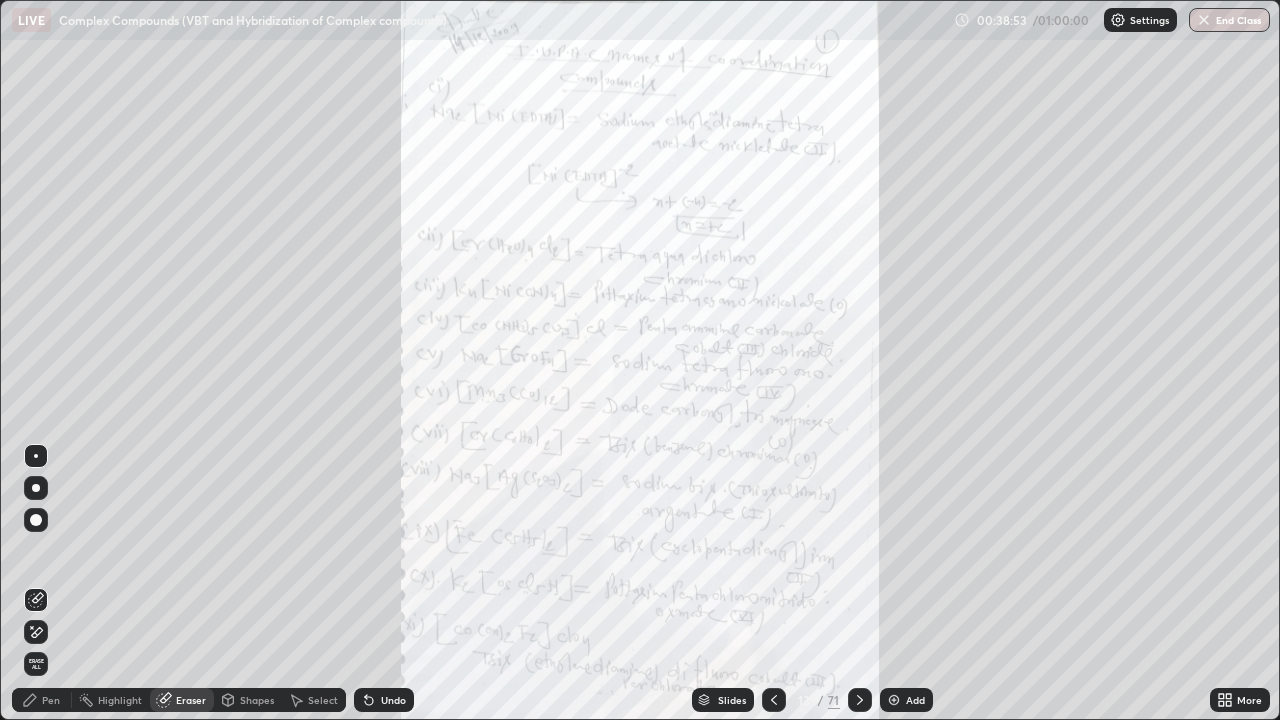 click on "Pen" at bounding box center [51, 700] 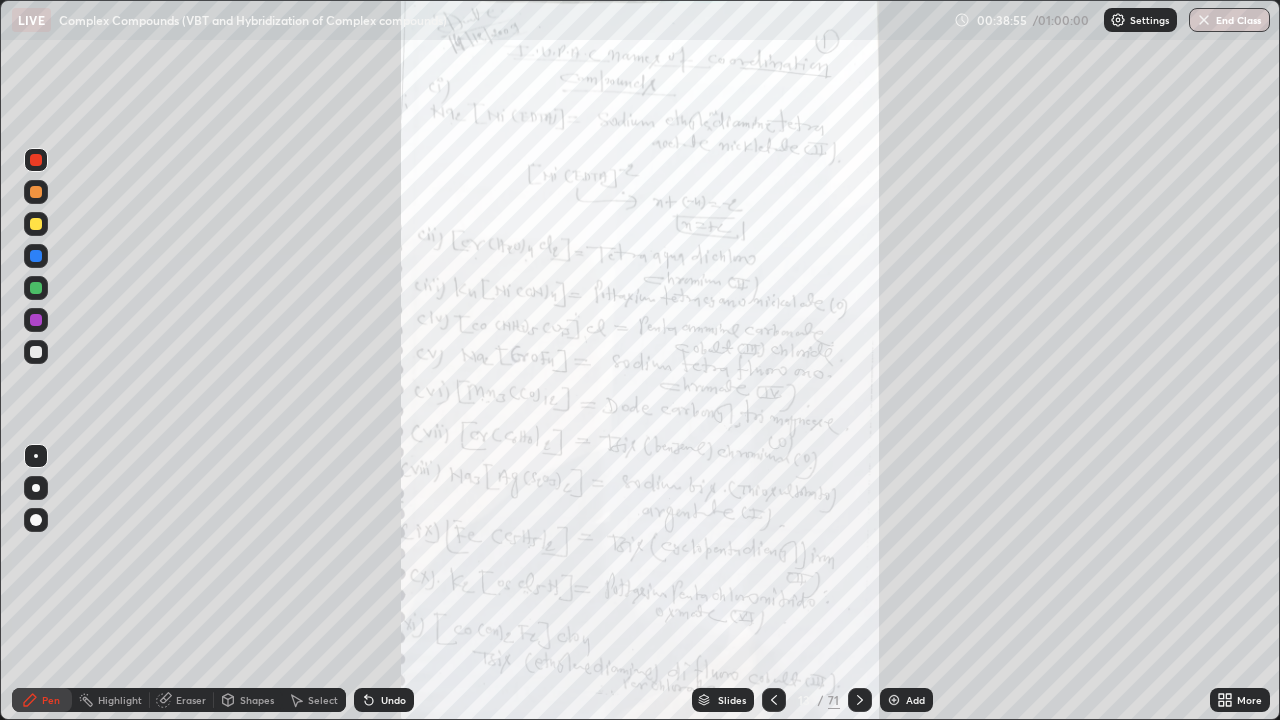 click on "Eraser" at bounding box center [191, 700] 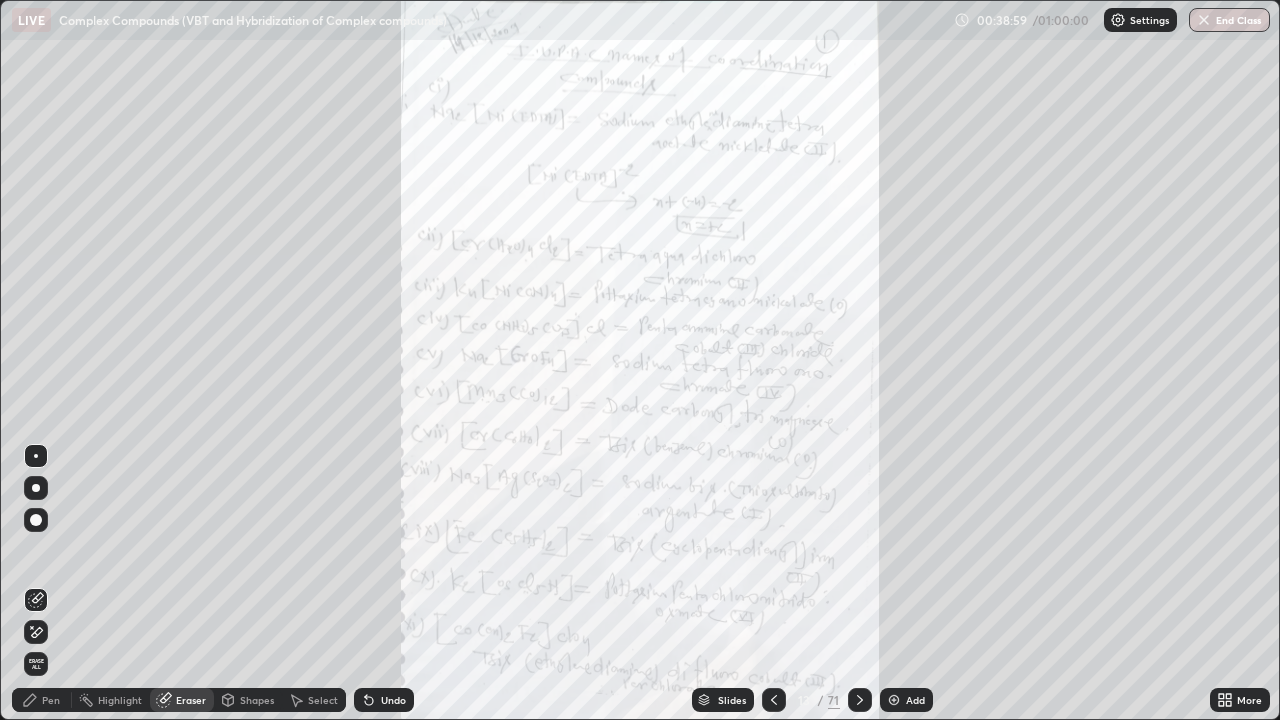 click on "Pen" at bounding box center (51, 700) 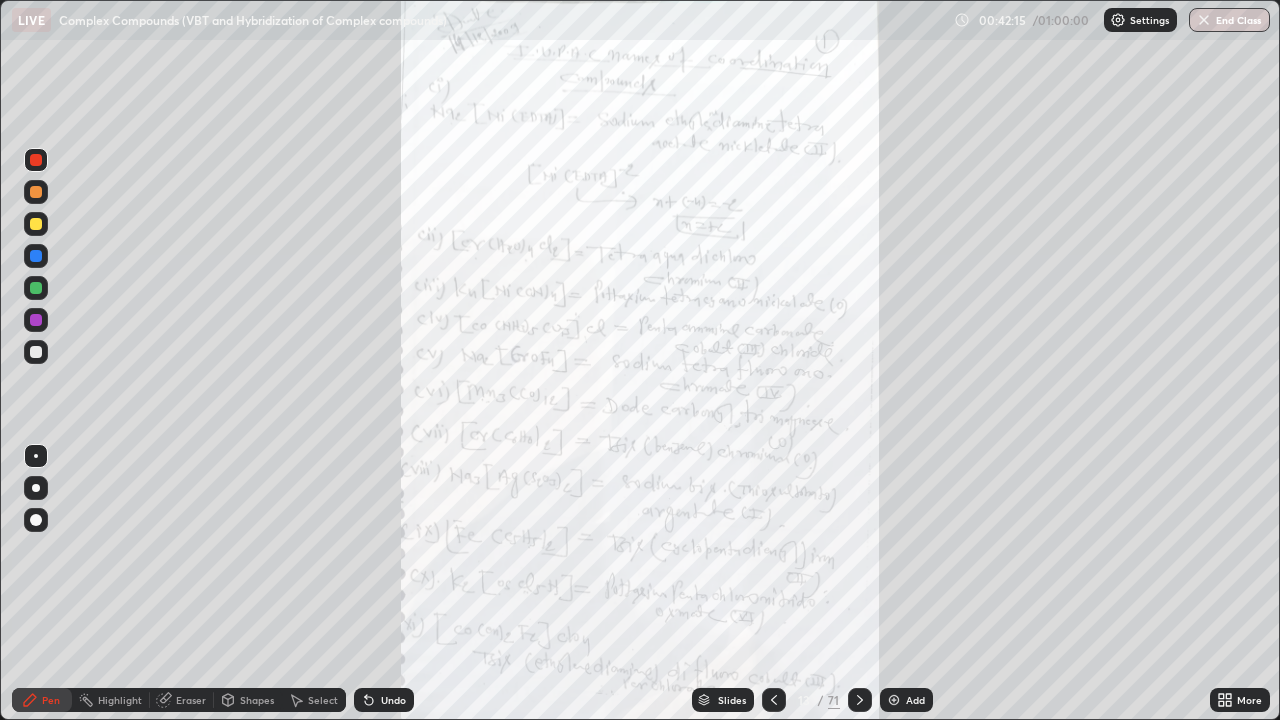 click on "Select" at bounding box center [323, 700] 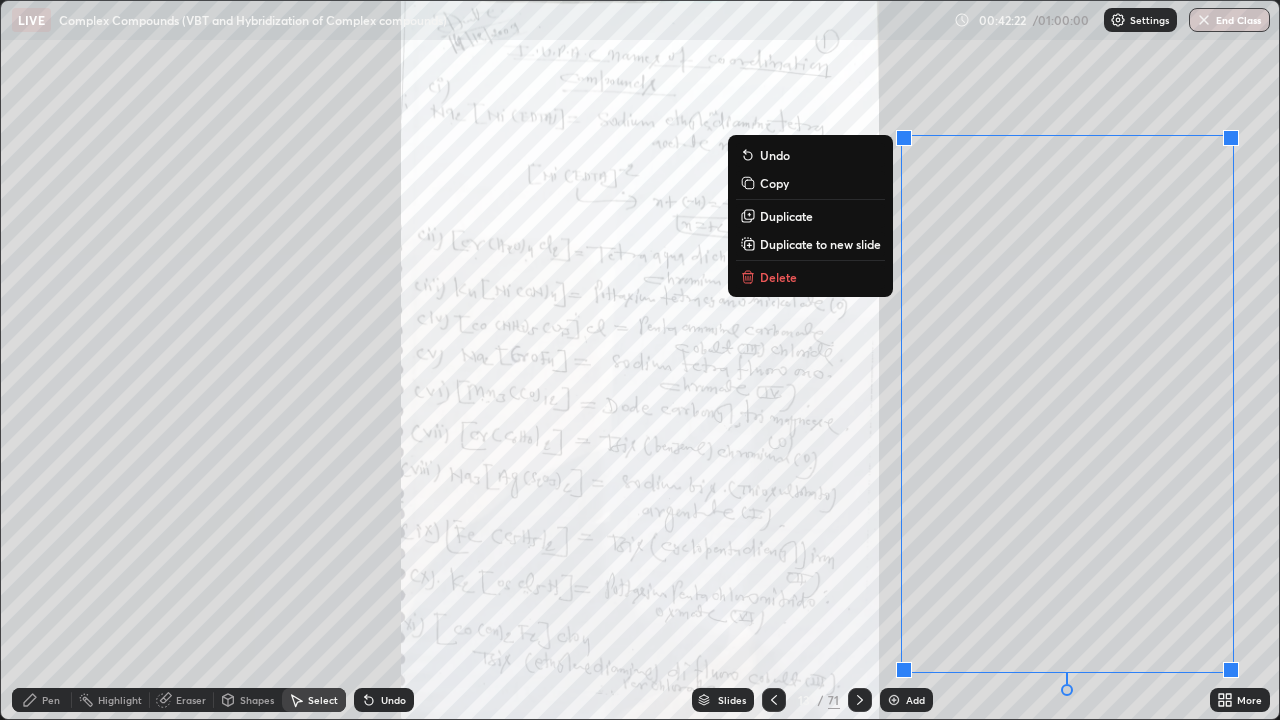click on "Delete" at bounding box center (778, 277) 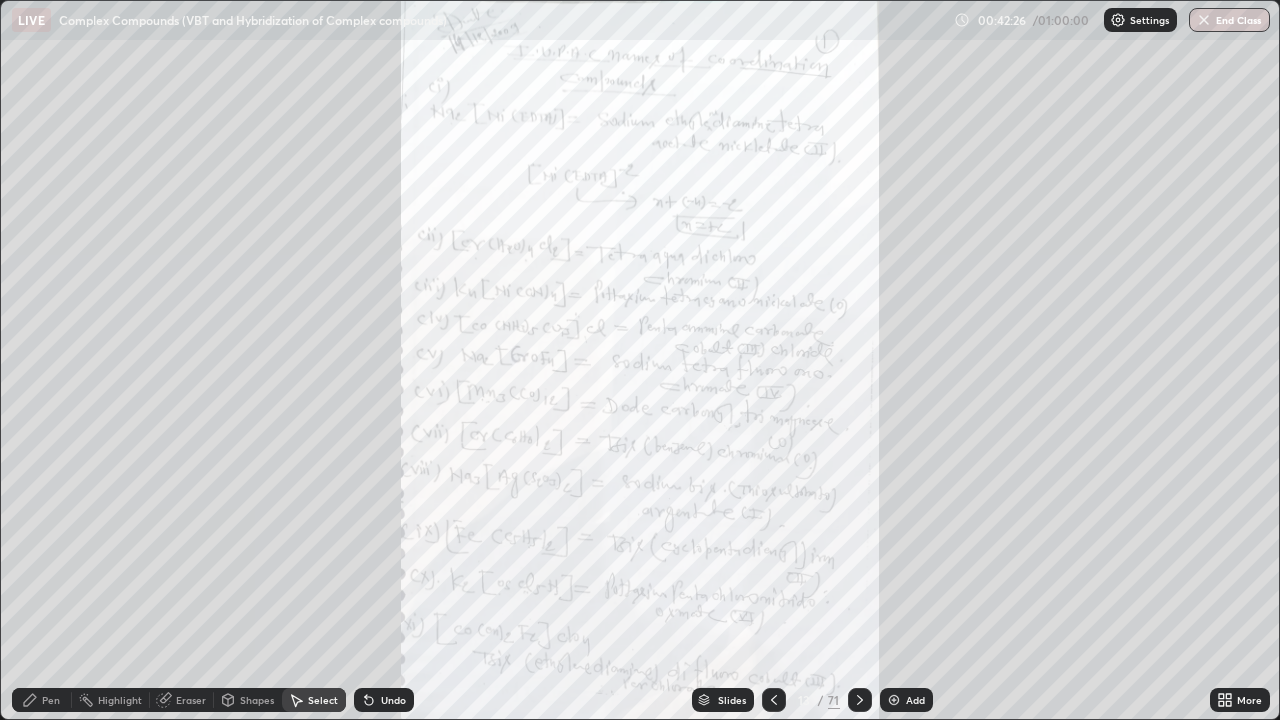 click on "Pen" at bounding box center [42, 700] 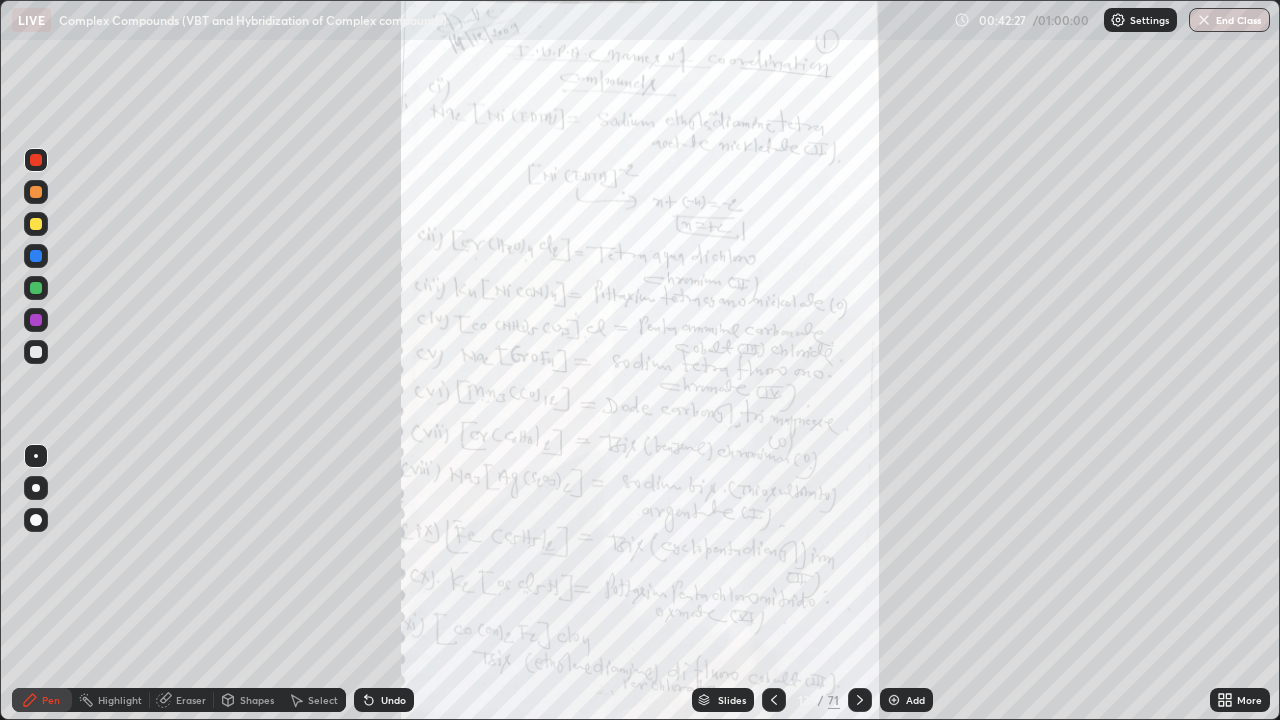 click at bounding box center [36, 224] 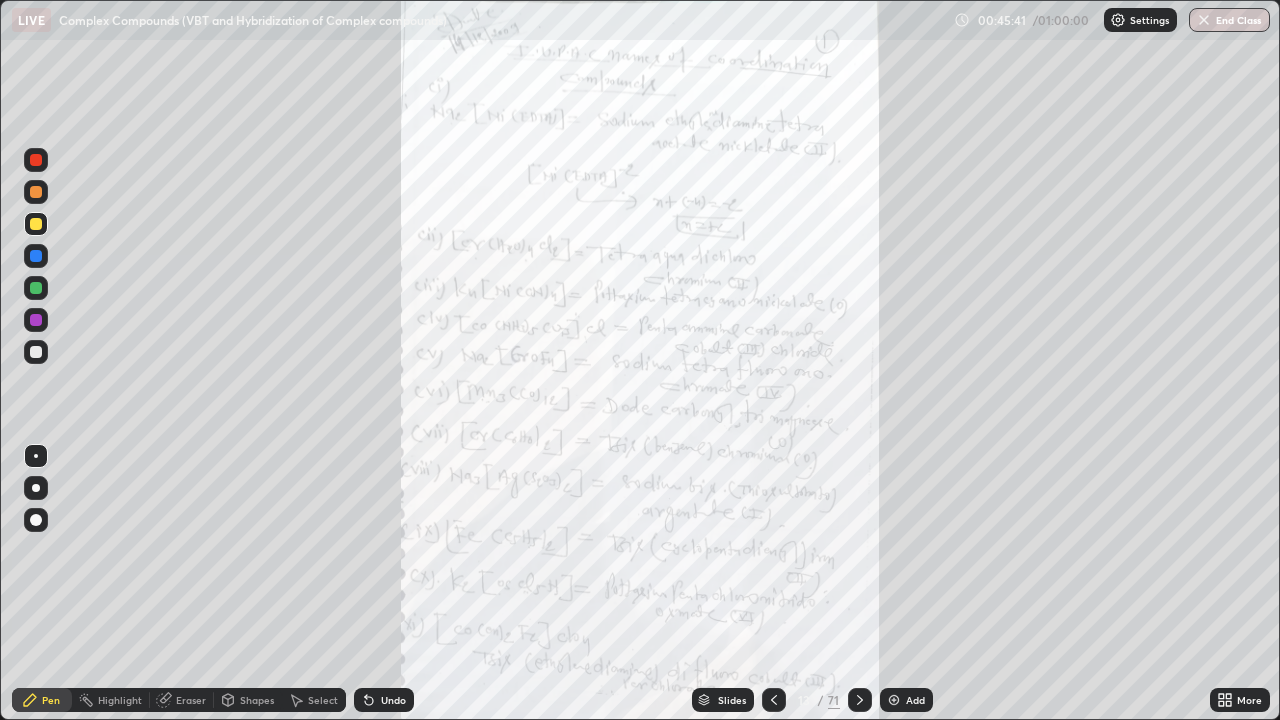 click on "Eraser" at bounding box center [191, 700] 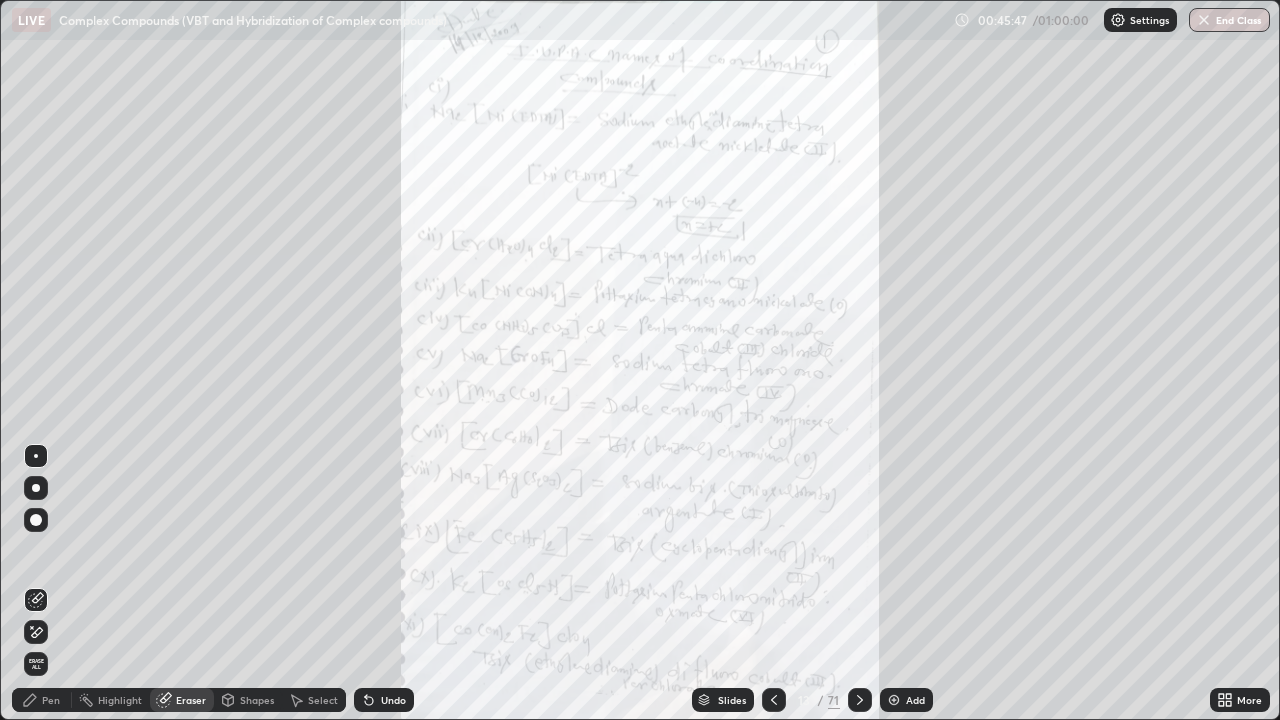 click 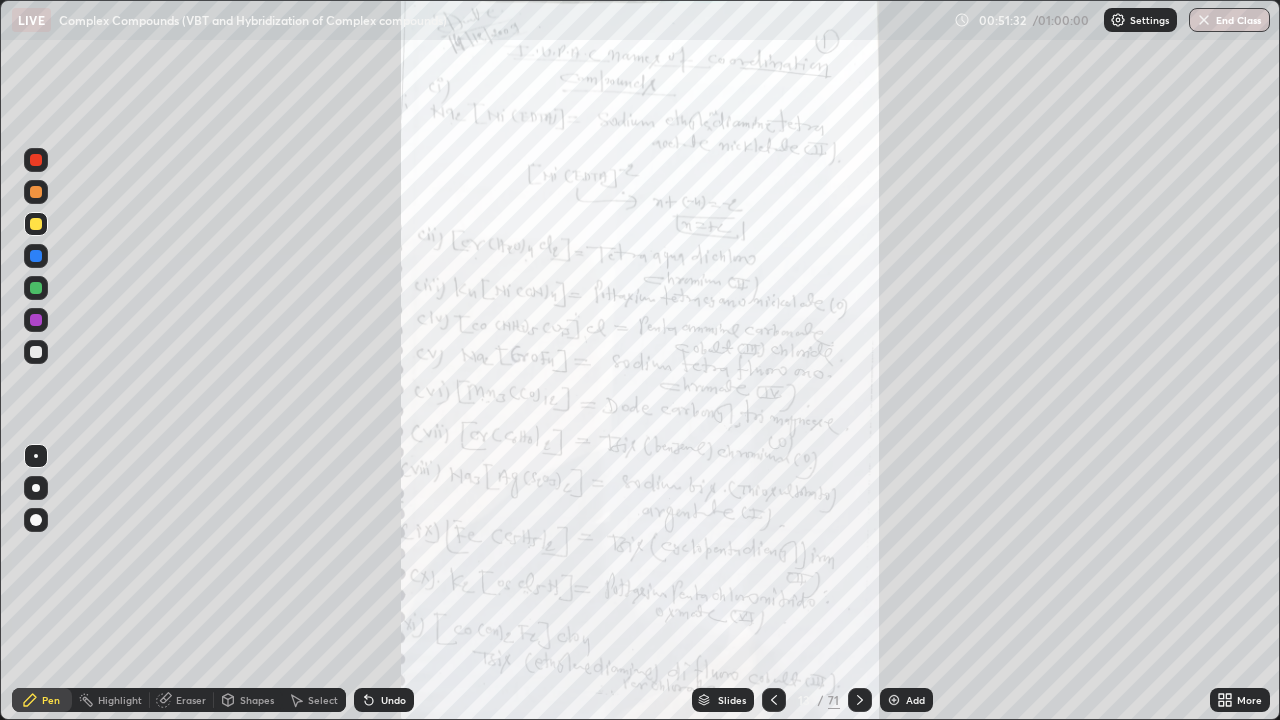 click 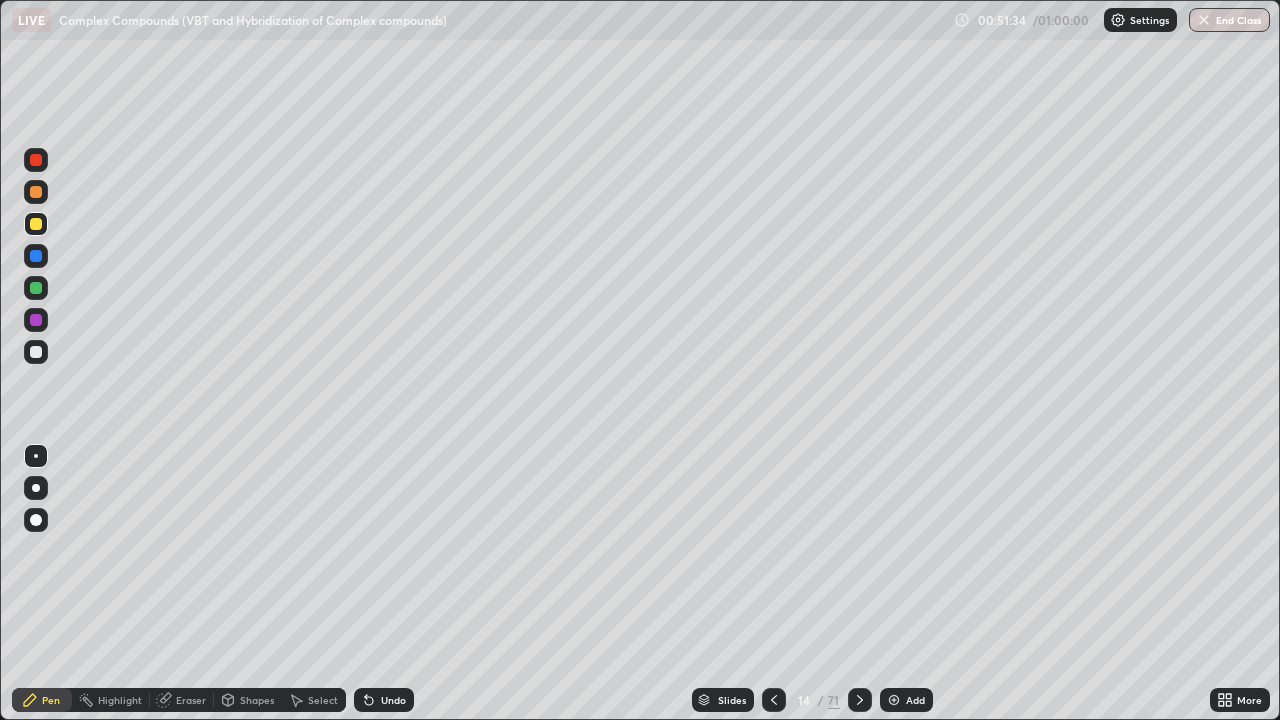 click at bounding box center [860, 700] 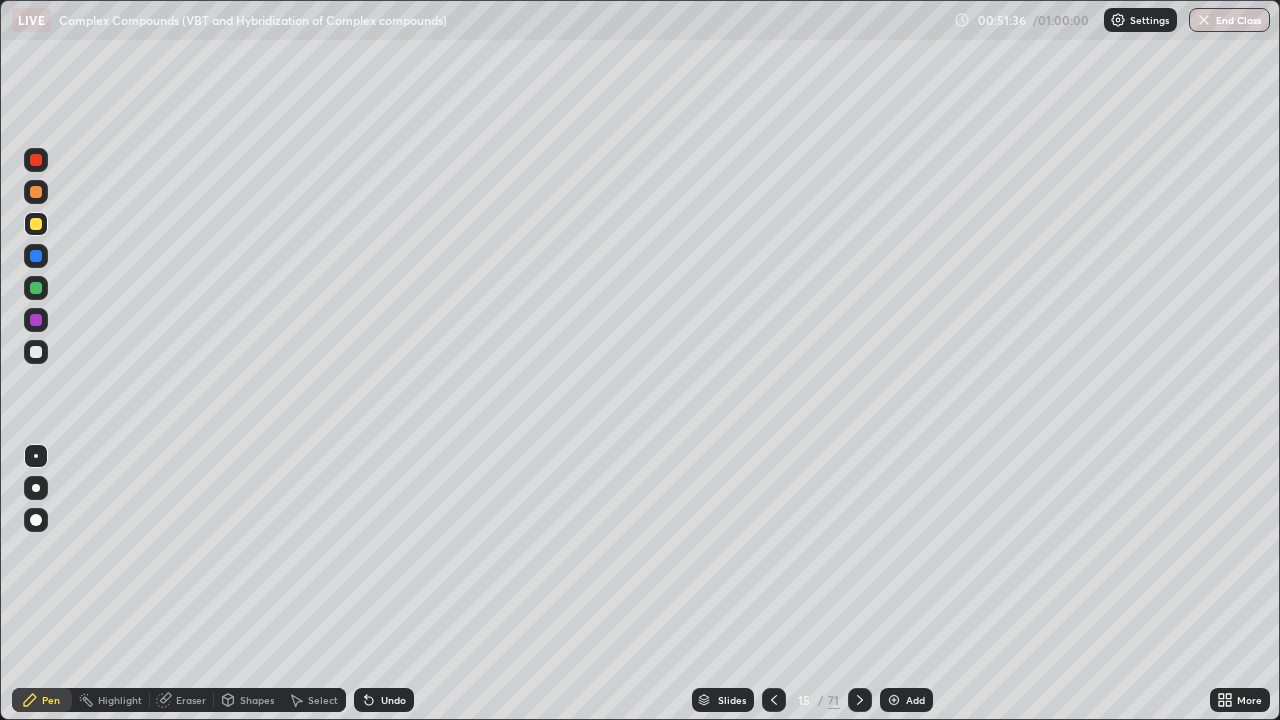 click 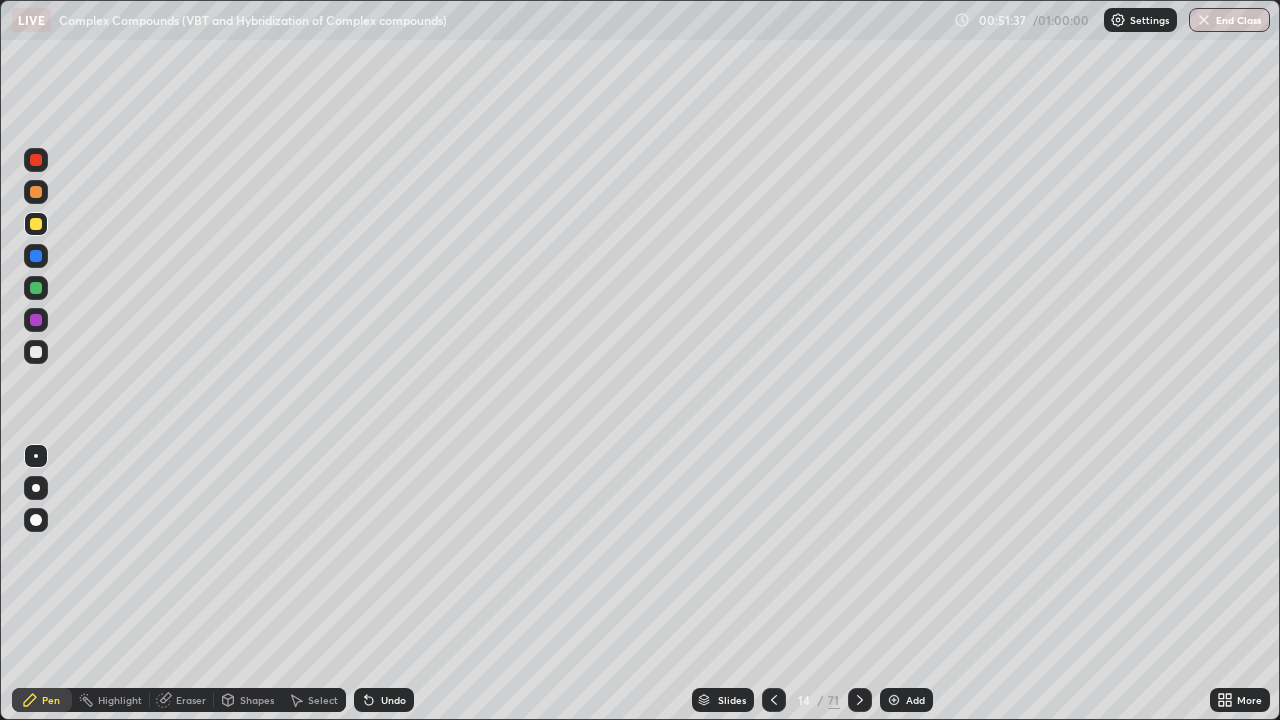 click 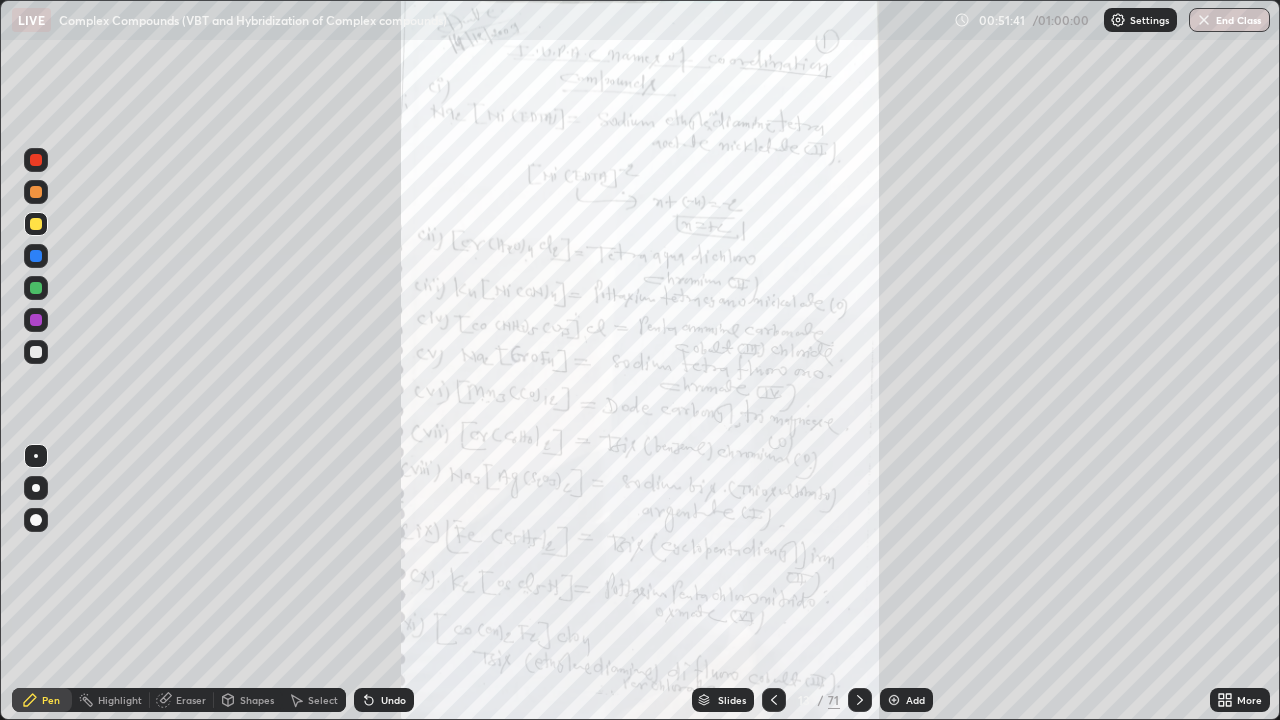 click 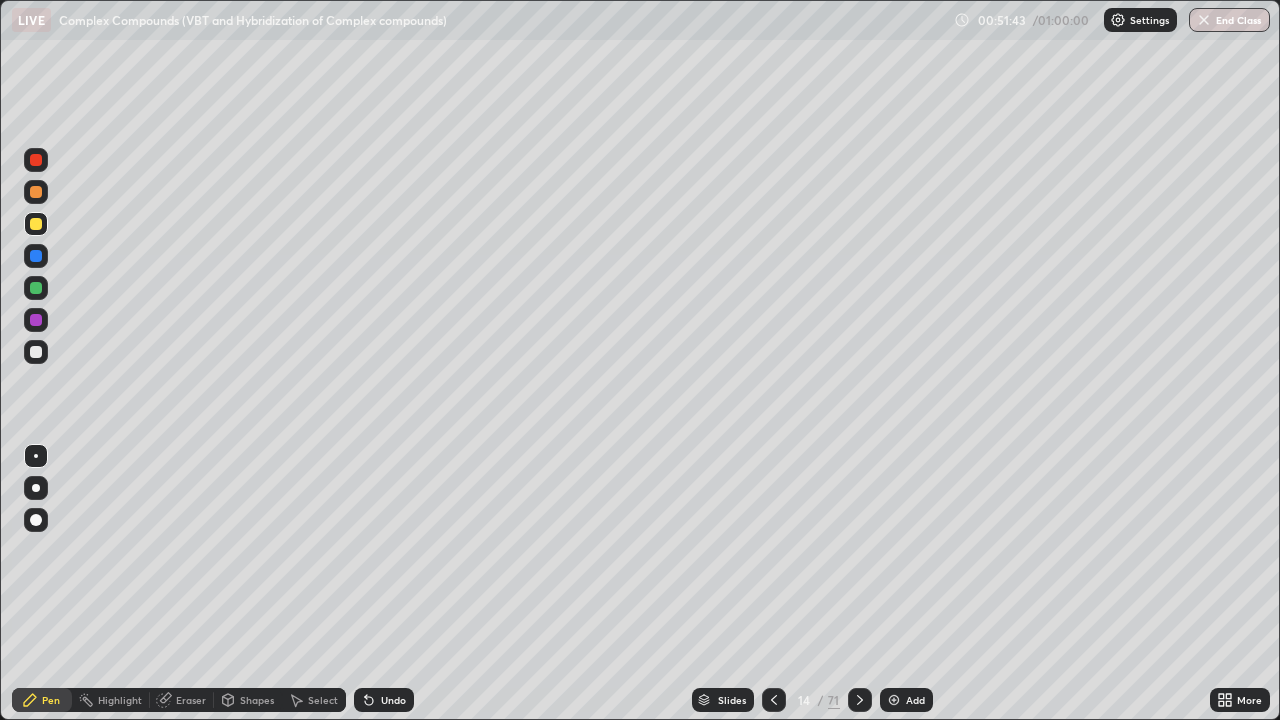 click 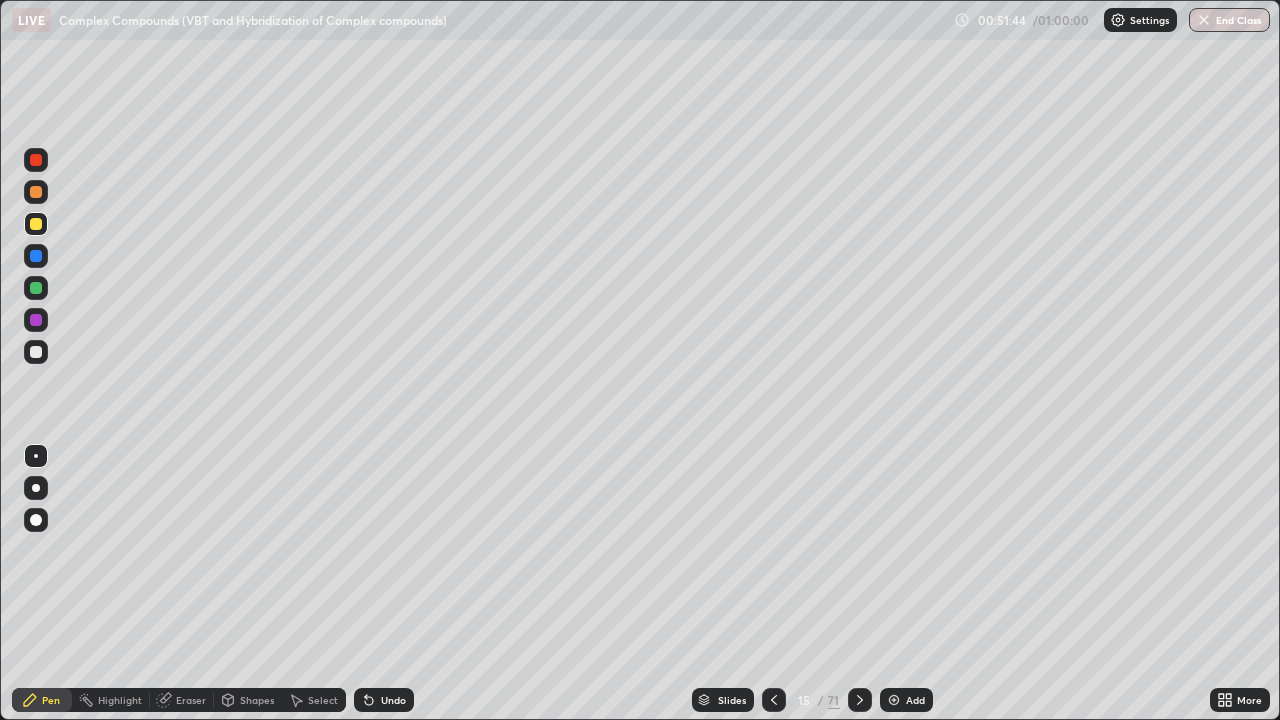 click 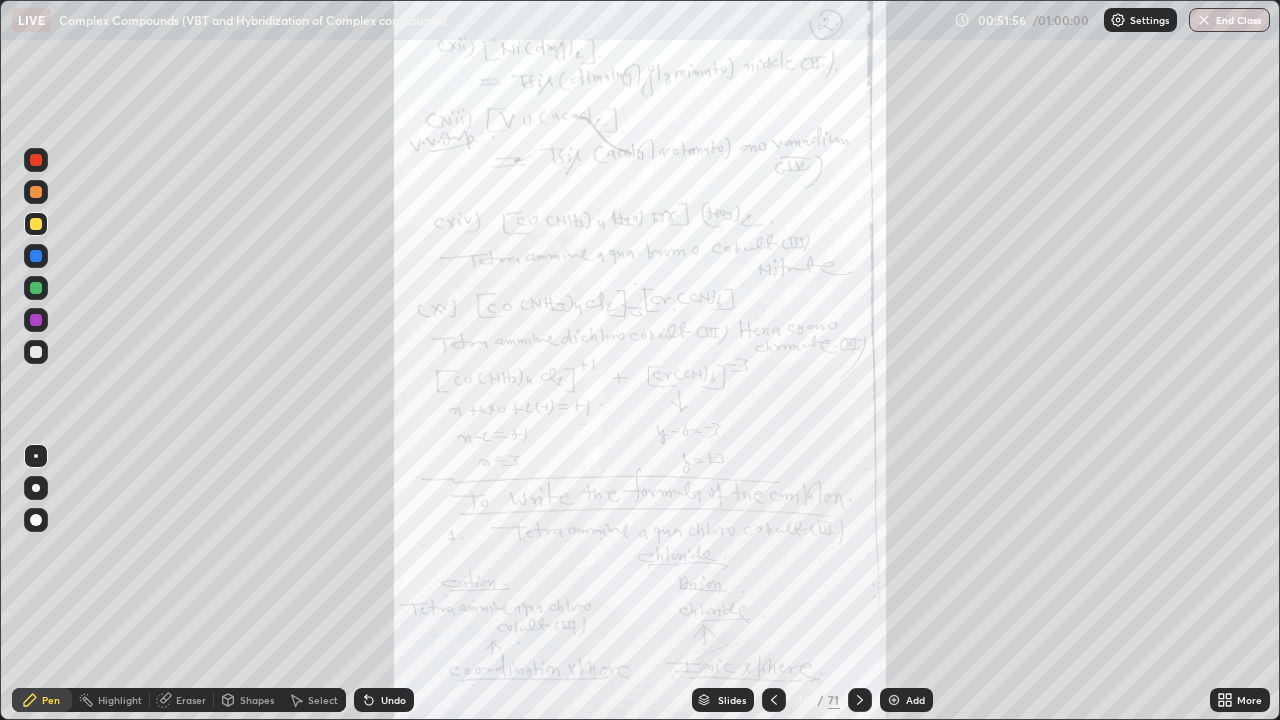 click at bounding box center (36, 224) 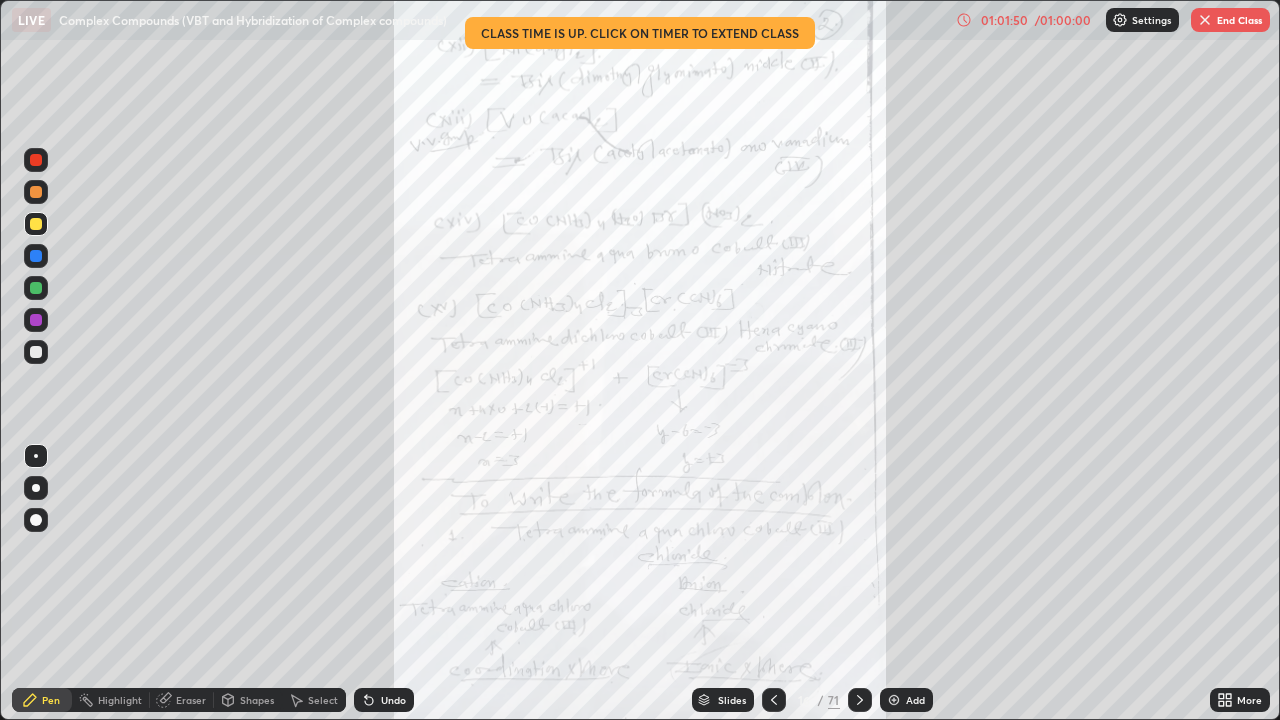 click on "End Class" at bounding box center [1230, 20] 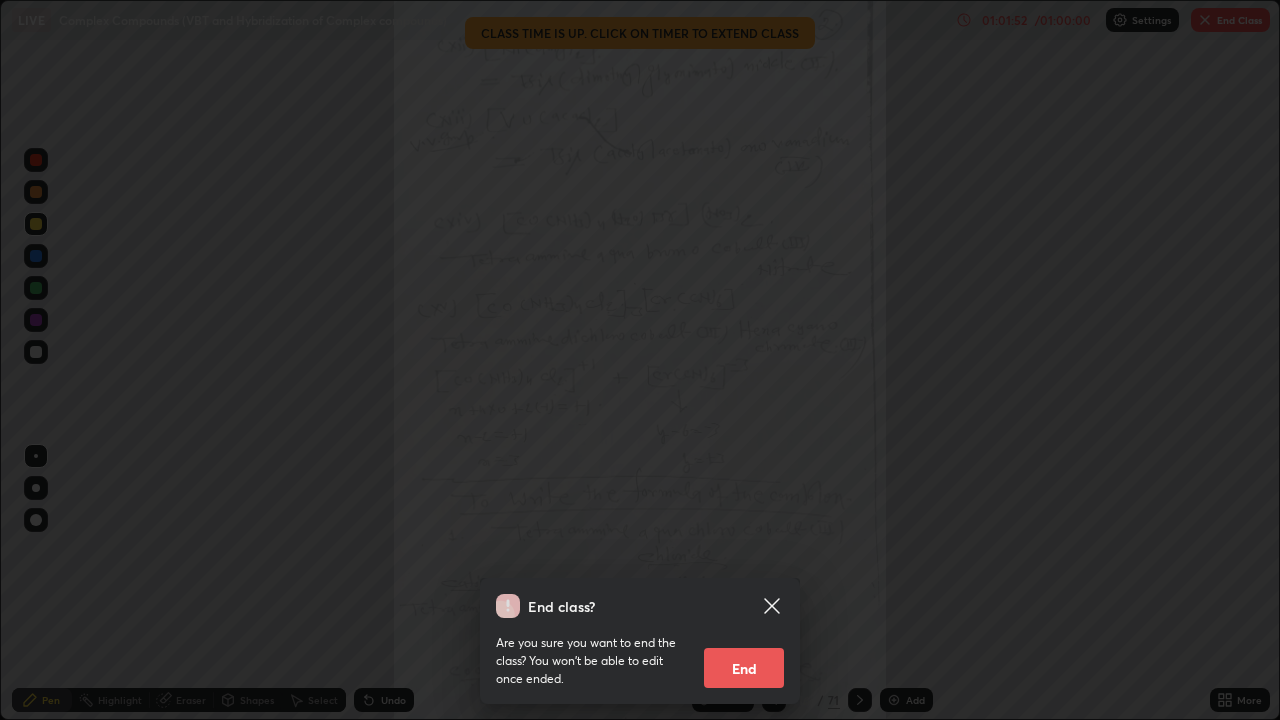 click on "End" at bounding box center [744, 668] 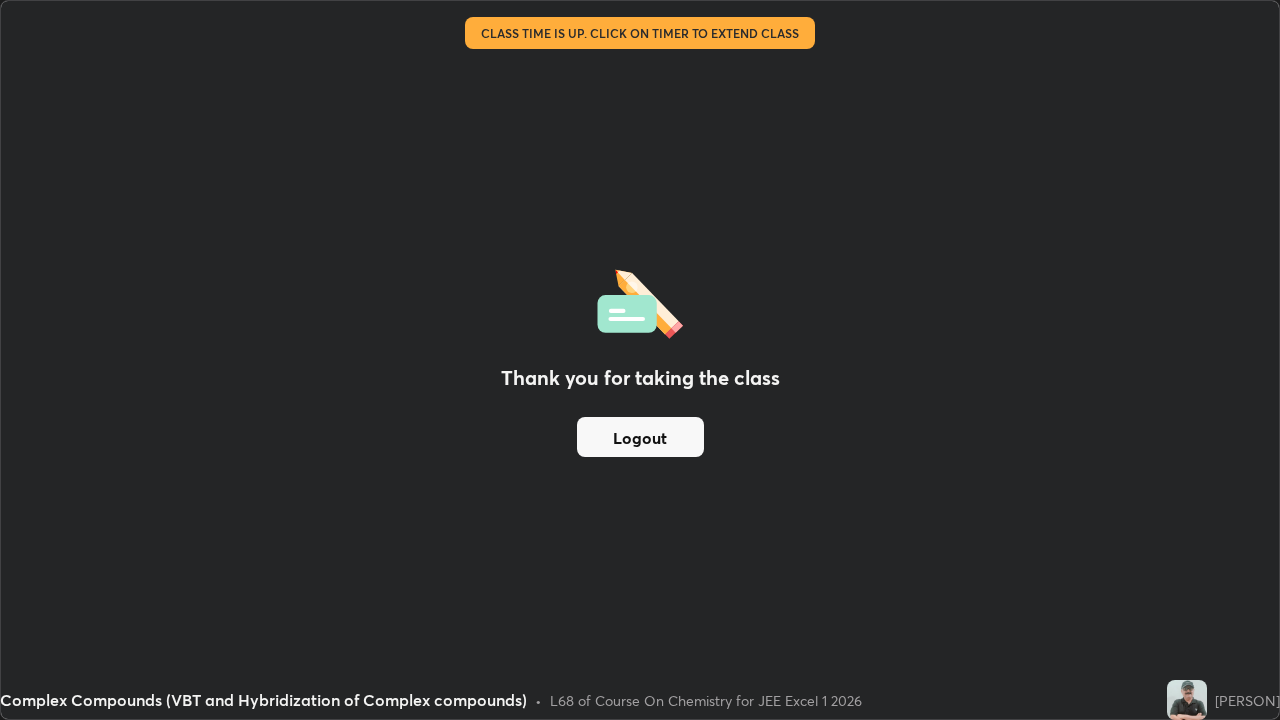 click on "Thank you for taking the class Logout" at bounding box center [640, 360] 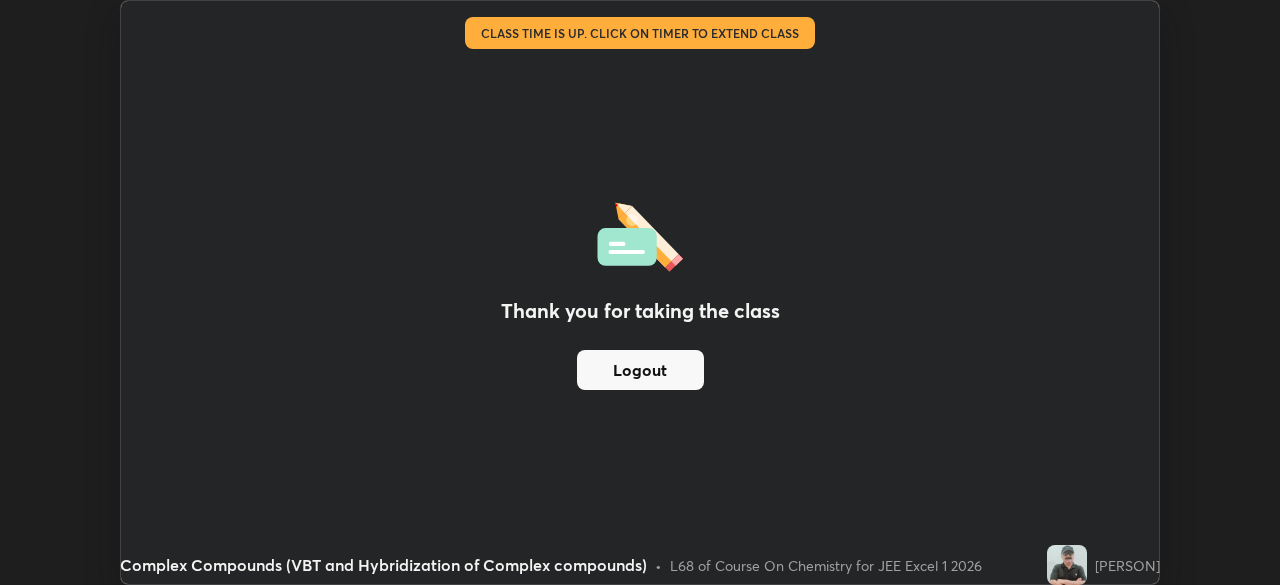 scroll, scrollTop: 585, scrollLeft: 1280, axis: both 